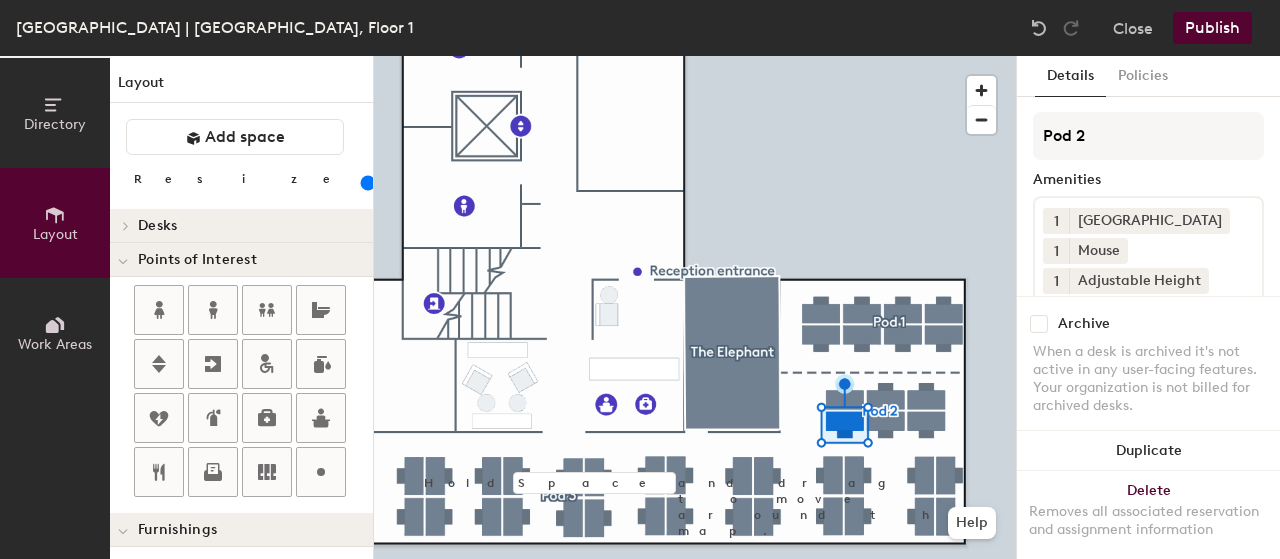 scroll, scrollTop: 0, scrollLeft: 0, axis: both 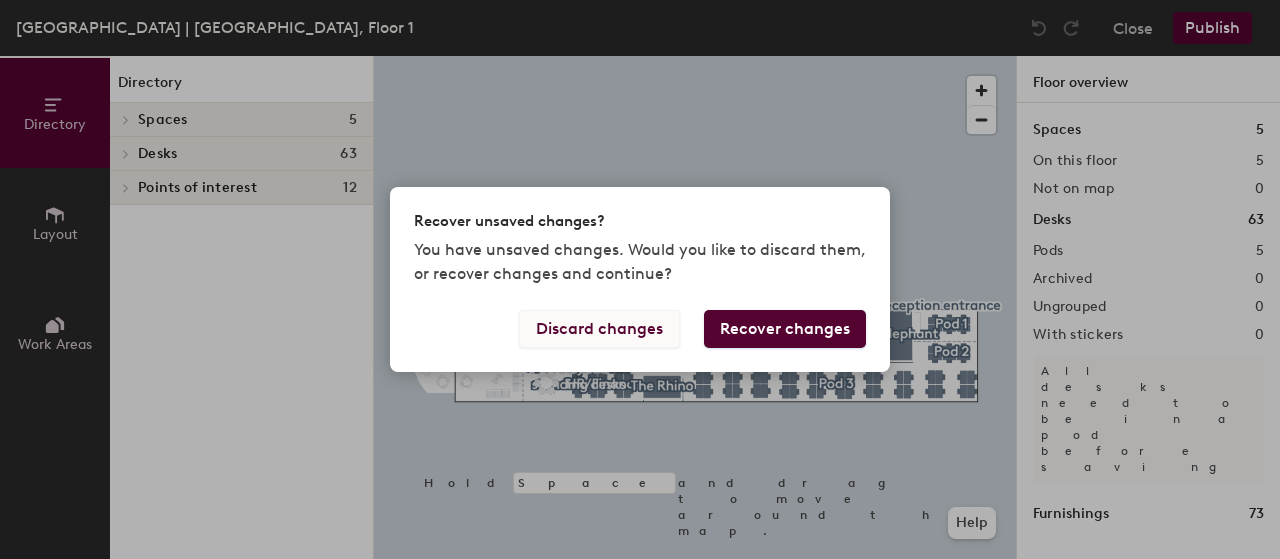 click on "Discard changes" at bounding box center (599, 329) 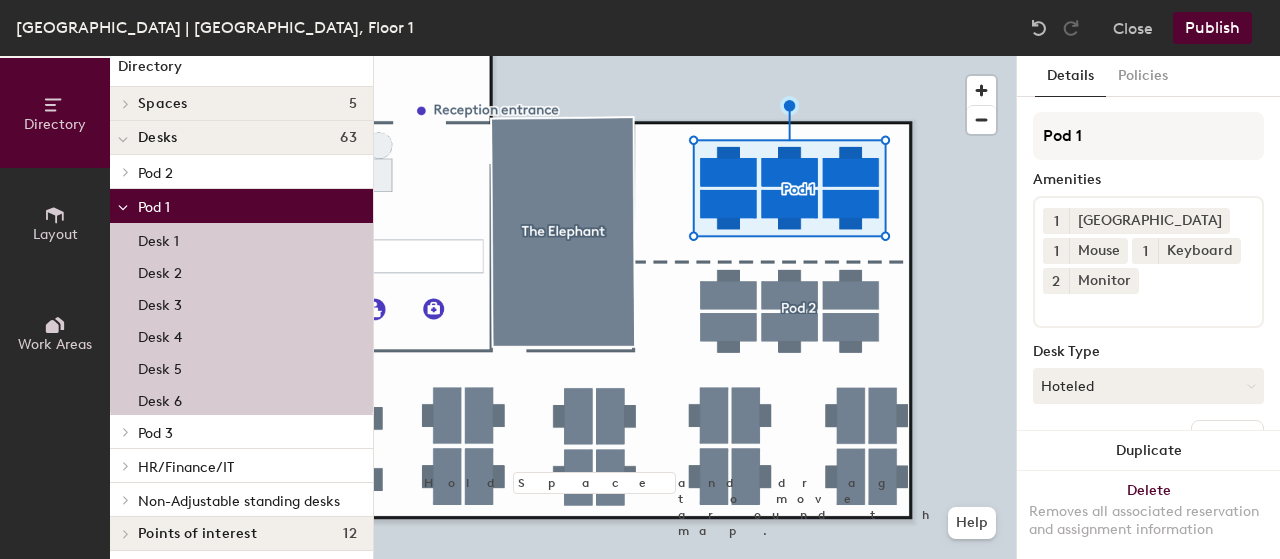 scroll, scrollTop: 23, scrollLeft: 0, axis: vertical 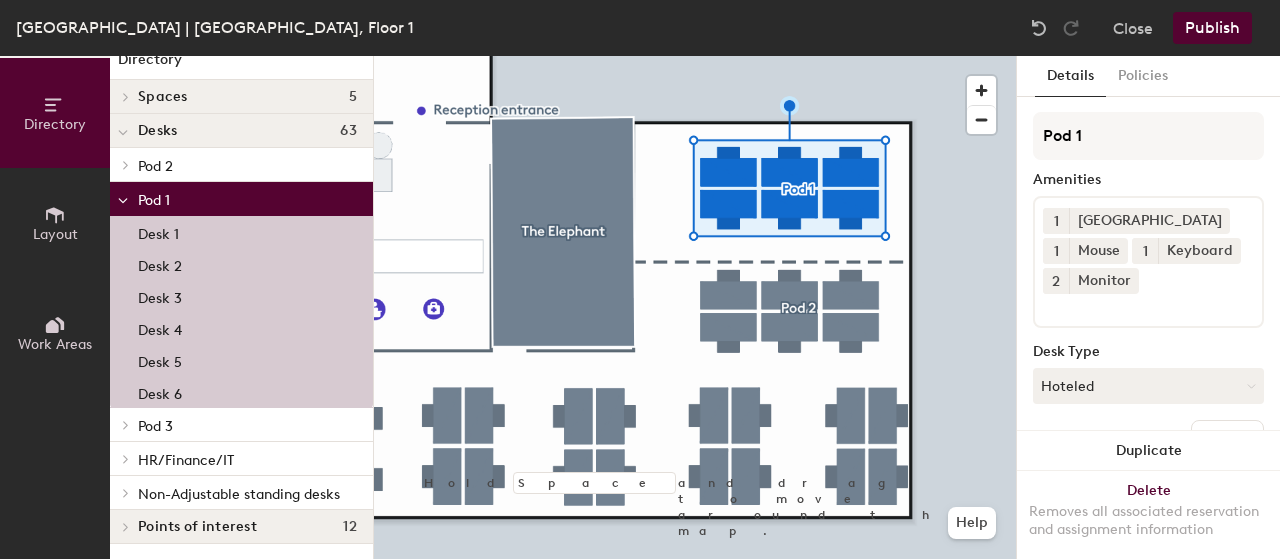 click on "Work Areas" 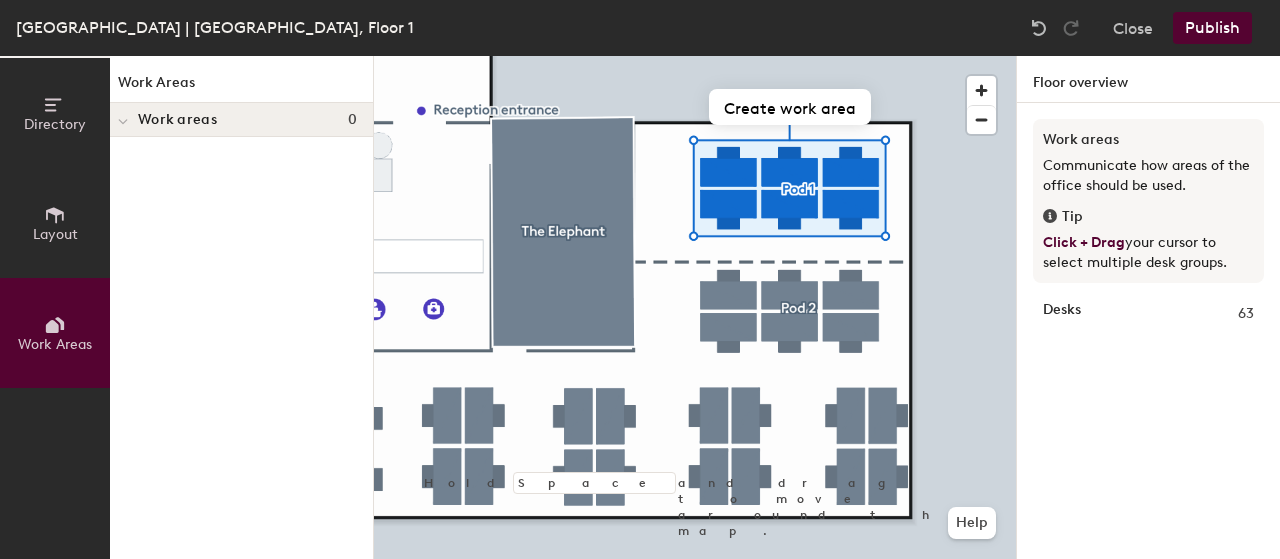scroll, scrollTop: 0, scrollLeft: 0, axis: both 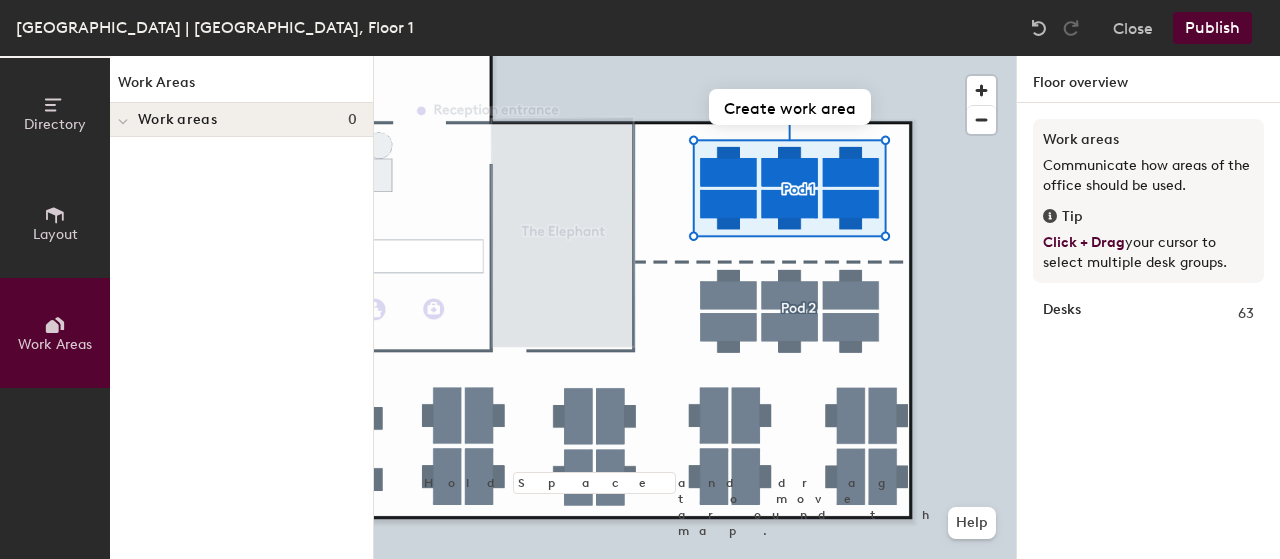 click 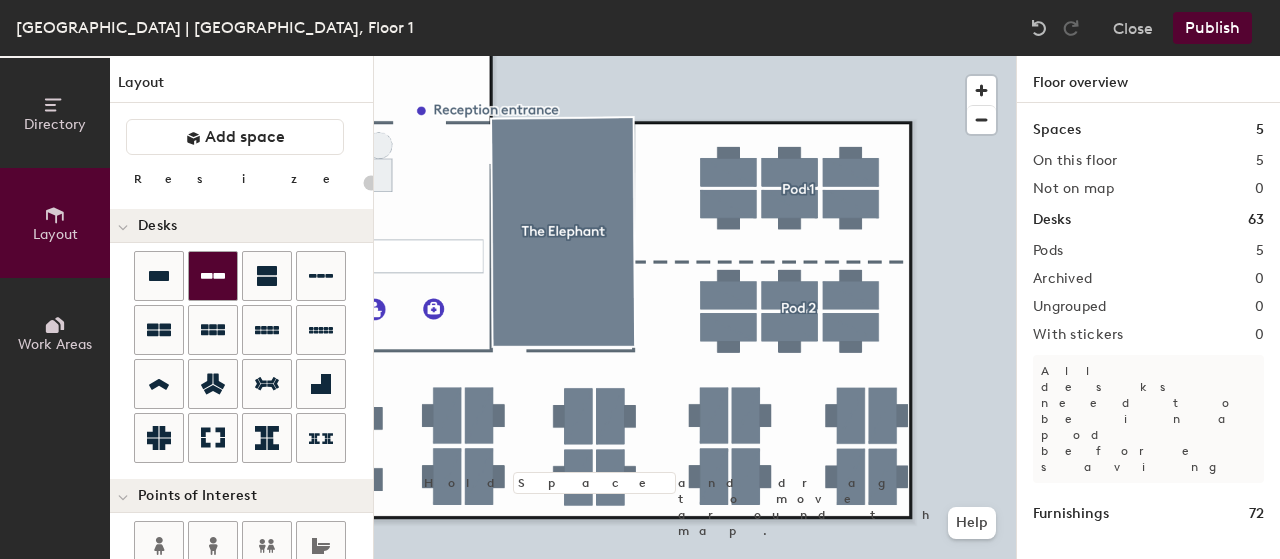 click 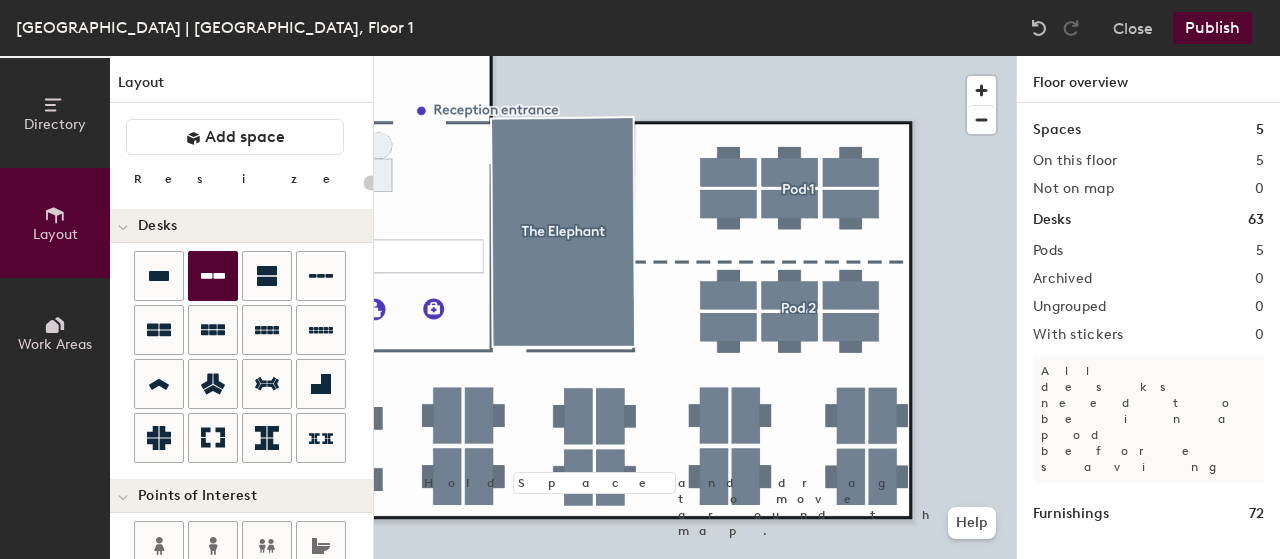 click 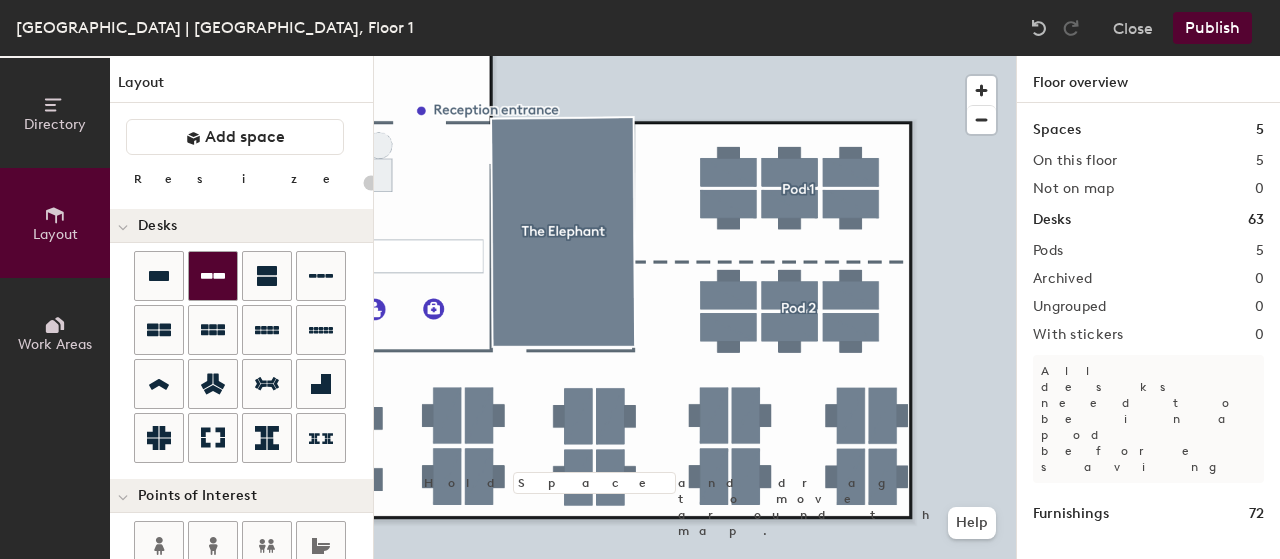 click 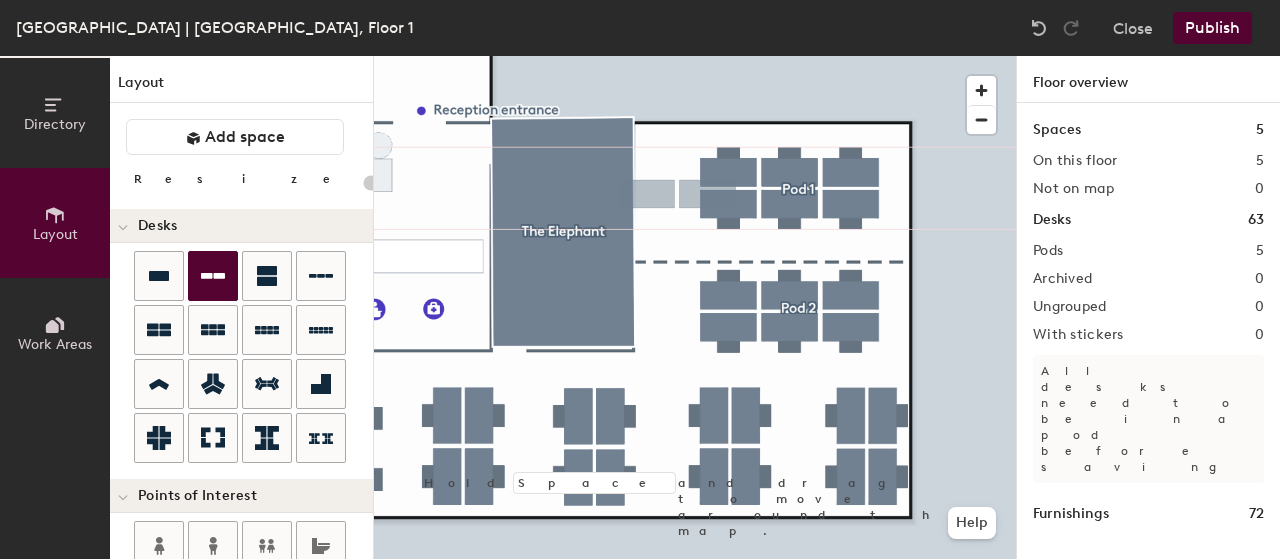 type on "140" 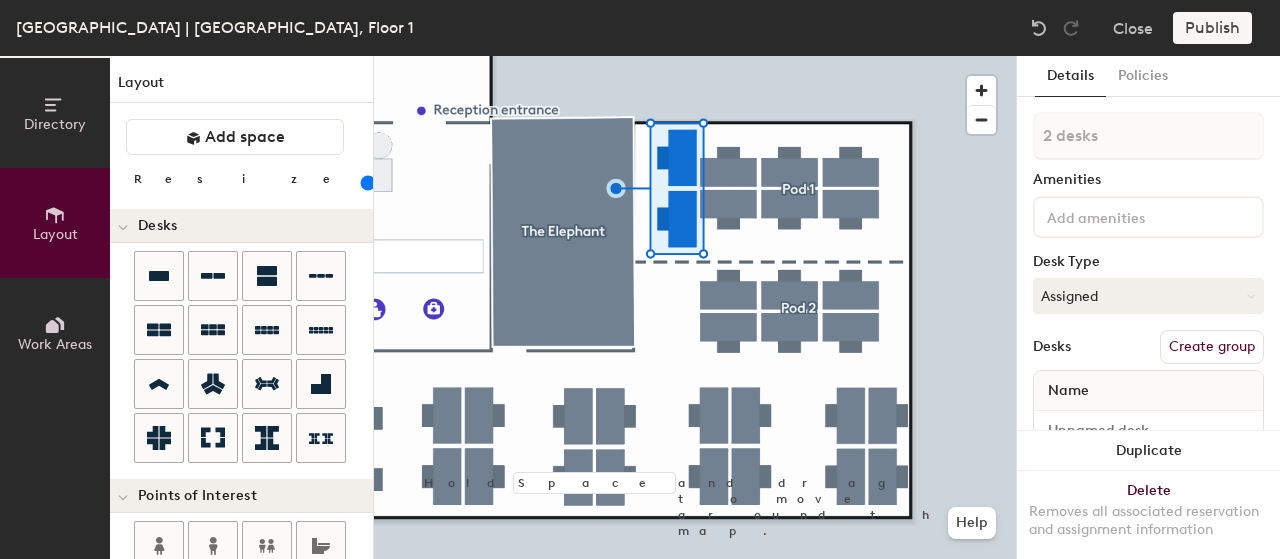 type on "1 desk" 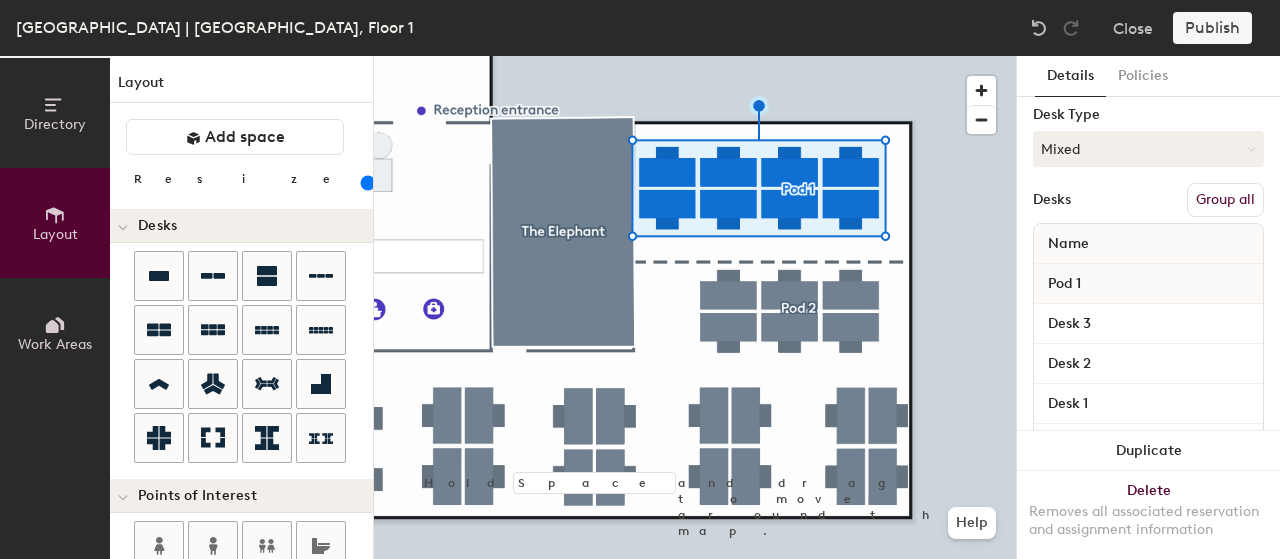 scroll, scrollTop: 200, scrollLeft: 0, axis: vertical 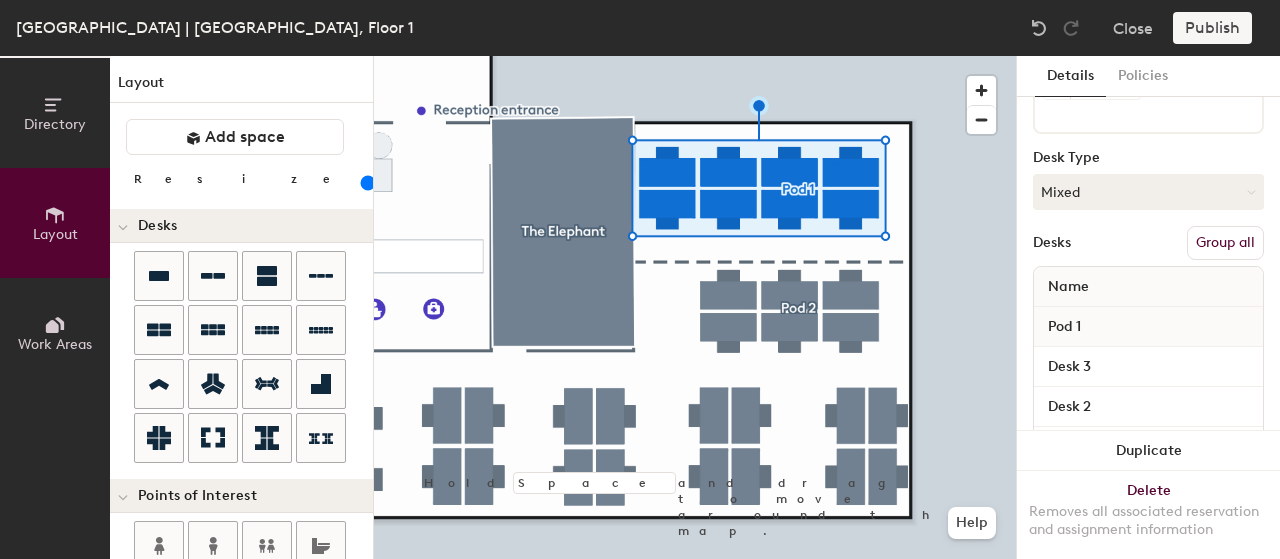 click on "Group all" 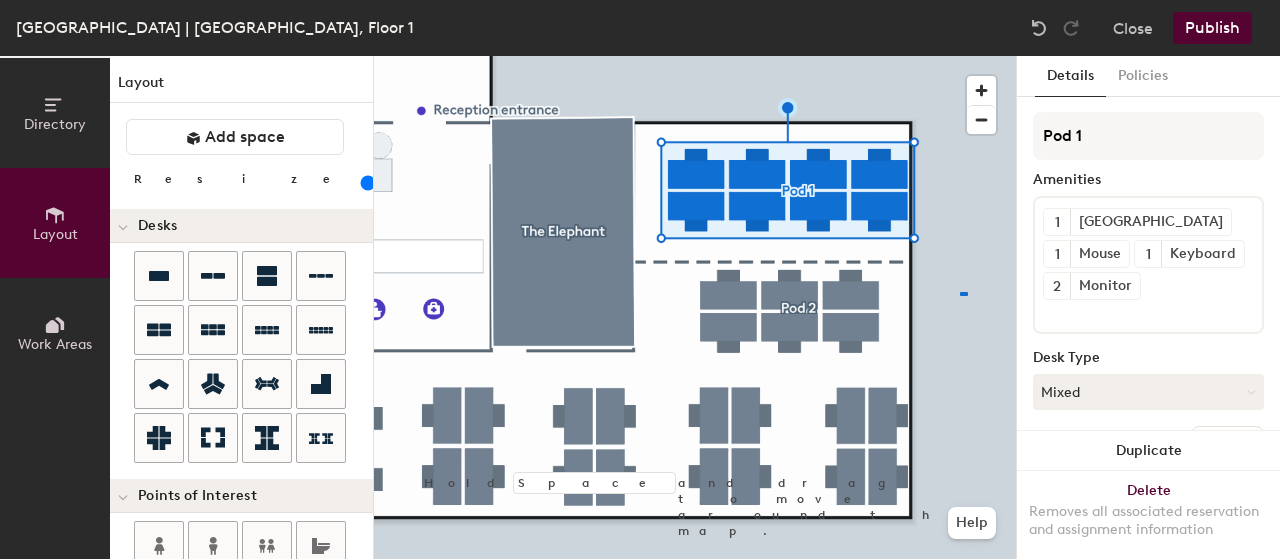 click 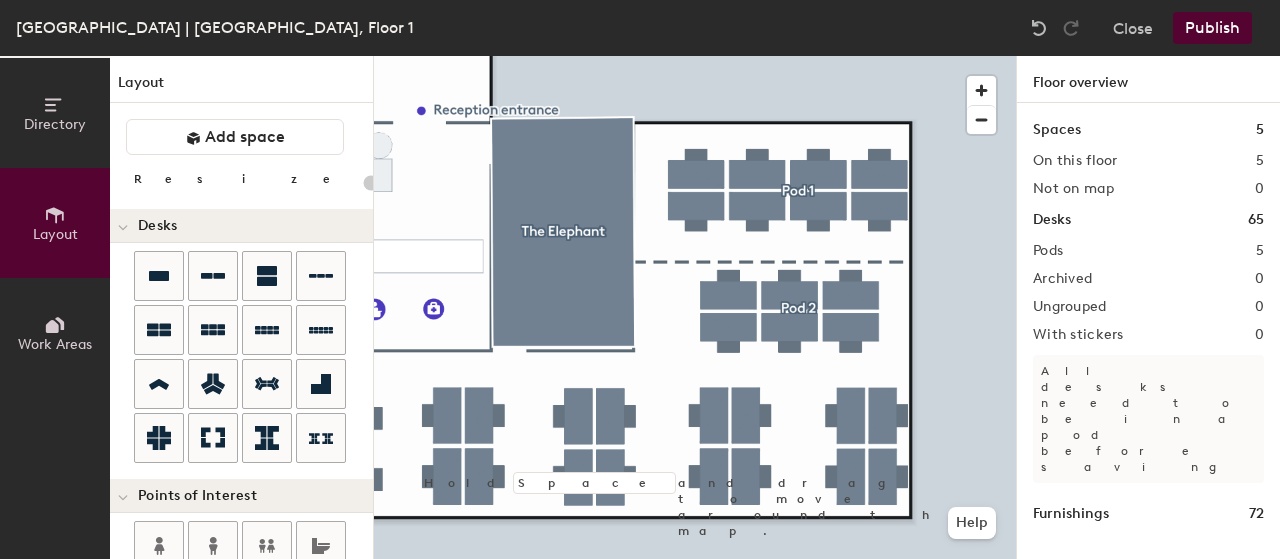 type on "140" 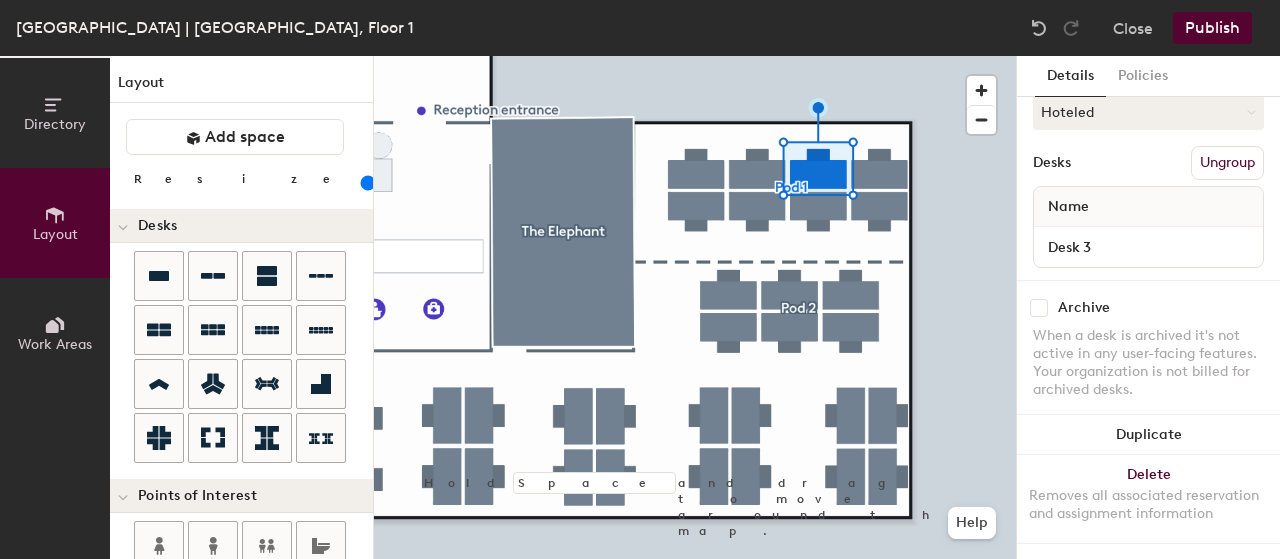 scroll, scrollTop: 320, scrollLeft: 0, axis: vertical 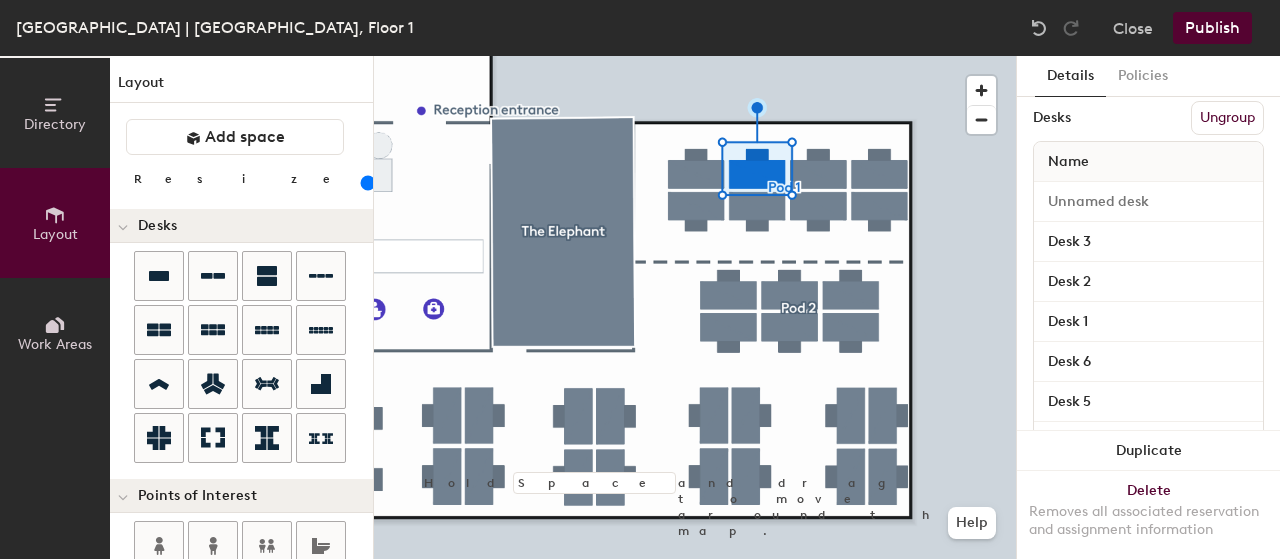 click 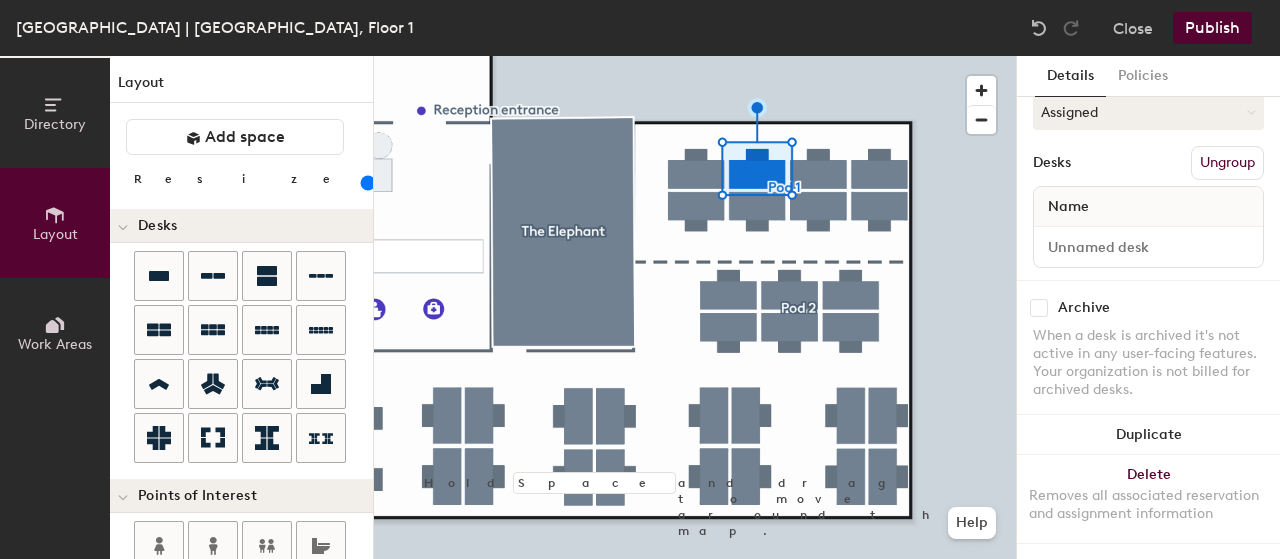 scroll, scrollTop: 200, scrollLeft: 0, axis: vertical 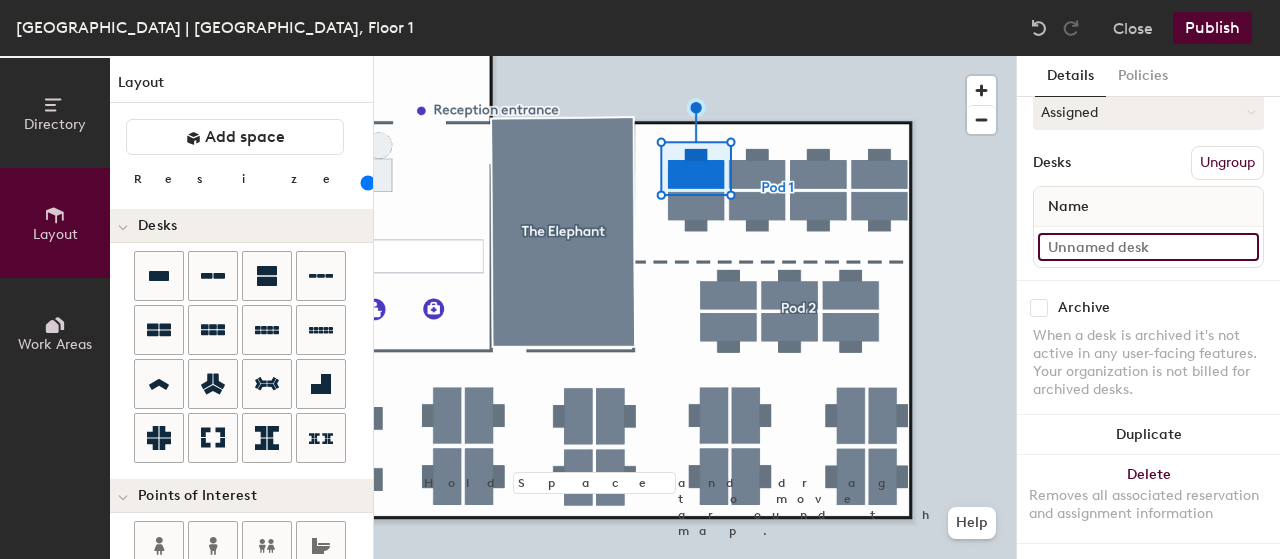 click 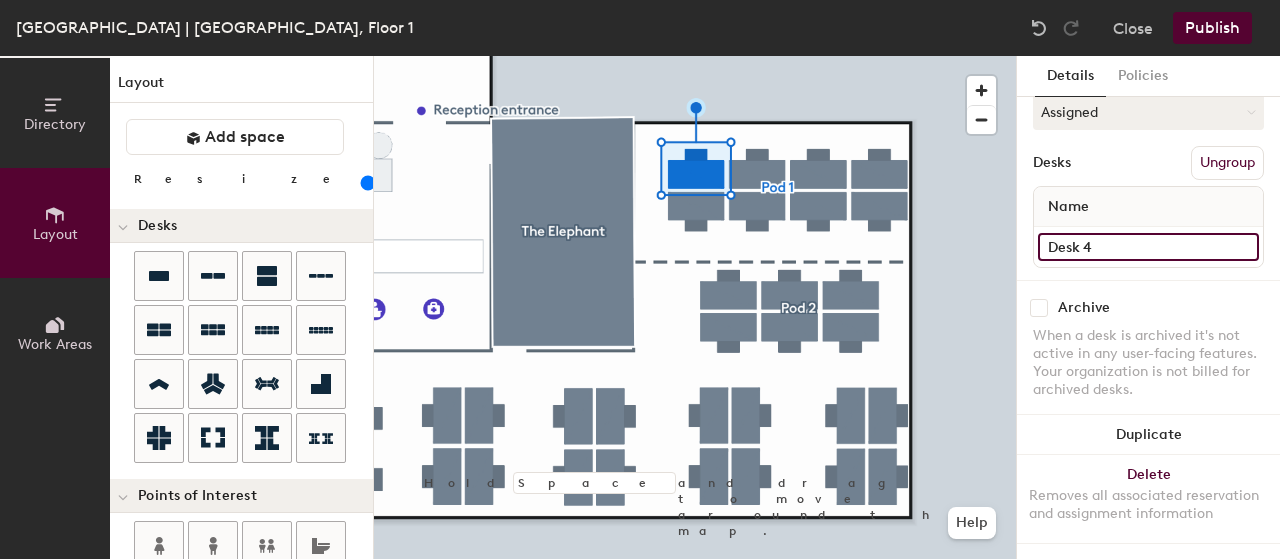 type on "Desk 4" 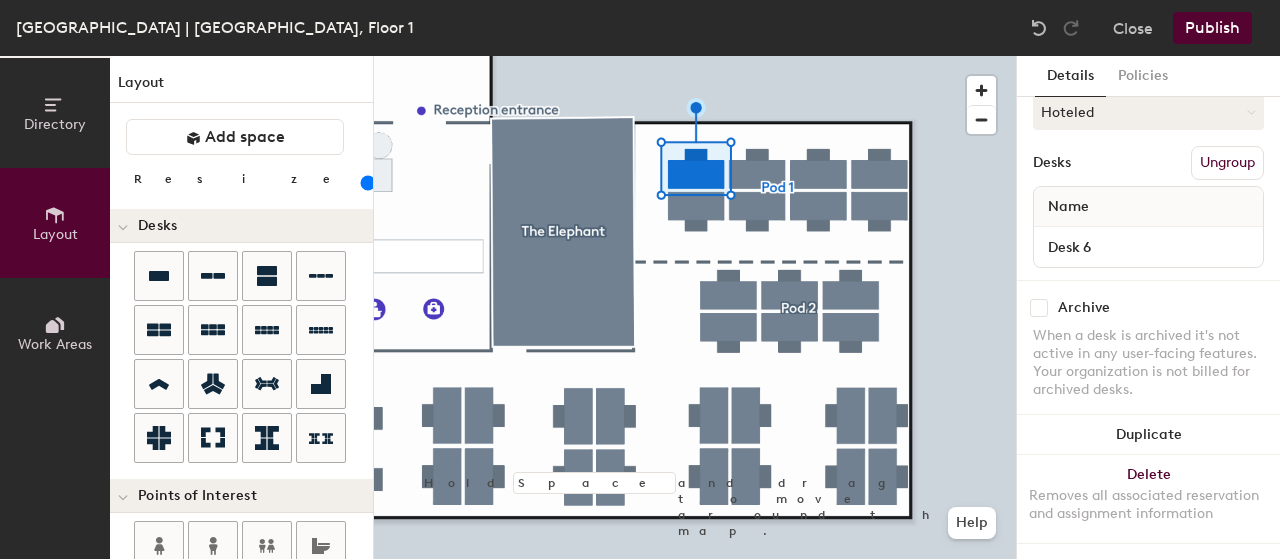scroll, scrollTop: 320, scrollLeft: 0, axis: vertical 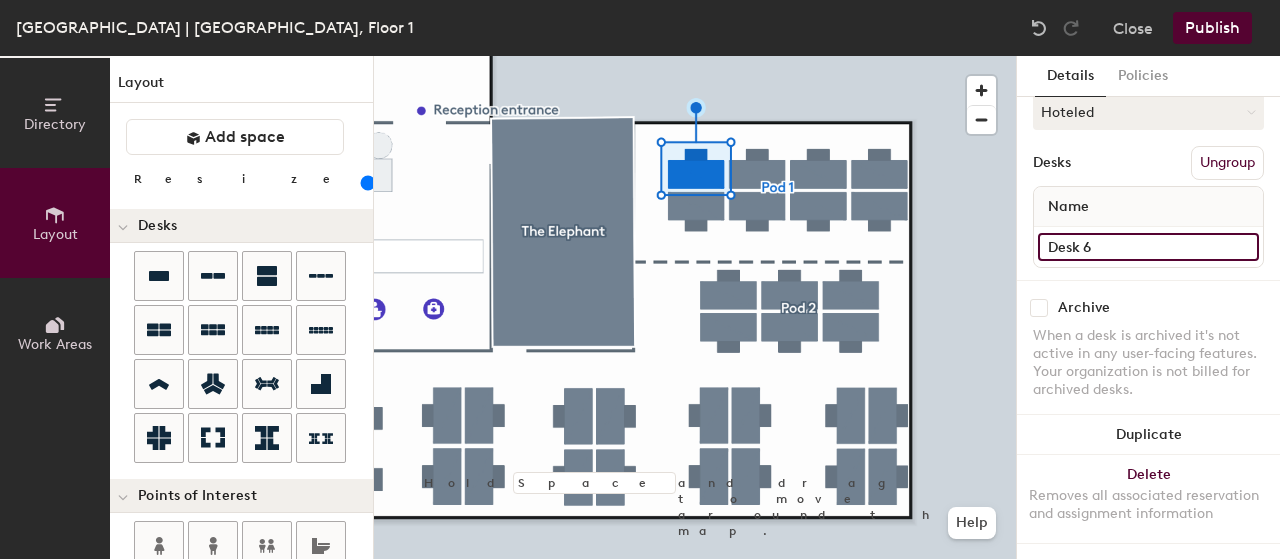 click on "Desk 6" 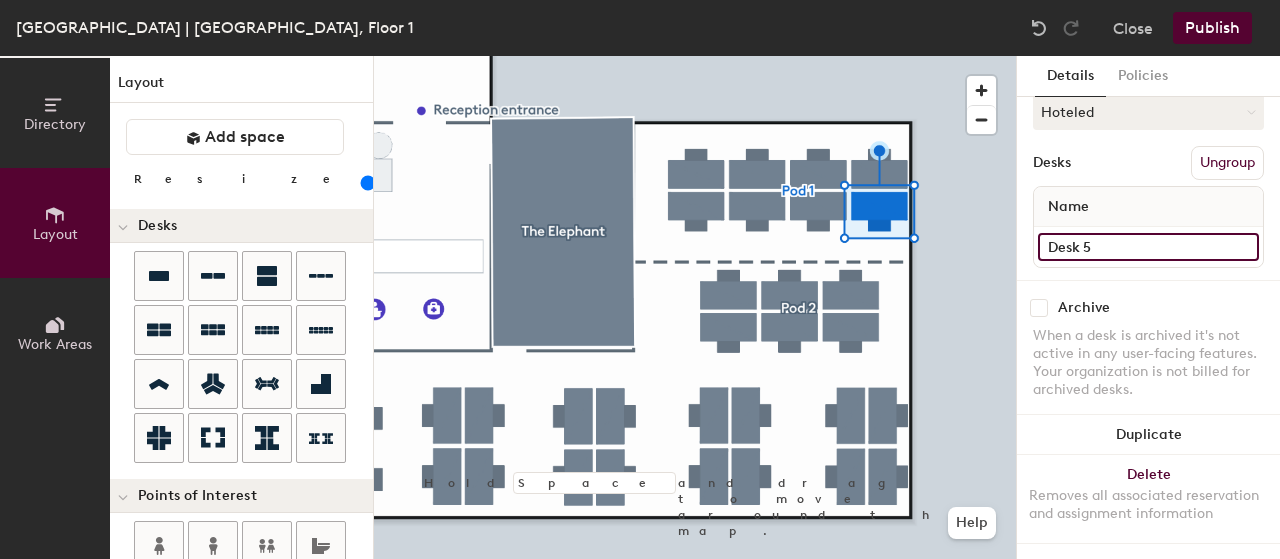 type on "Desk 5" 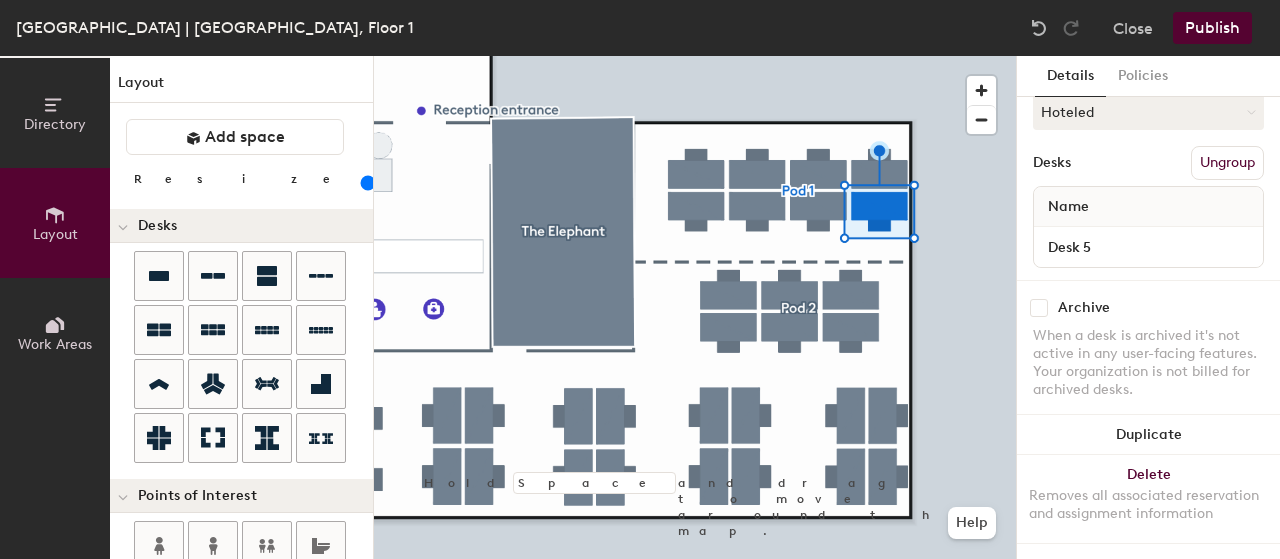 scroll, scrollTop: 320, scrollLeft: 0, axis: vertical 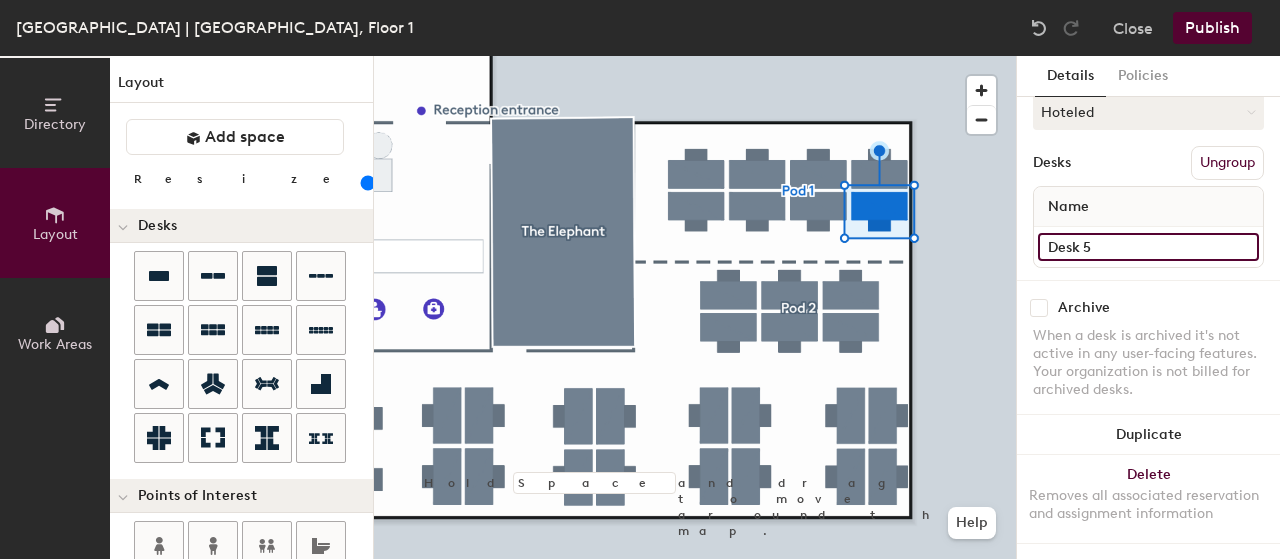 click on "Desk 5" 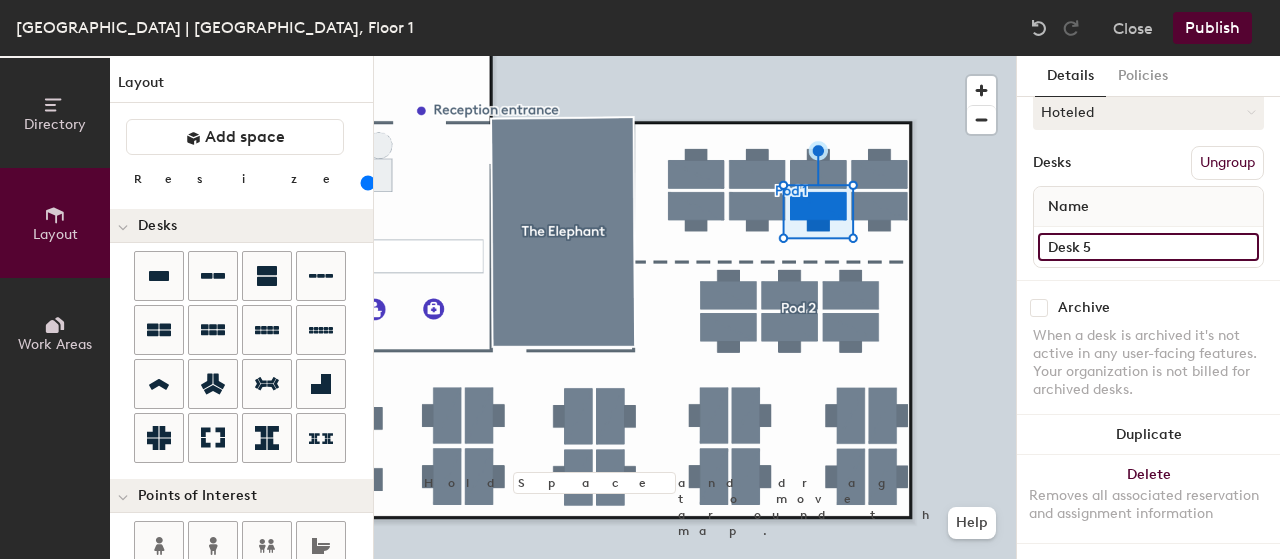 click on "Desk 5" 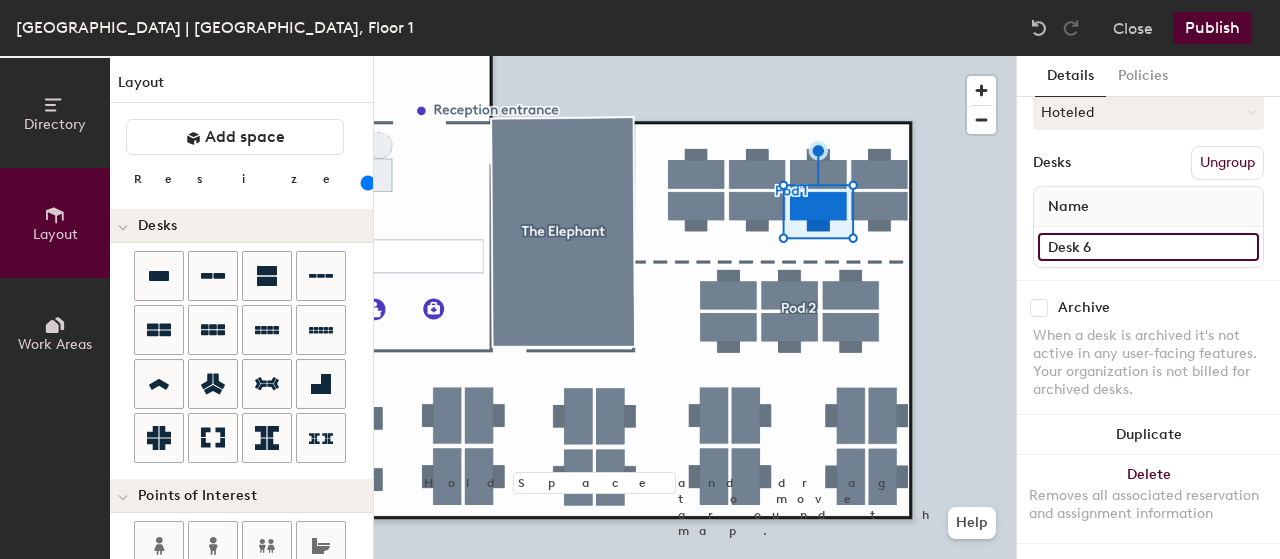 type on "Desk 6" 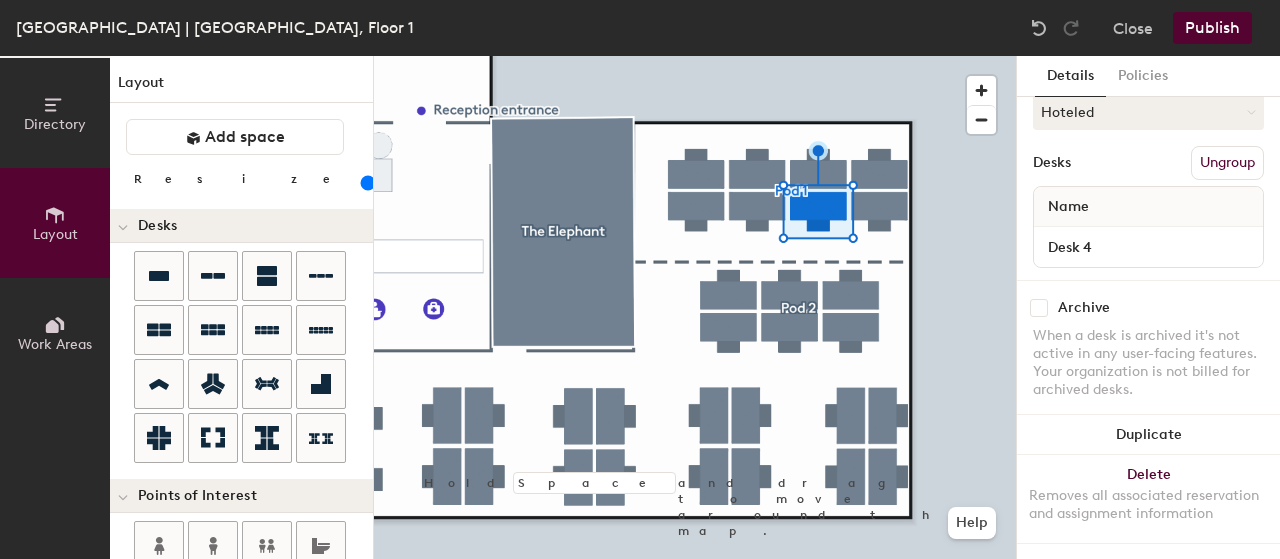 scroll, scrollTop: 320, scrollLeft: 0, axis: vertical 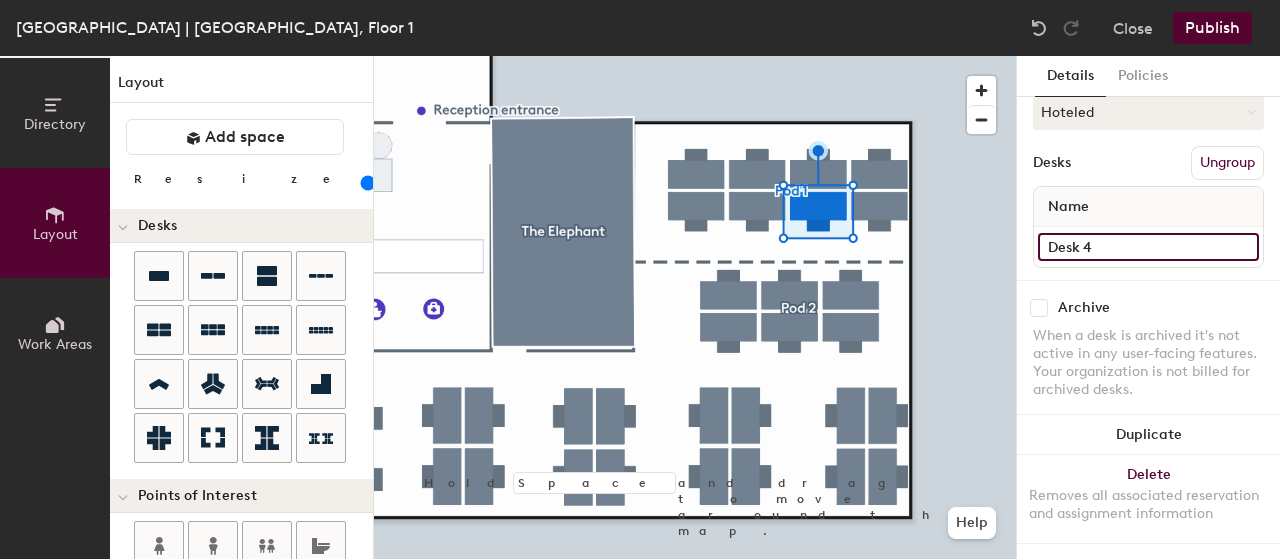 click on "Desk 4" 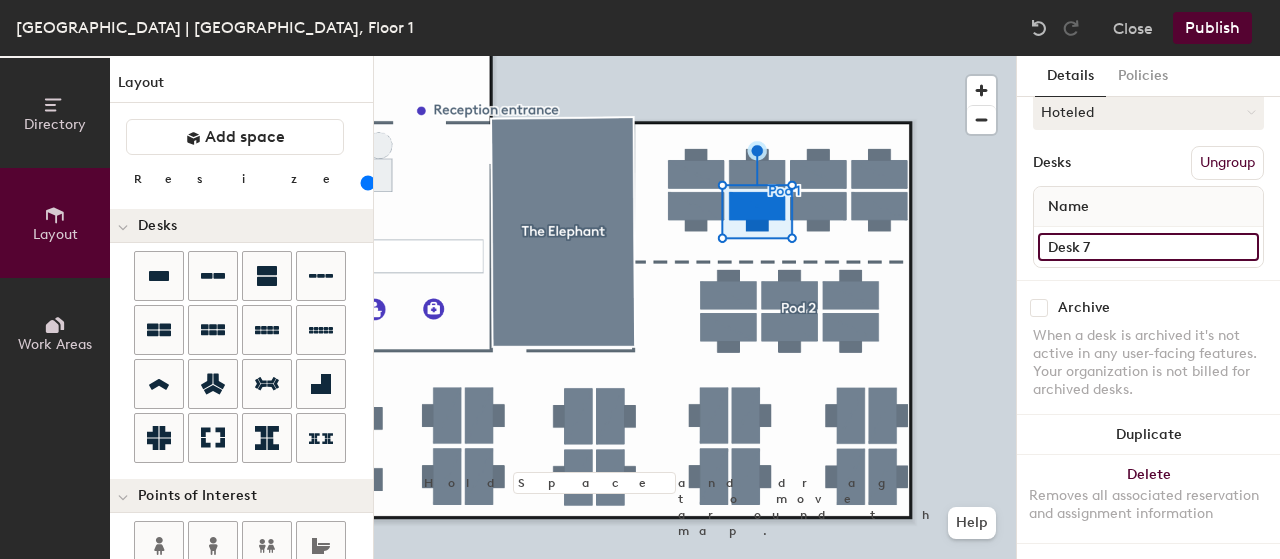 type on "Desk 7" 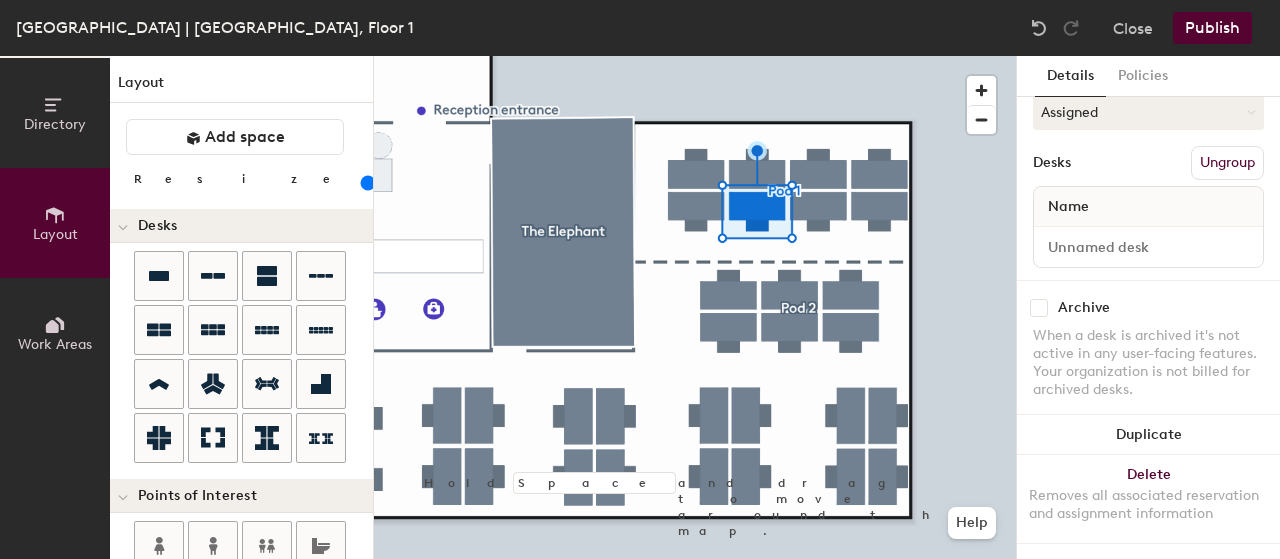 scroll, scrollTop: 200, scrollLeft: 0, axis: vertical 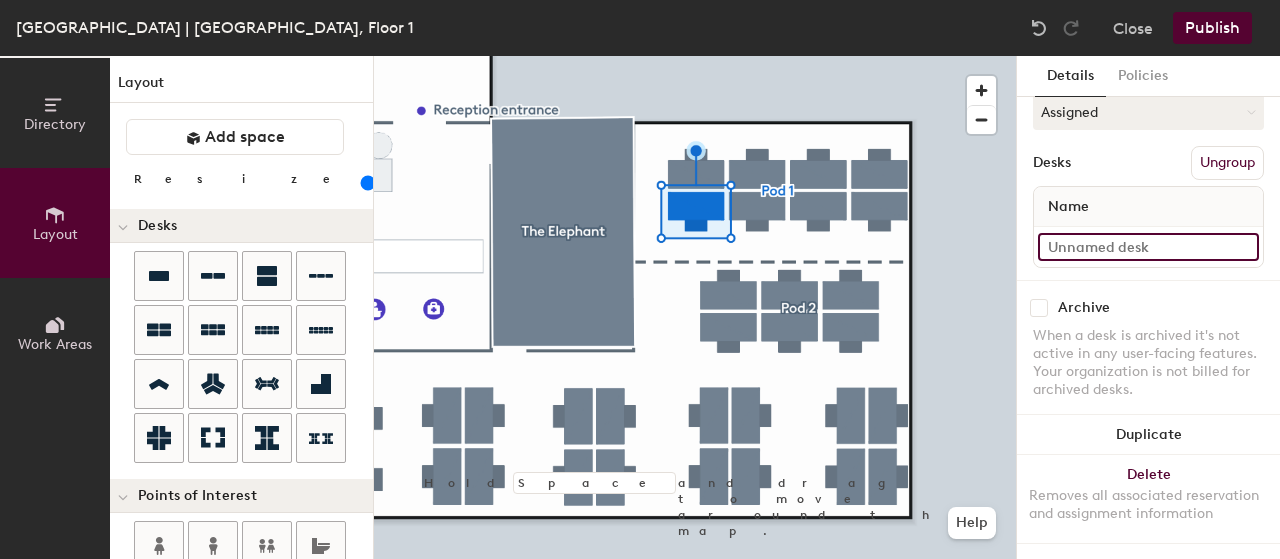click 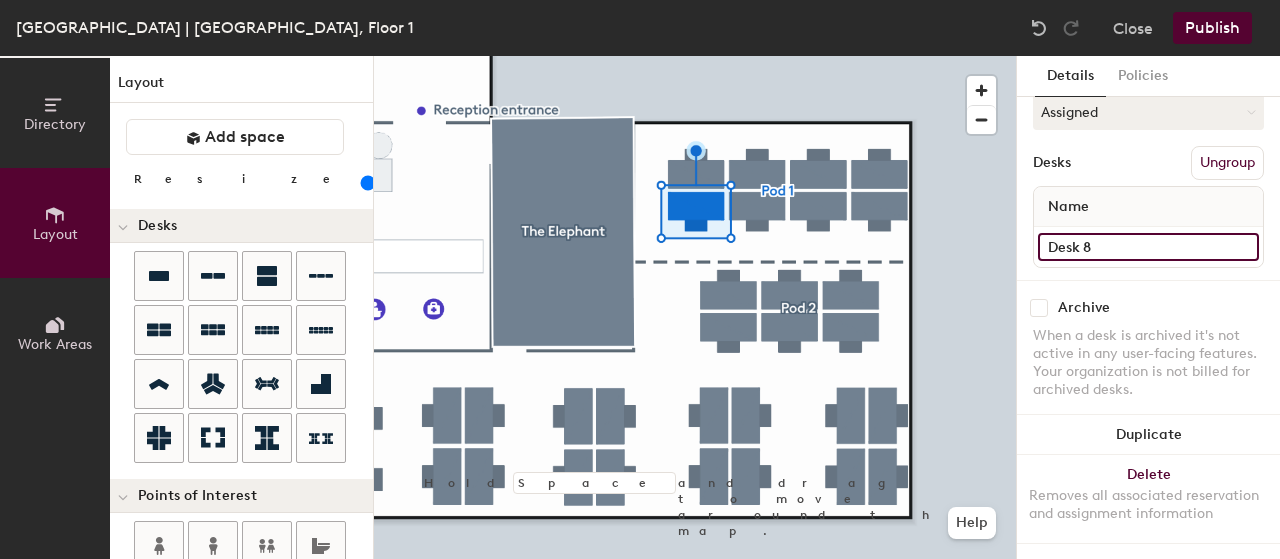 type on "Desk 8" 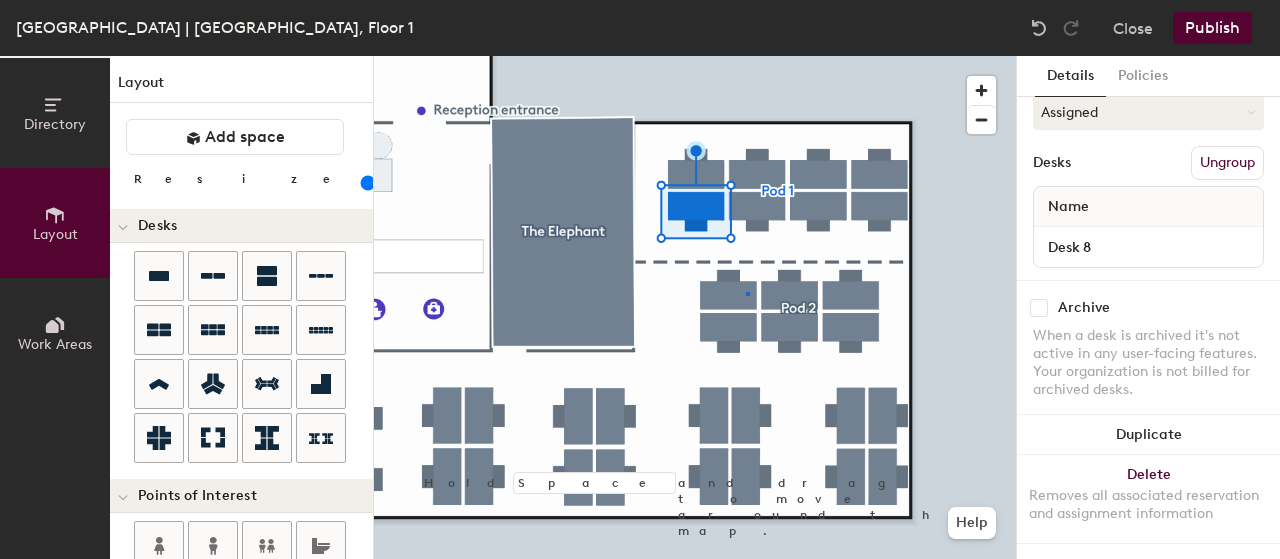 click 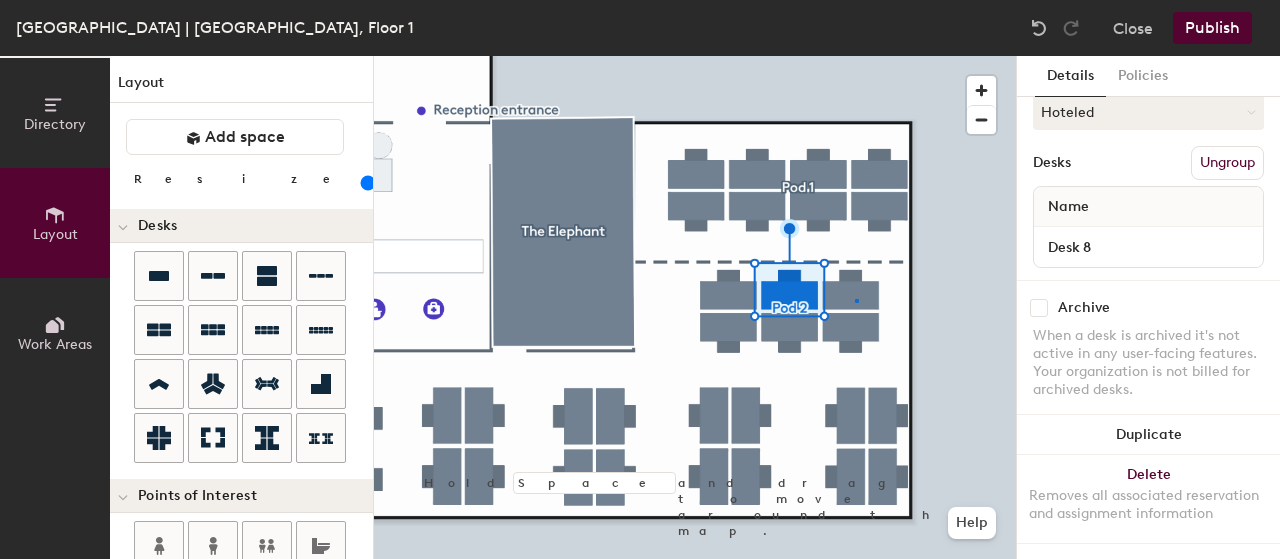 click 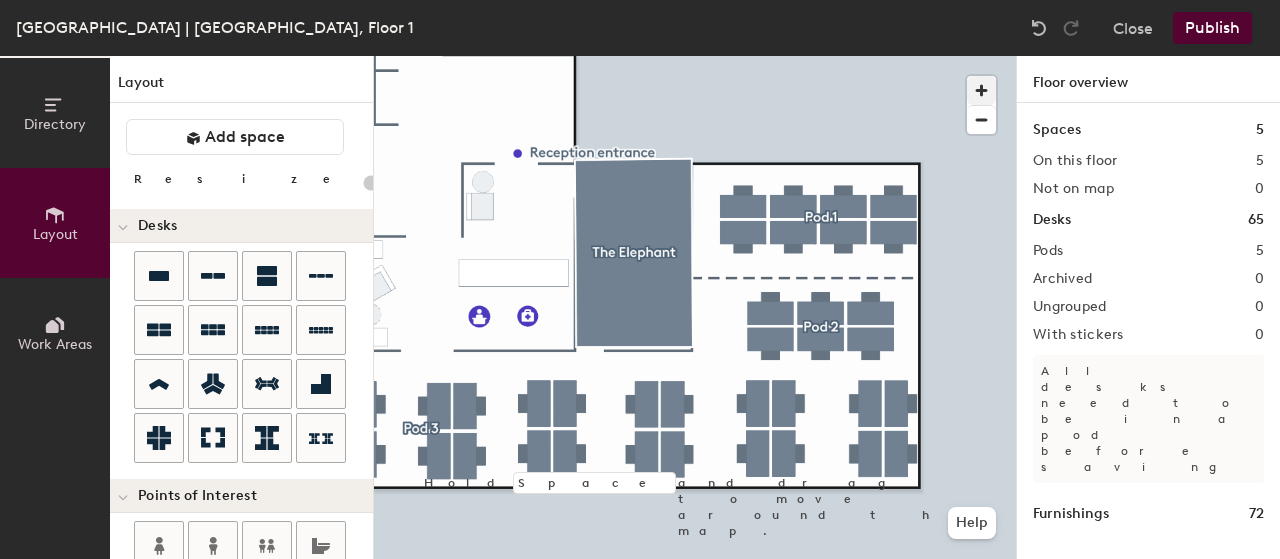 type on "140" 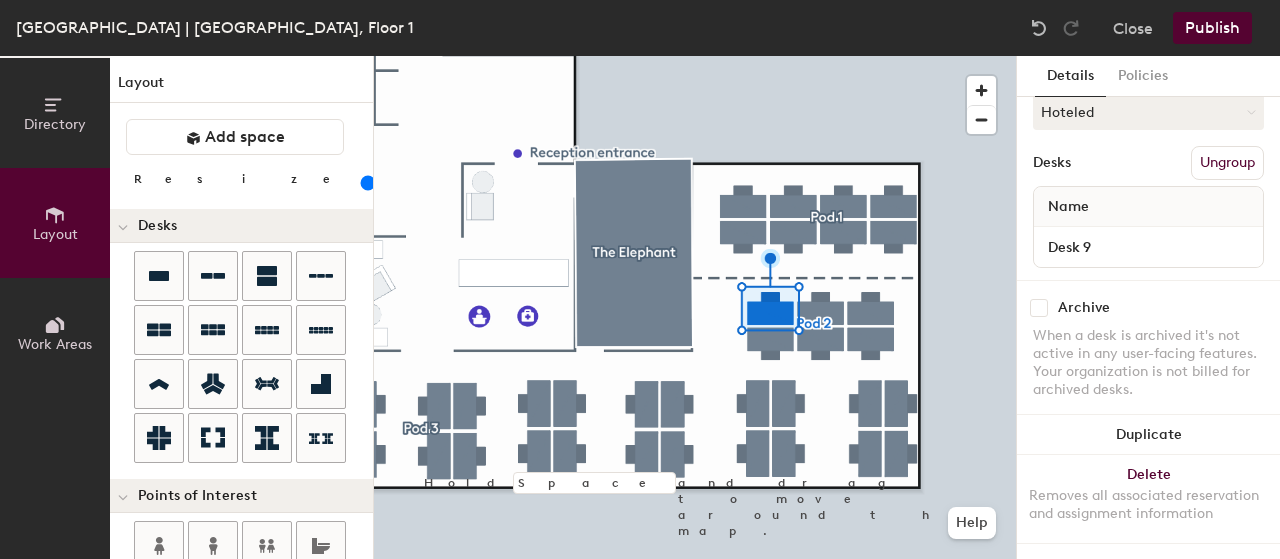 scroll, scrollTop: 350, scrollLeft: 0, axis: vertical 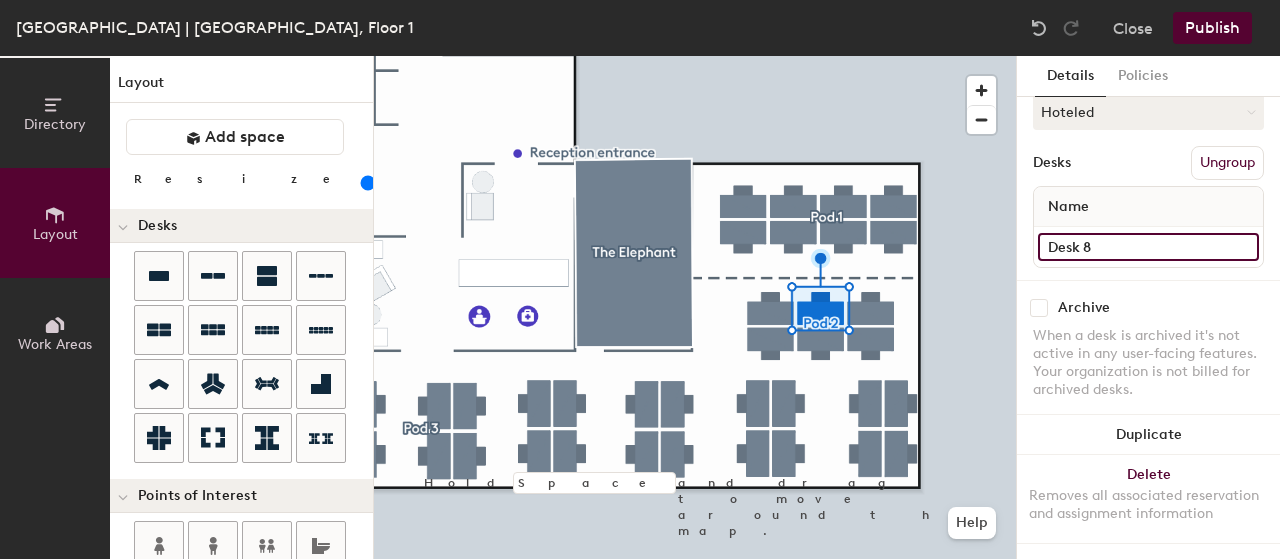 click on "Desk 8" 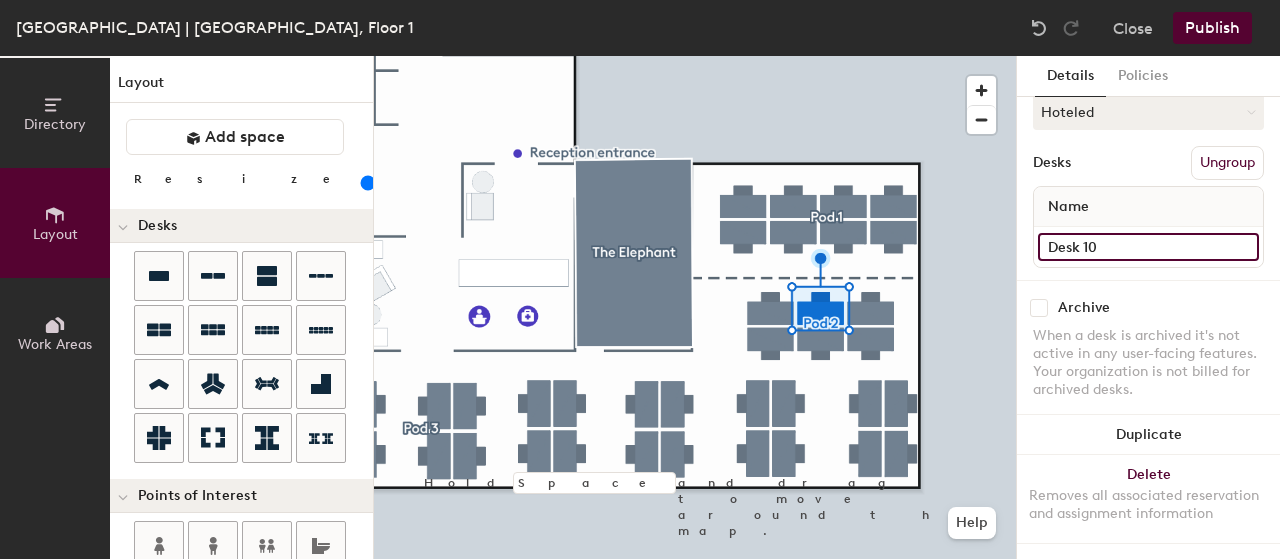 type on "Desk 10" 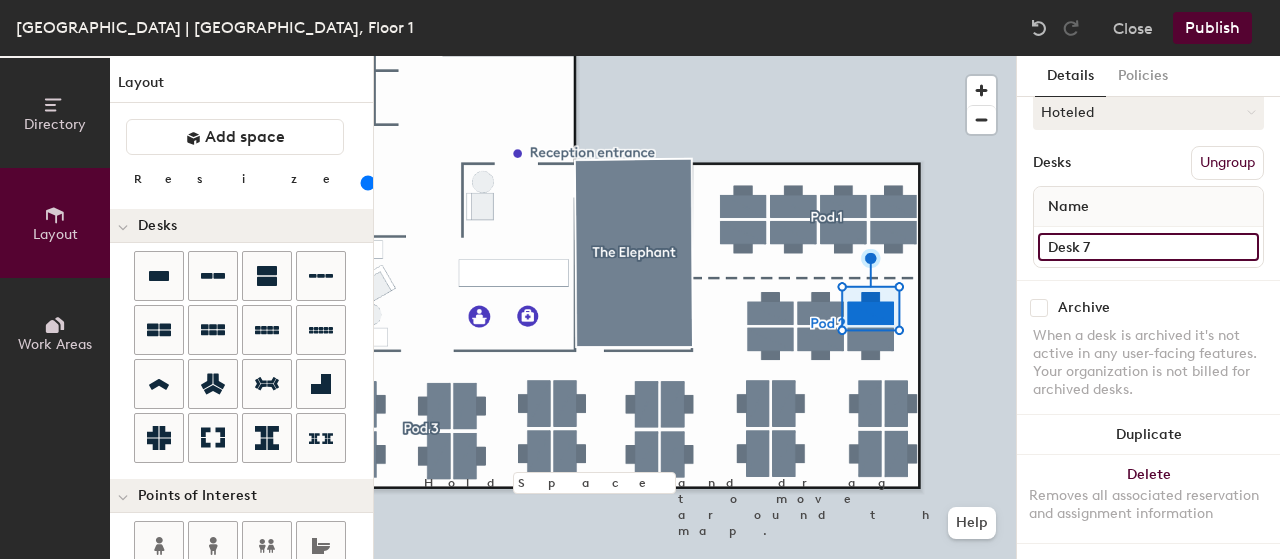 click on "Desk 7" 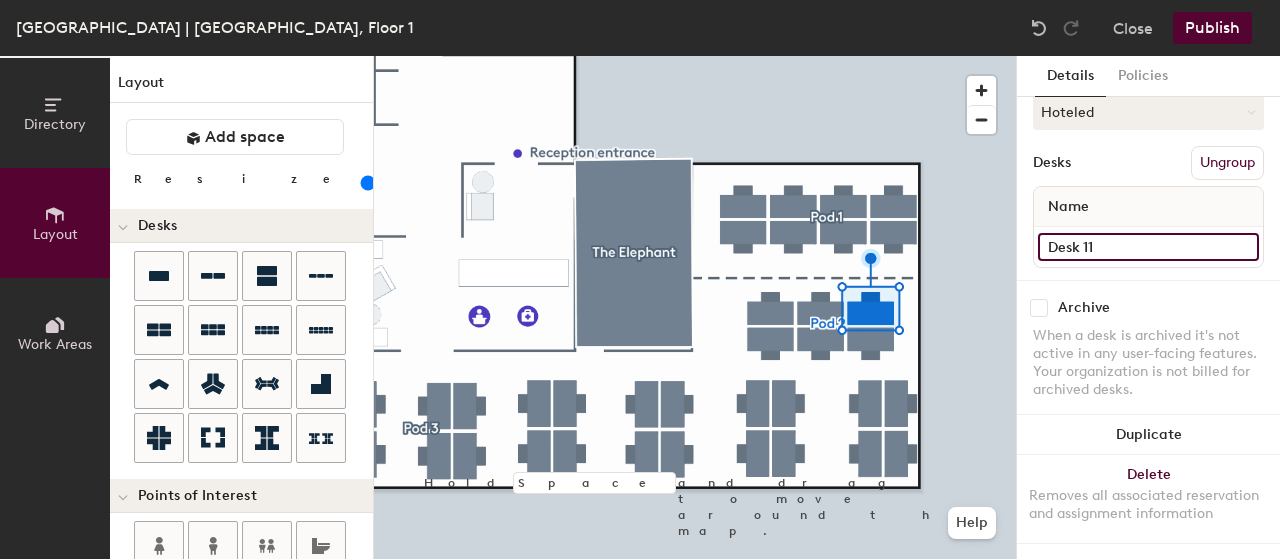type on "Desk 11" 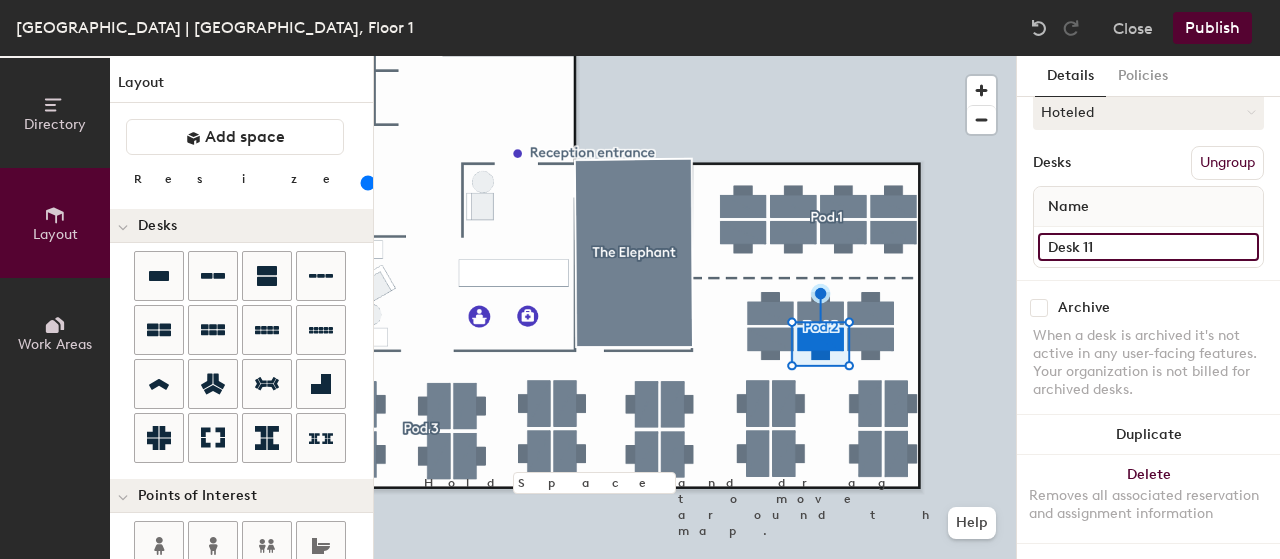 click on "Desk 11" 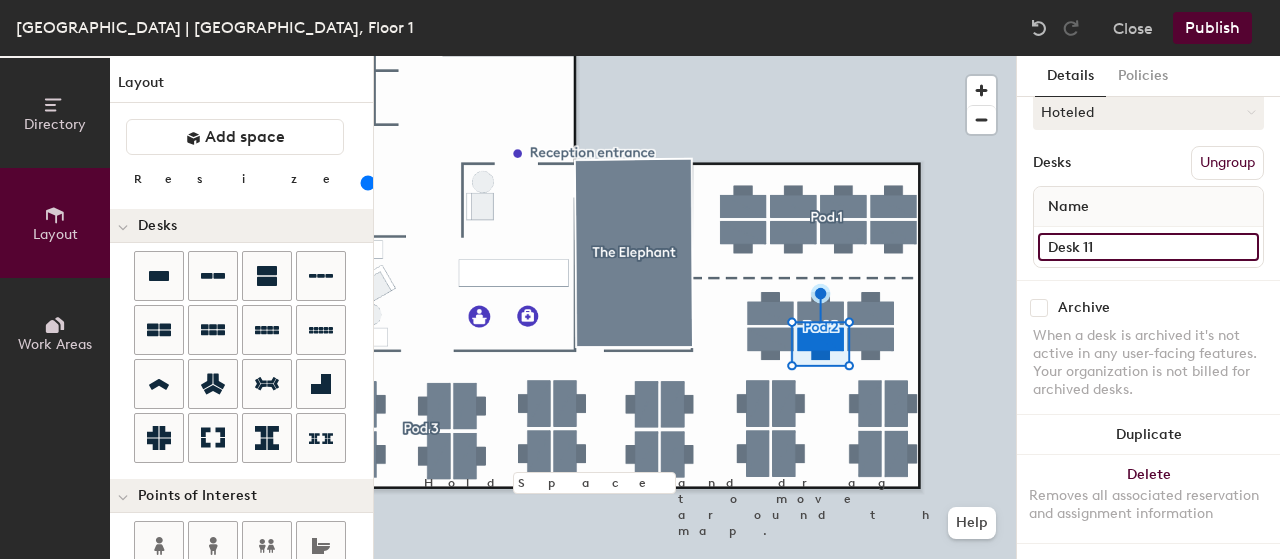 click on "Desk 11" 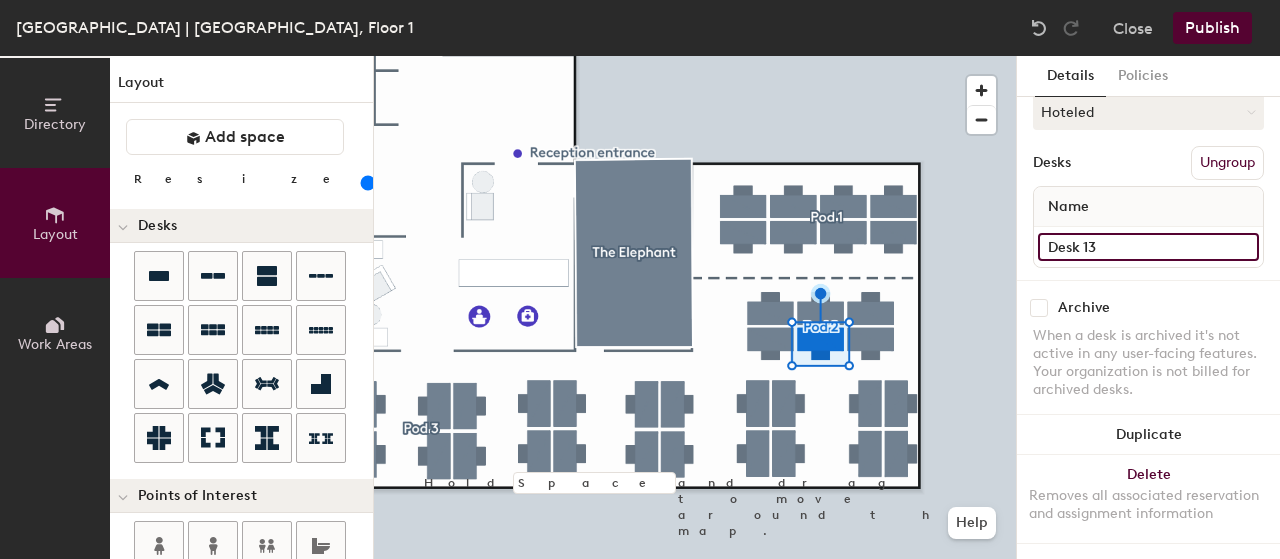 type on "Desk 13" 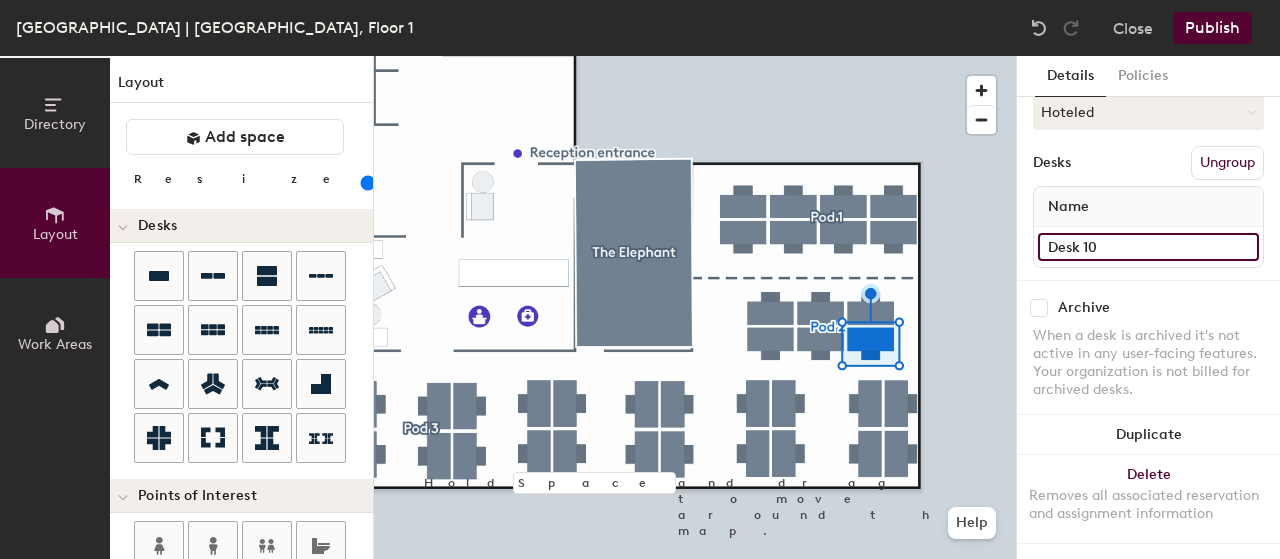 click on "Desk 10" 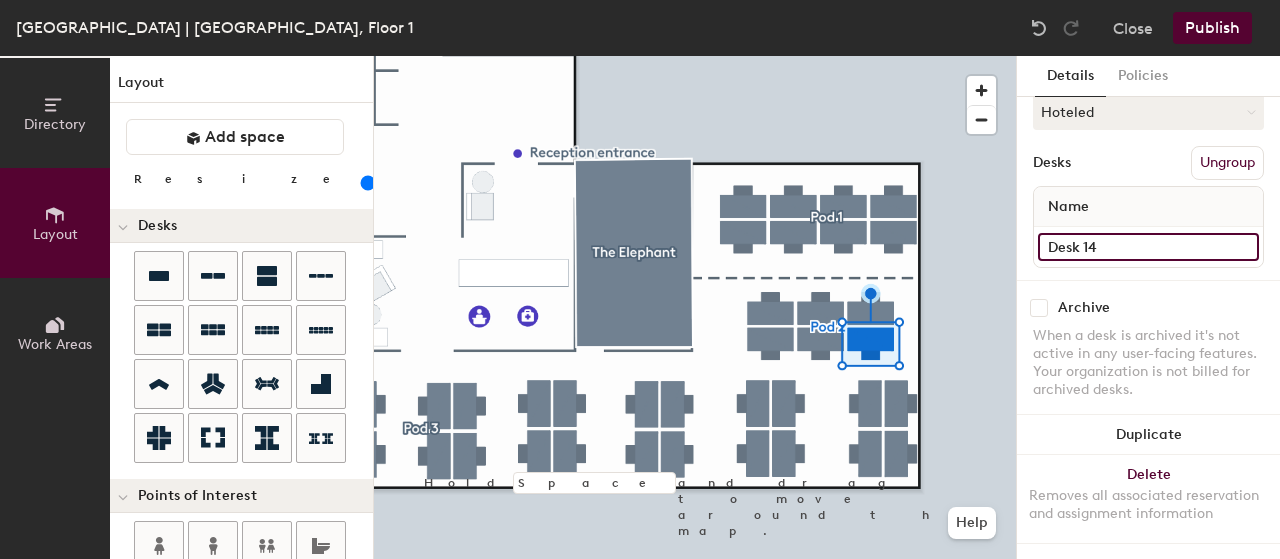 type on "Desk 14" 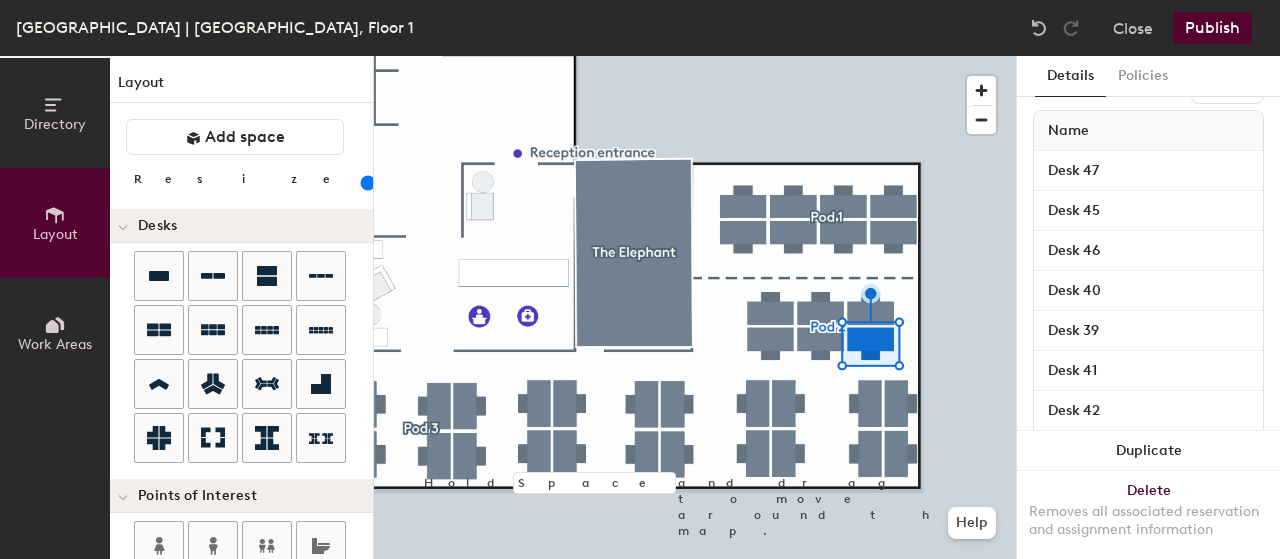 scroll, scrollTop: 320, scrollLeft: 0, axis: vertical 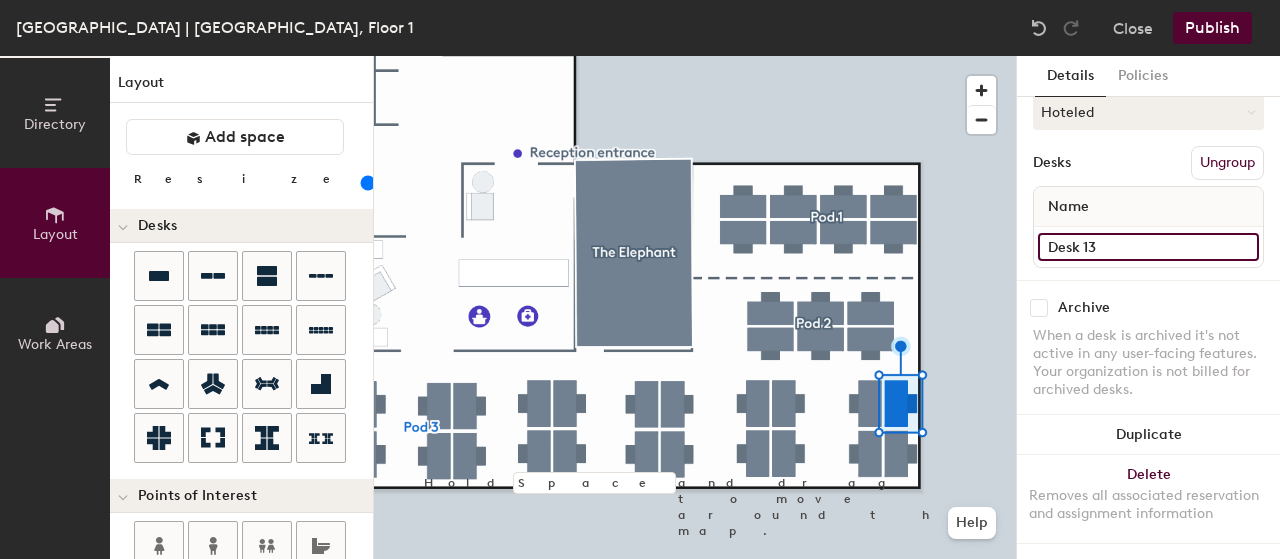 click on "Desk 13" 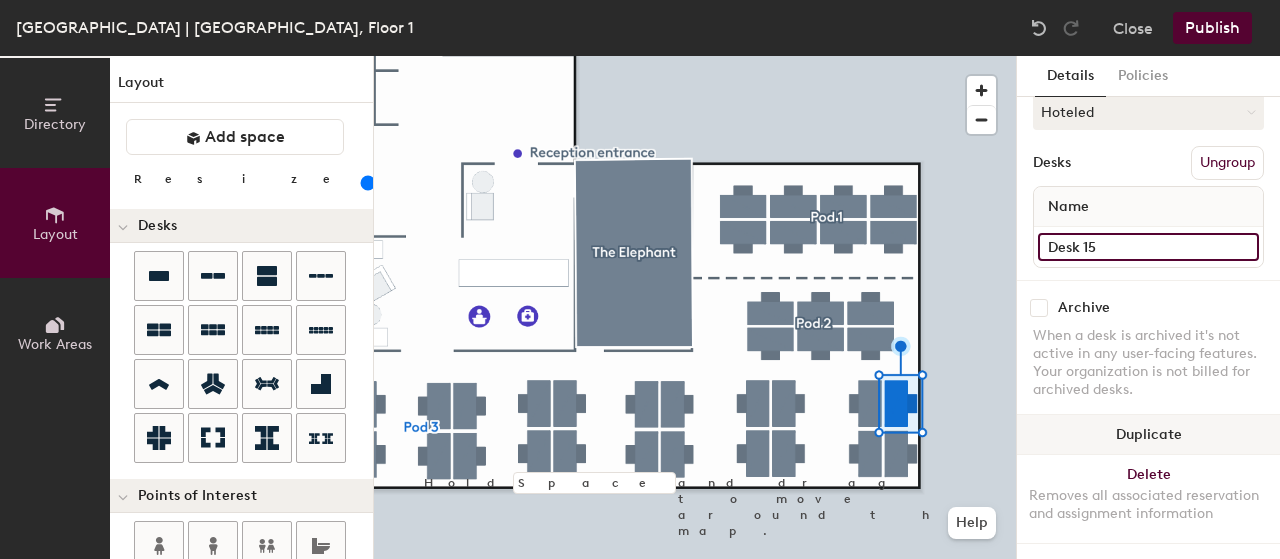 type on "Desk 15" 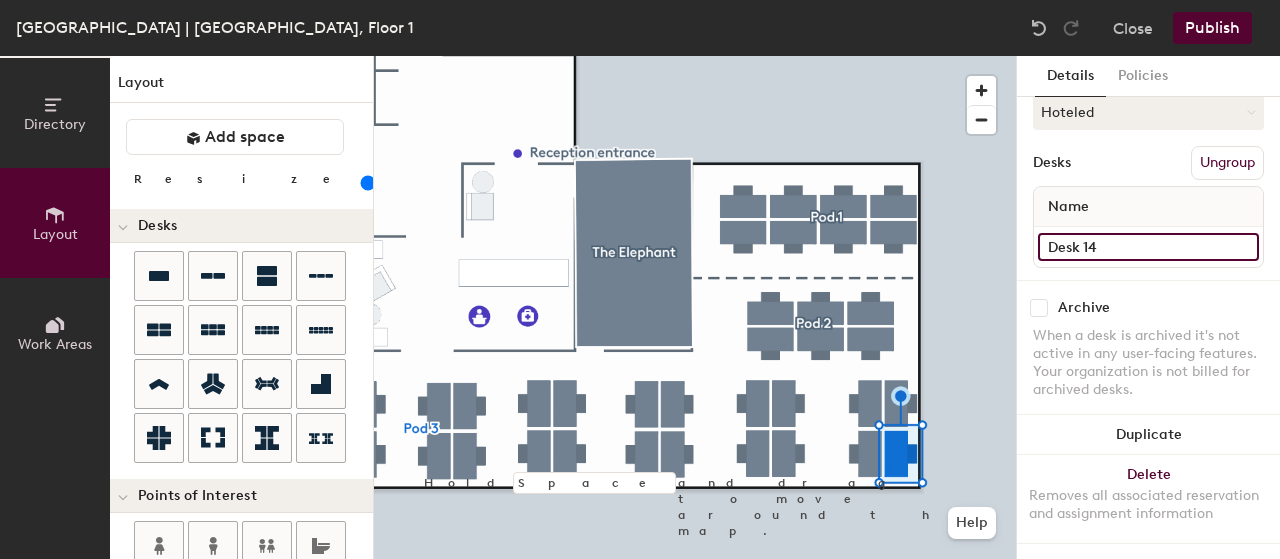 click on "Desk 14" 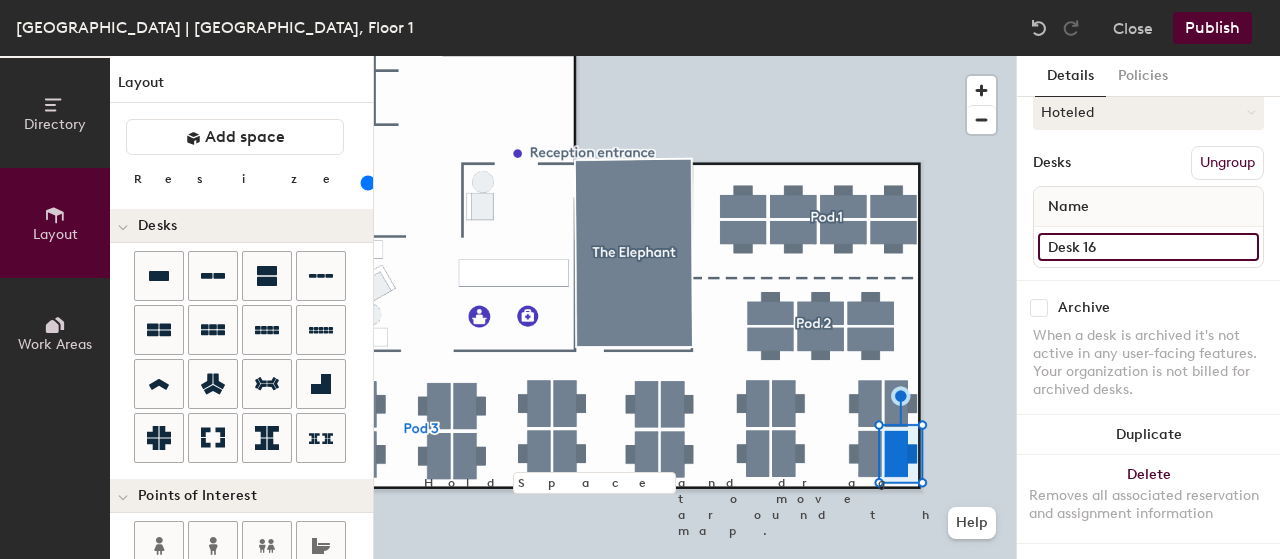 type on "Desk 16" 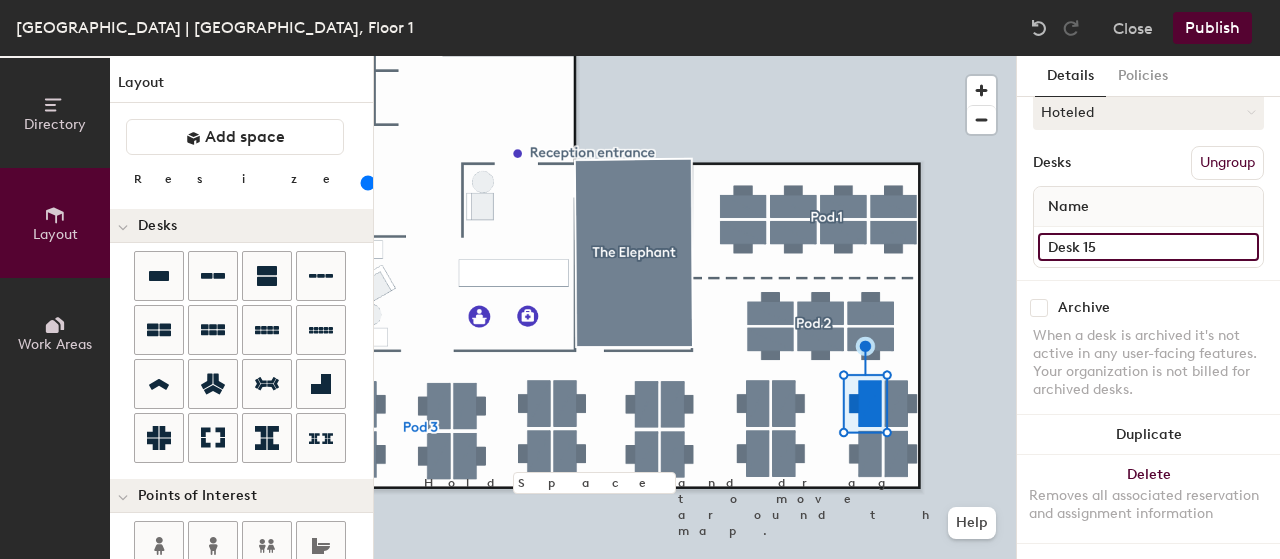 click on "Desk 15" 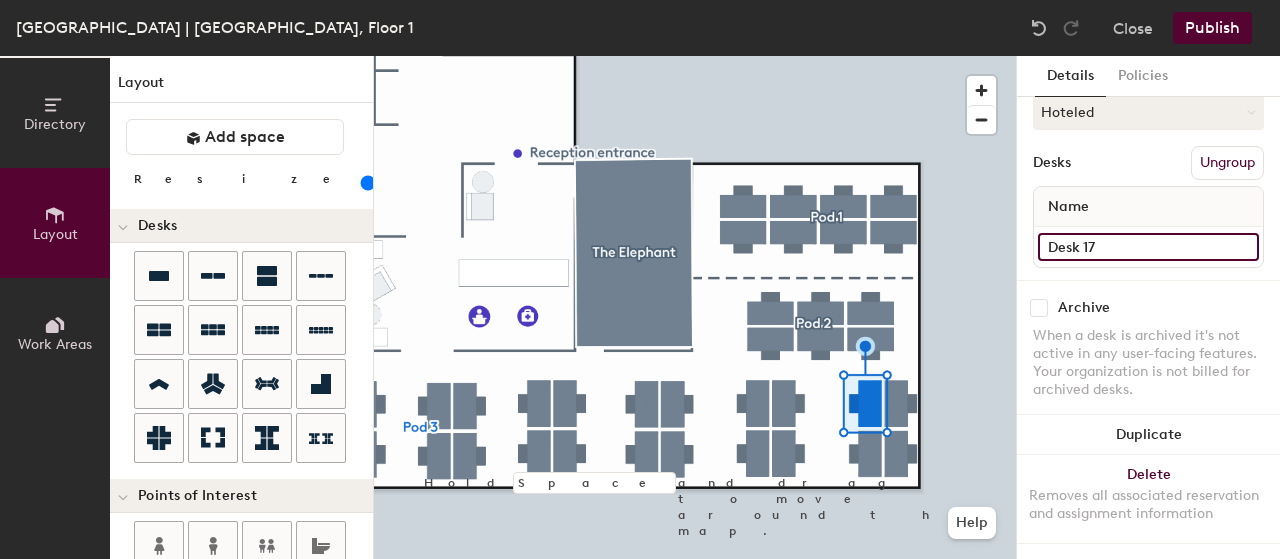 type on "Desk 17" 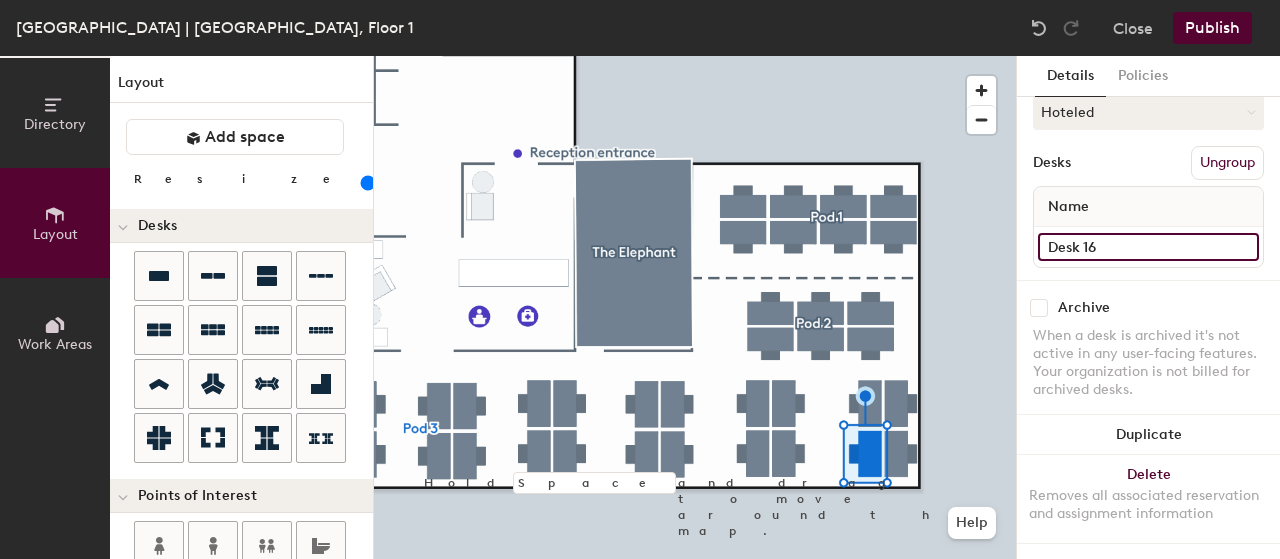 click on "Desk 16" 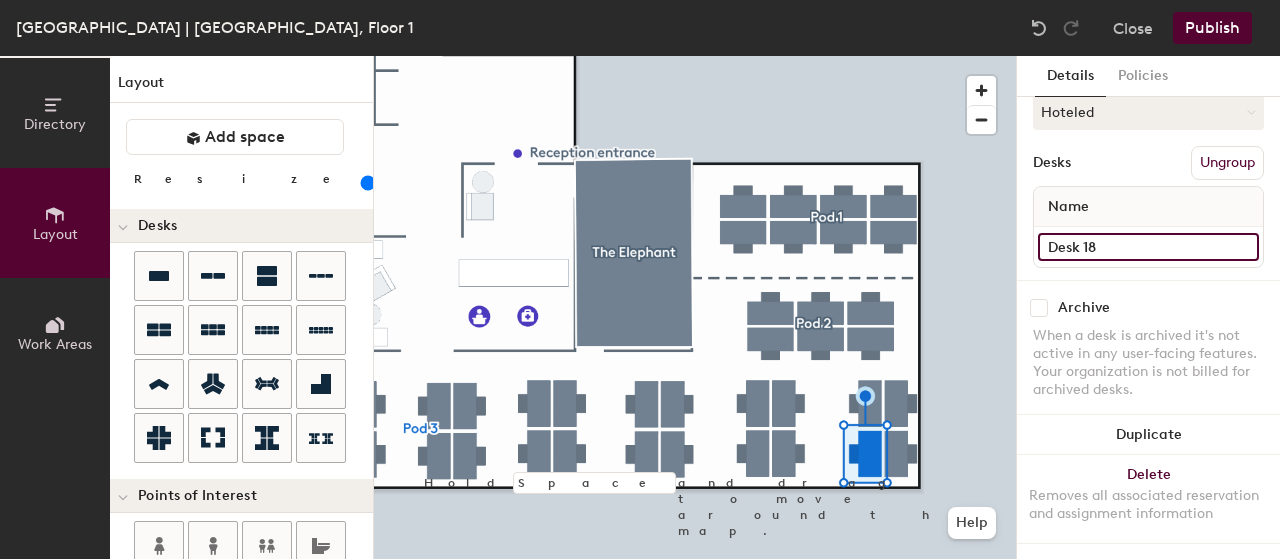 type on "Desk 18" 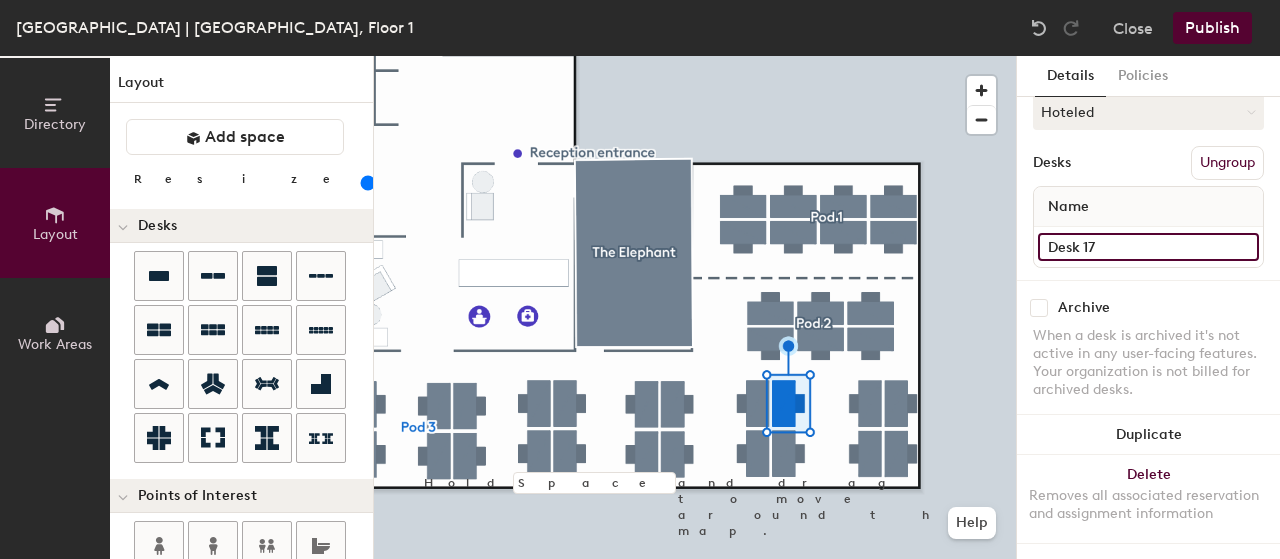click on "Desk 17" 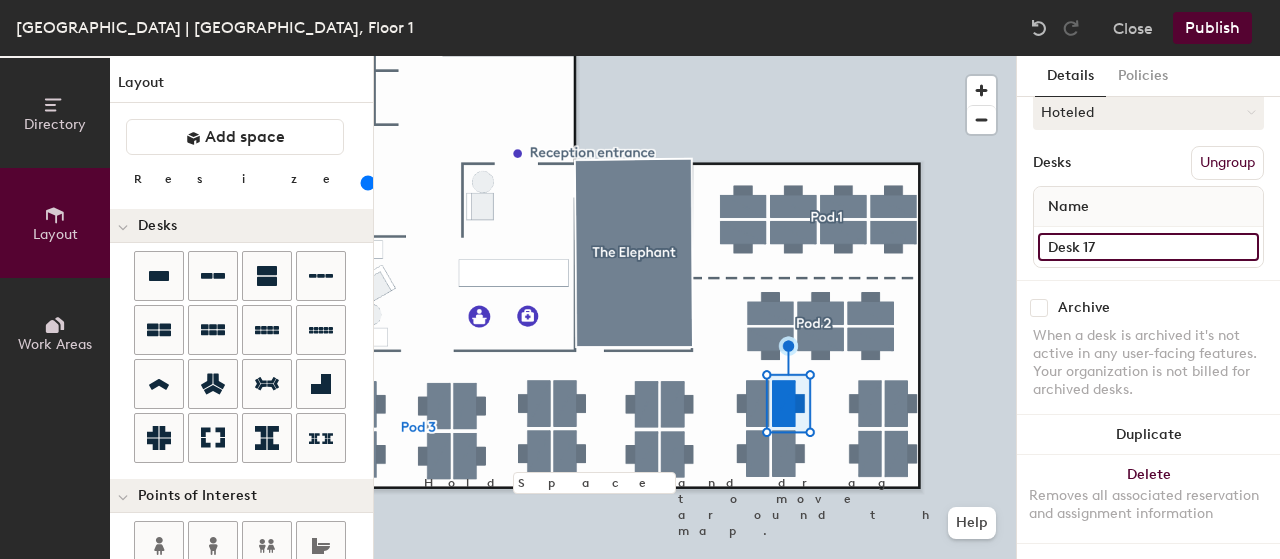 click on "Desk 17" 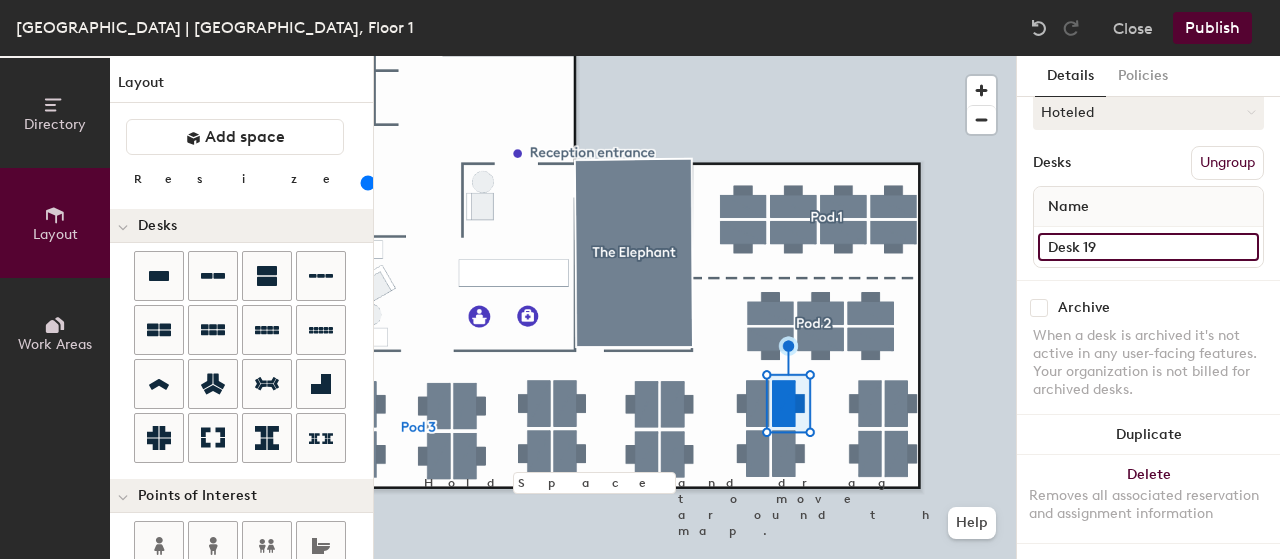 type on "Desk 19" 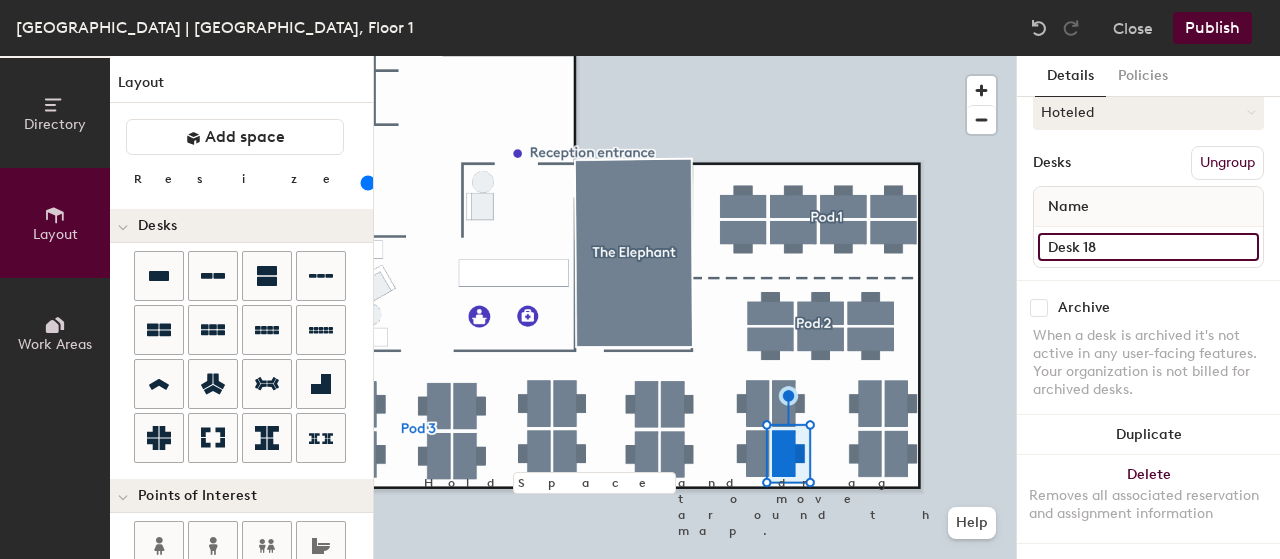 click on "Desk 18" 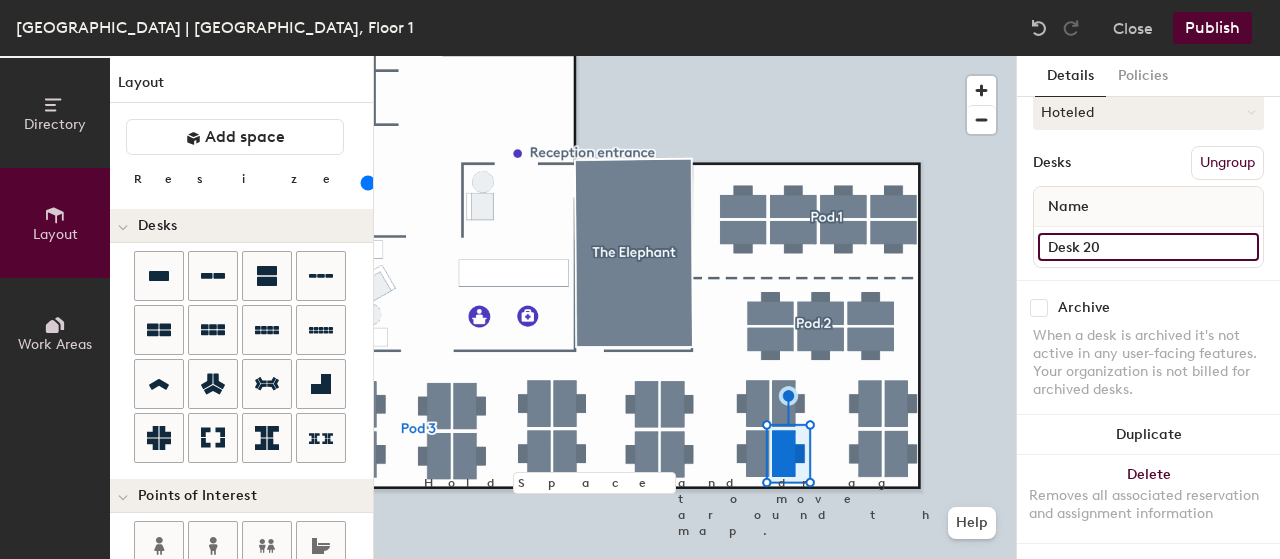 type on "Desk 20" 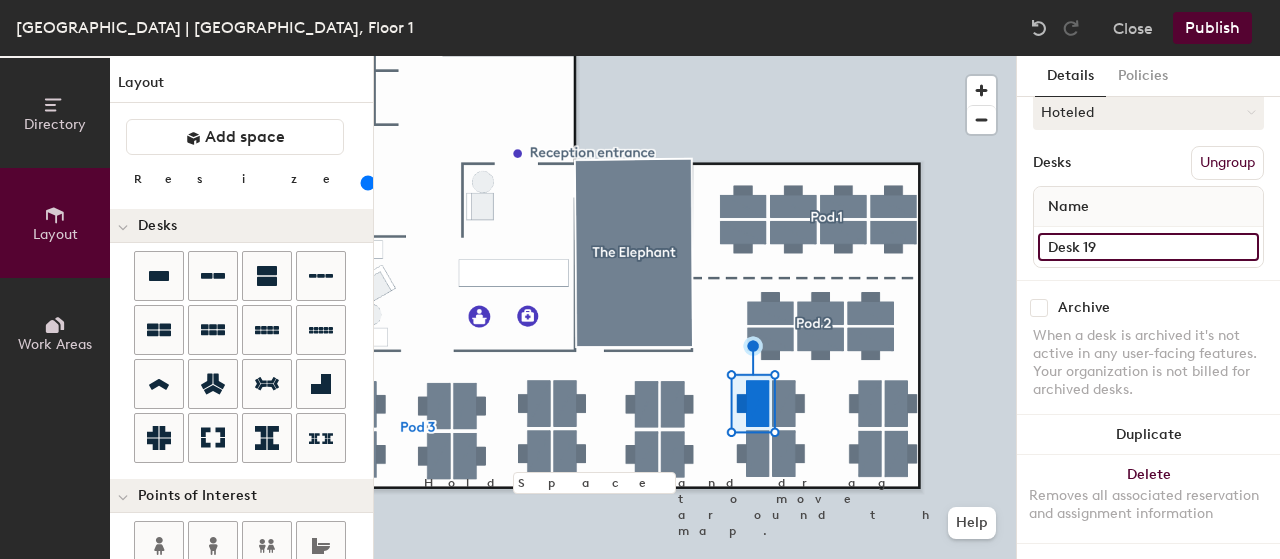 click on "Desk 19" 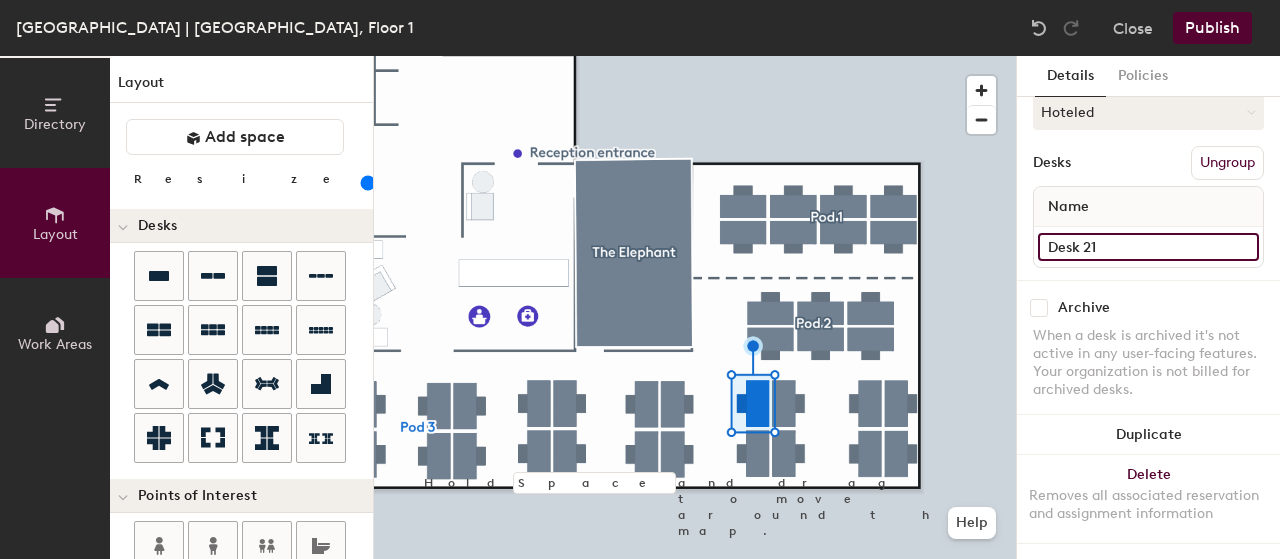 type on "Desk 21" 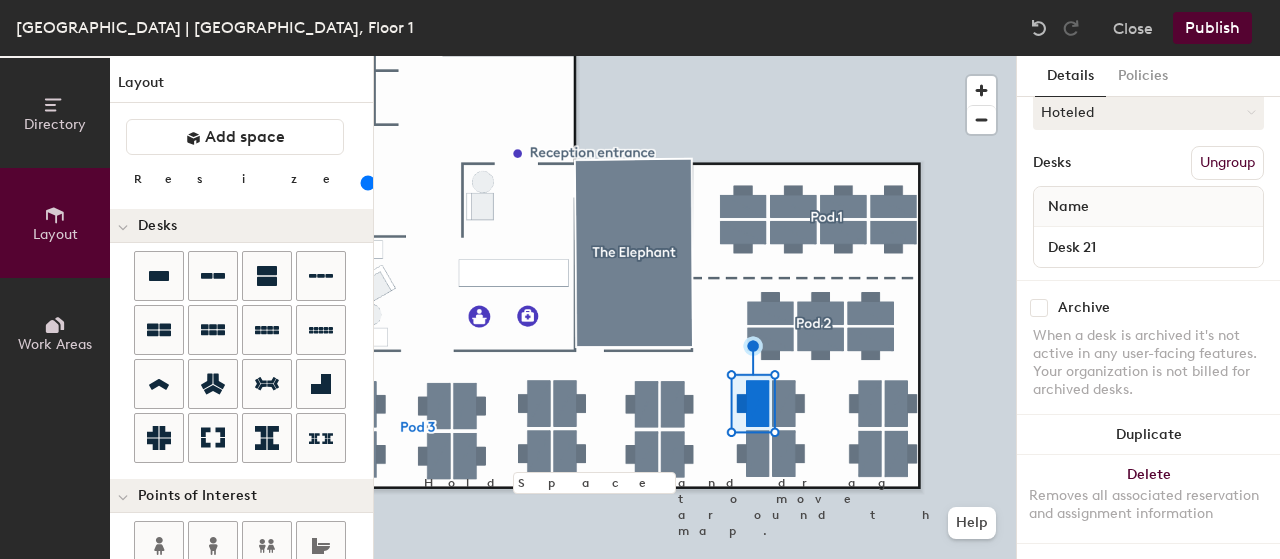 click 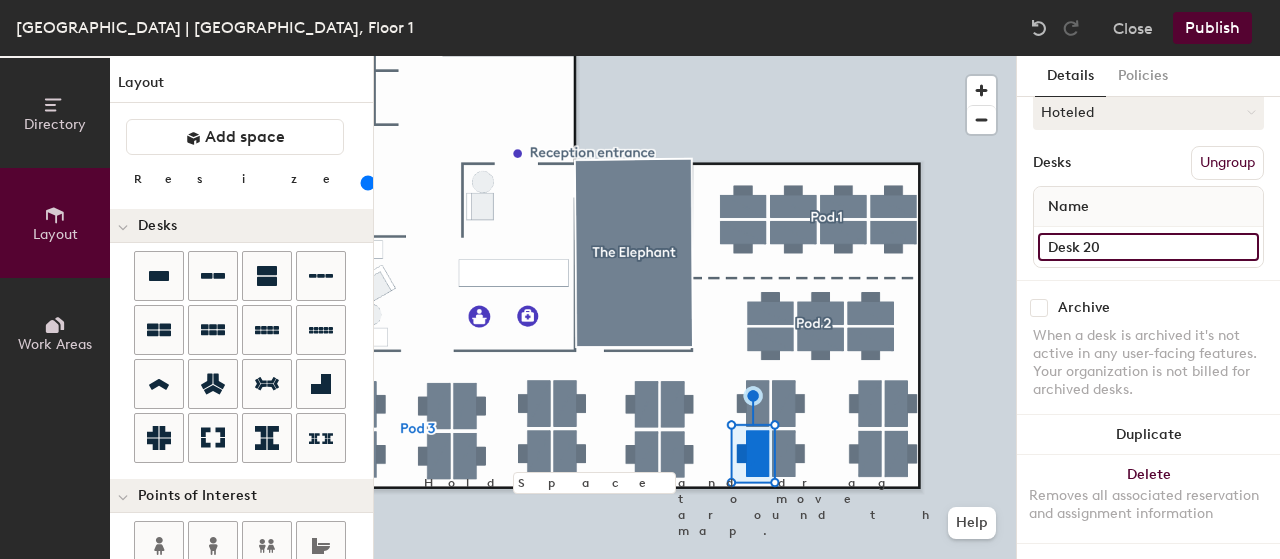 click on "Desk 20" 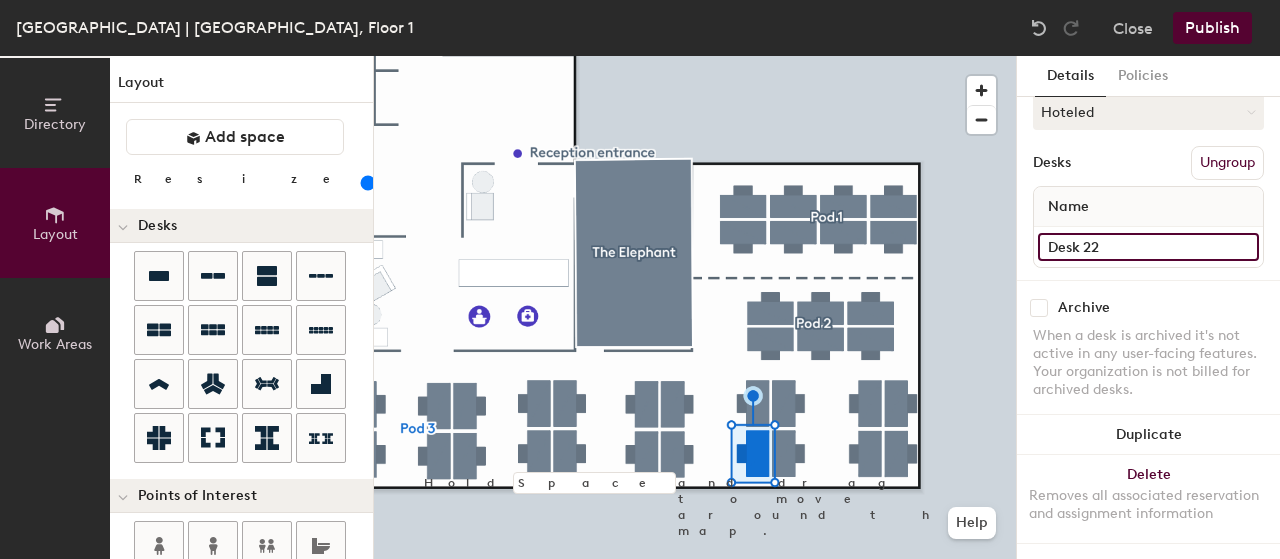 type on "Desk 22" 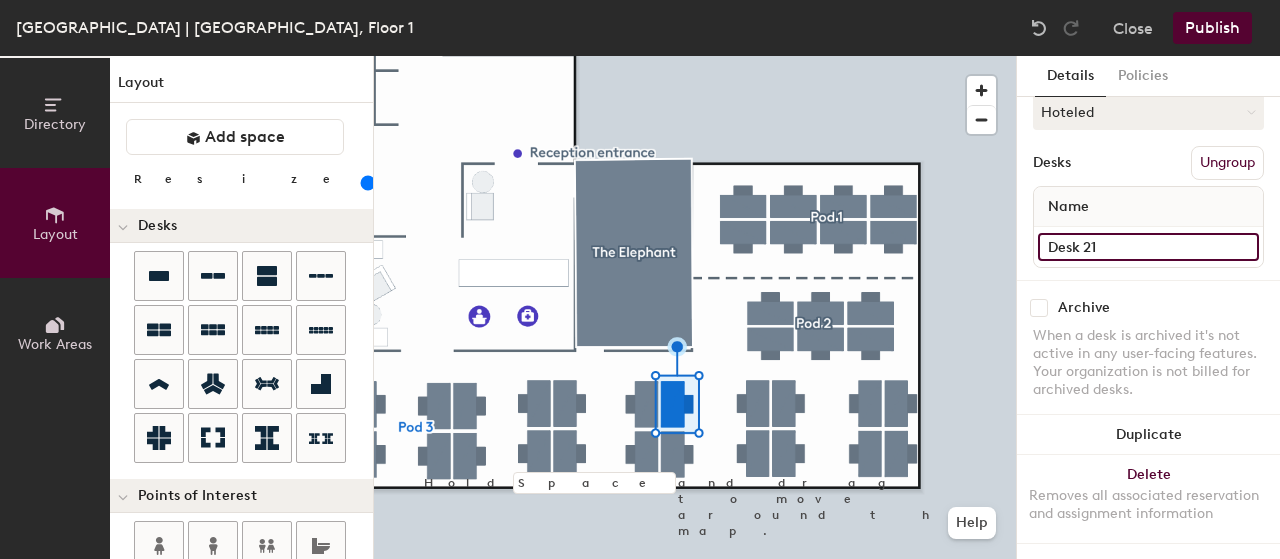 drag, startPoint x: 1145, startPoint y: 238, endPoint x: 1133, endPoint y: 237, distance: 12.0415945 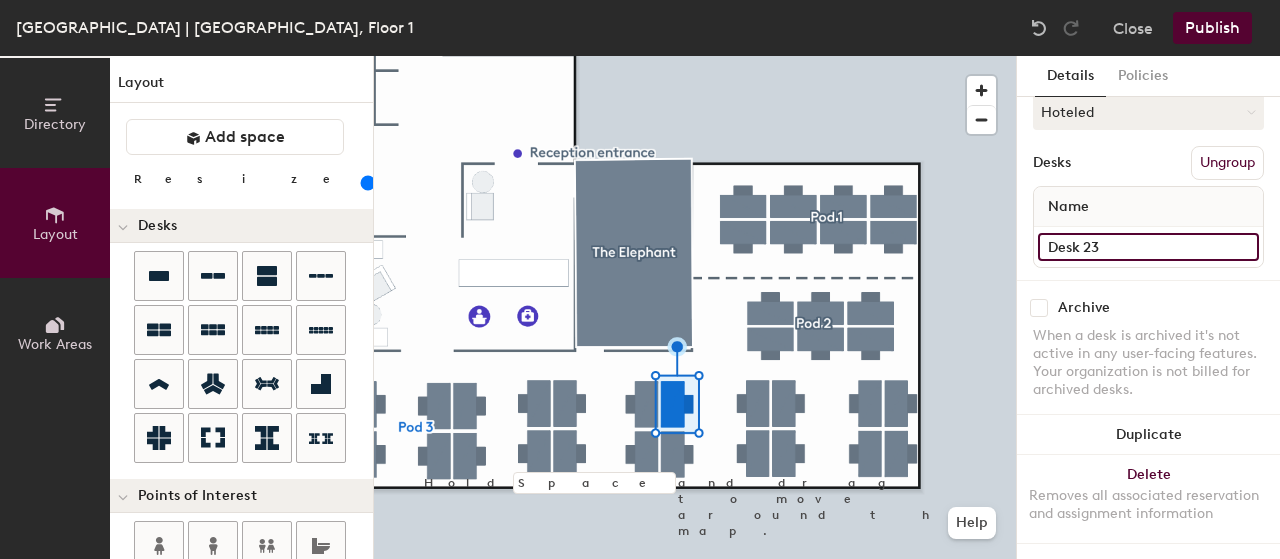 type on "Desk 23" 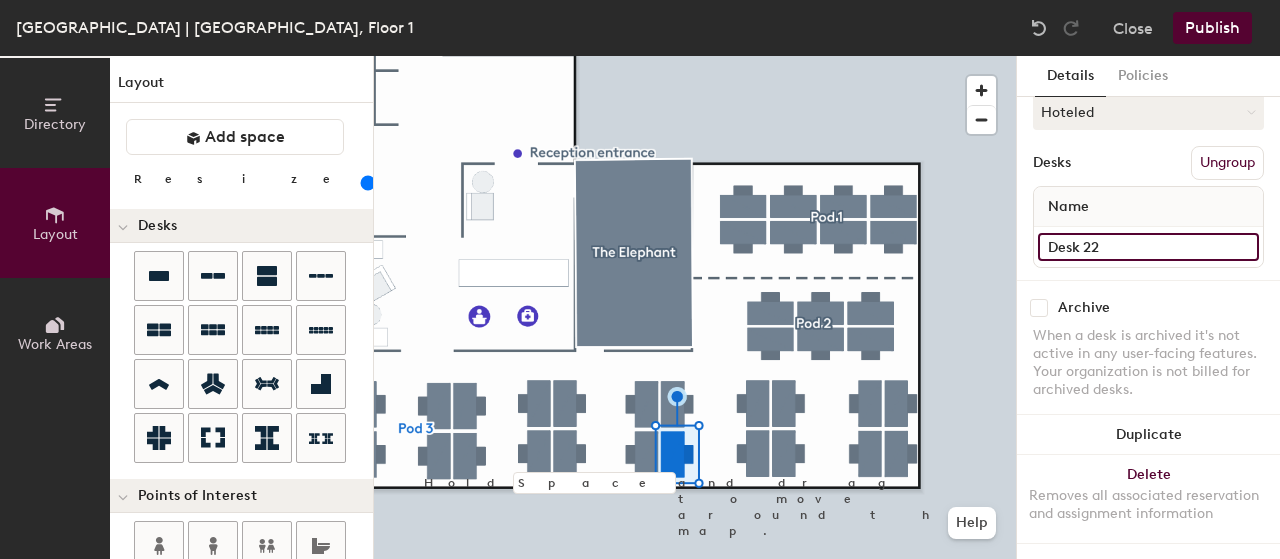 click on "Desk 22" 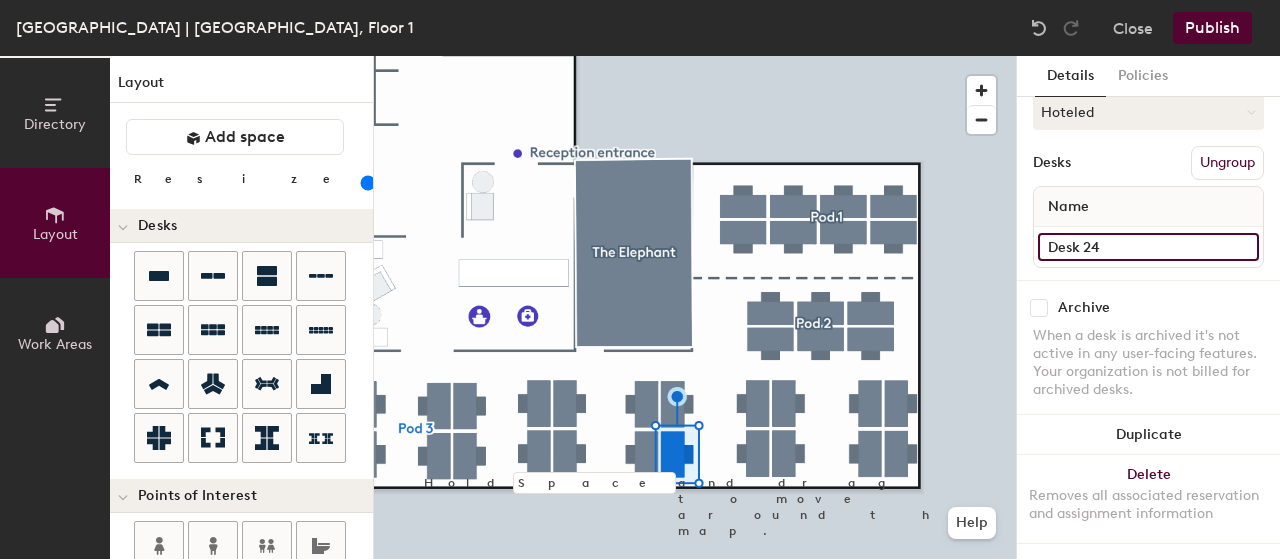 type on "Desk 24" 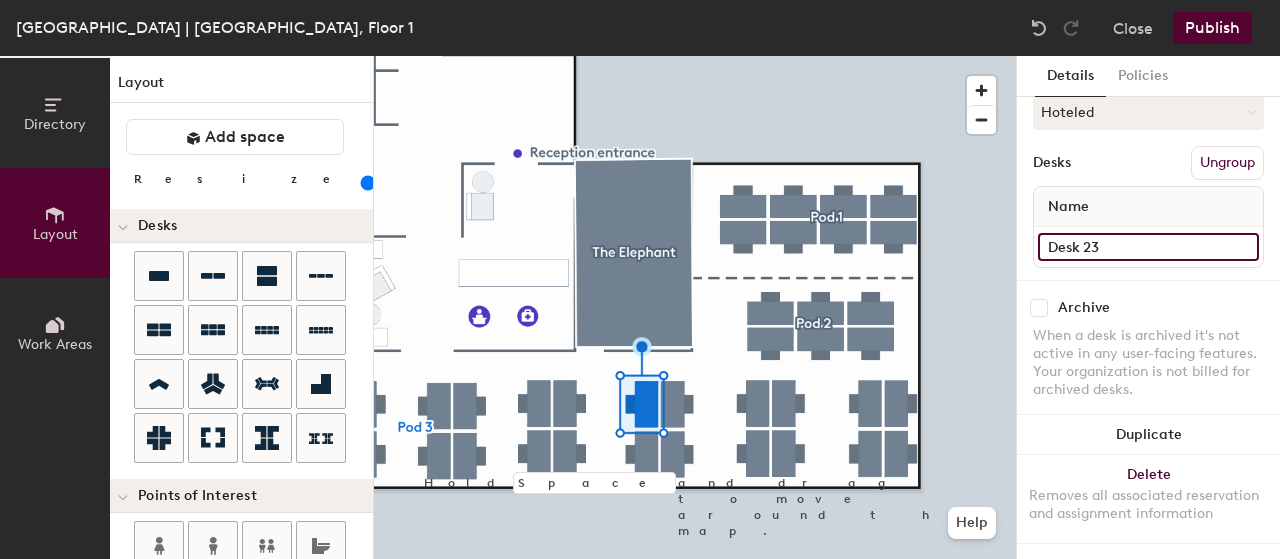 click on "Desk 23" 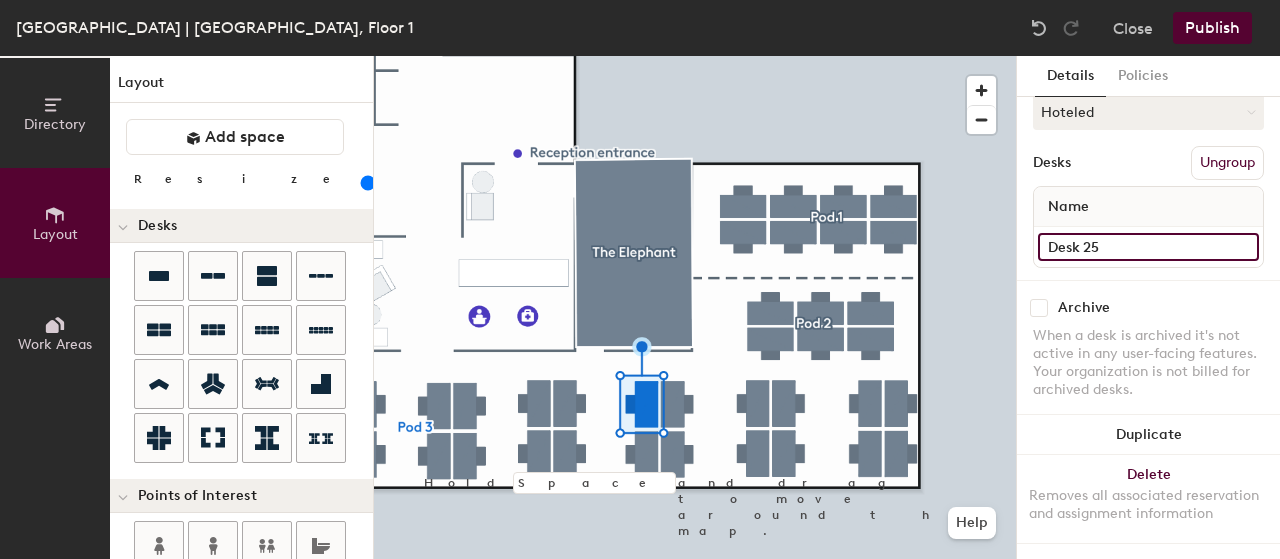 type on "Desk 25" 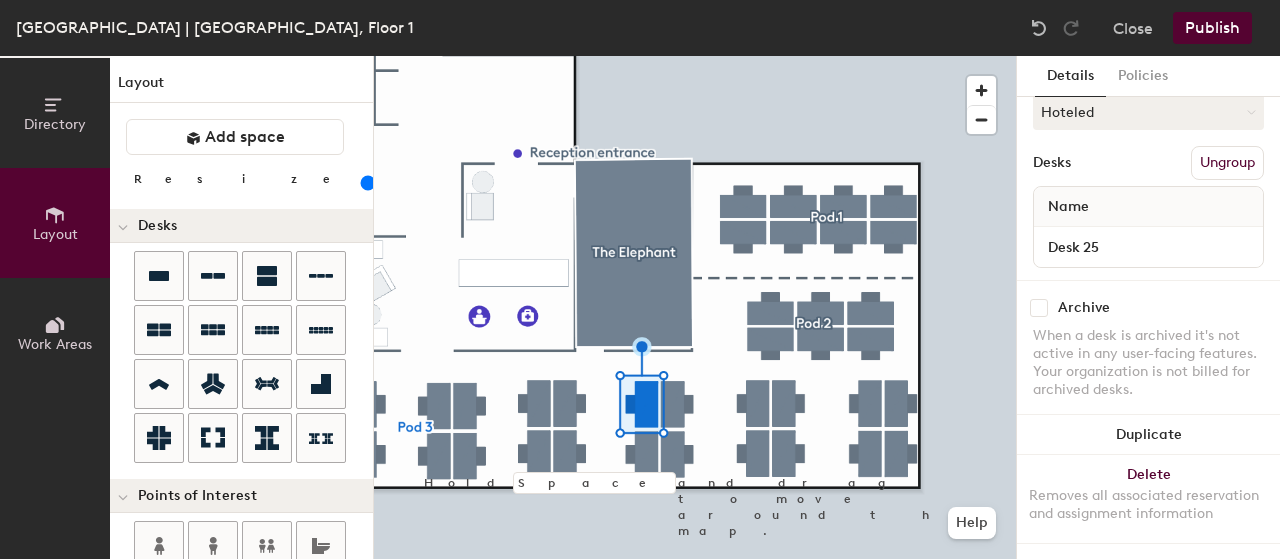click 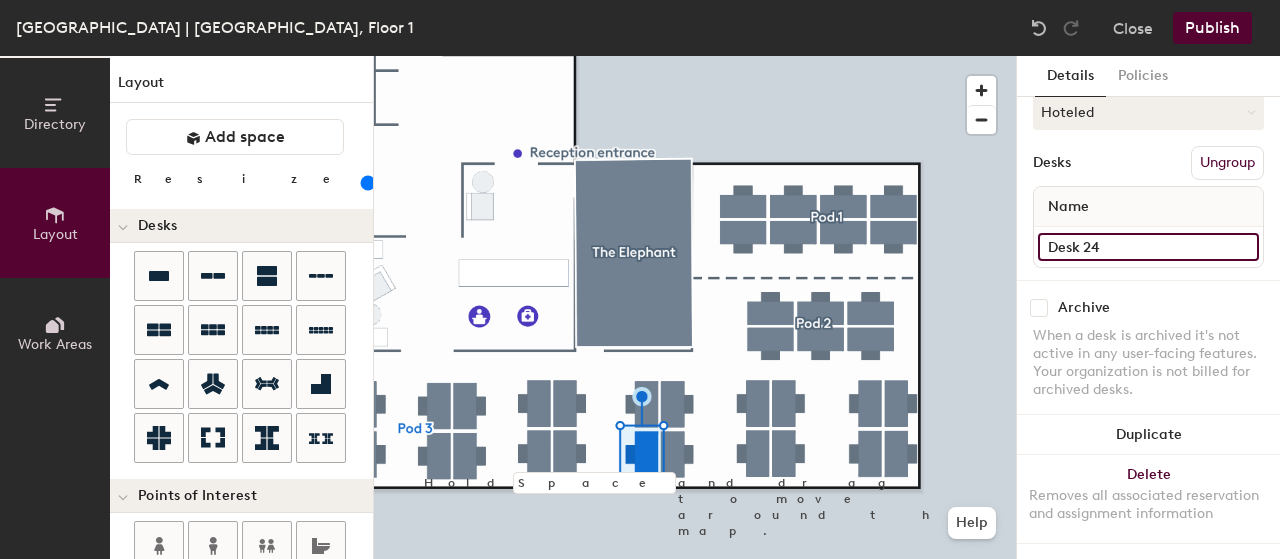 click on "Desk 24" 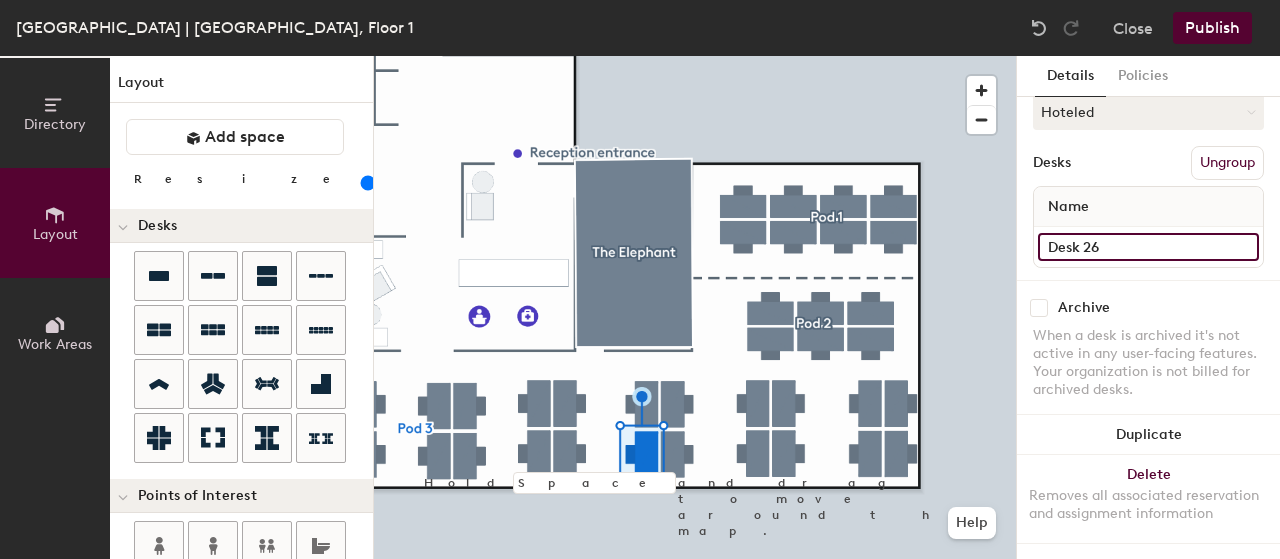 type on "Desk 26" 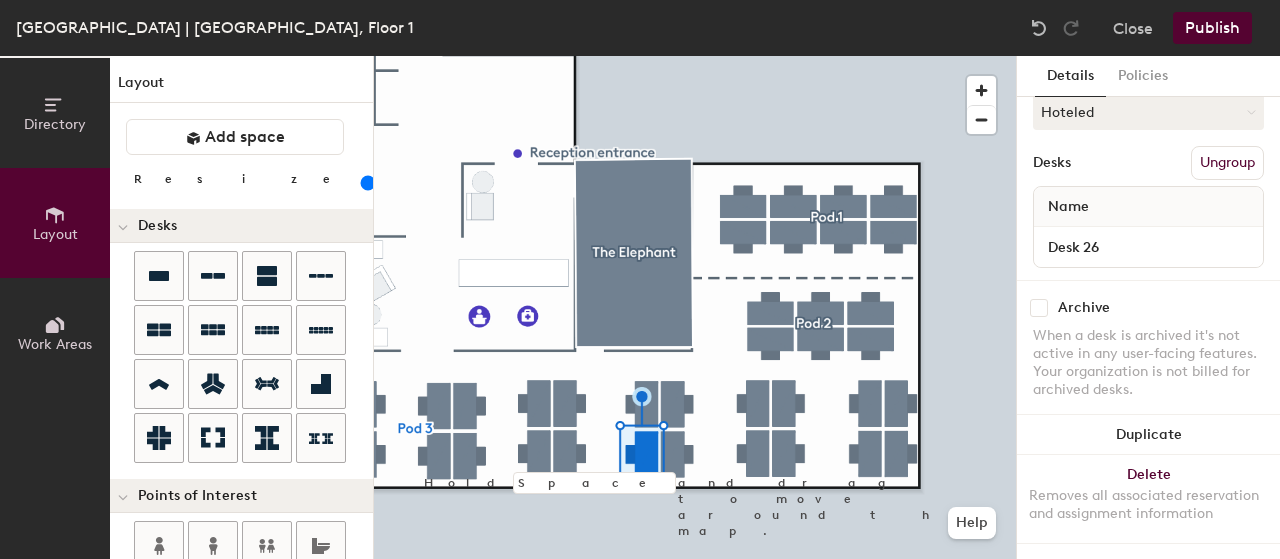click 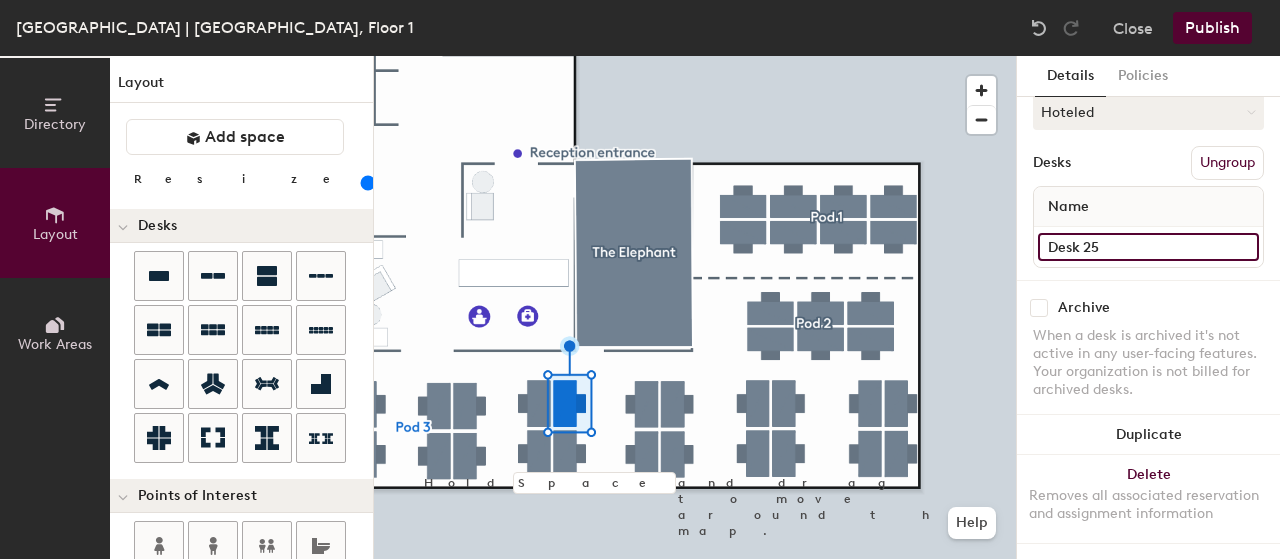 click on "Desk 25" 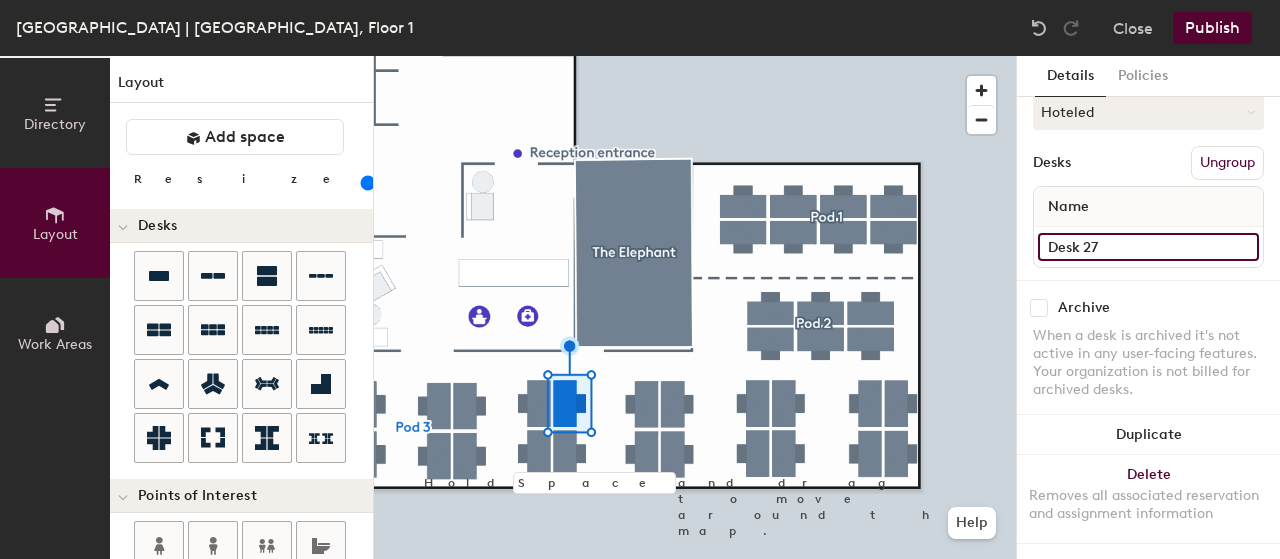 type on "Desk 27" 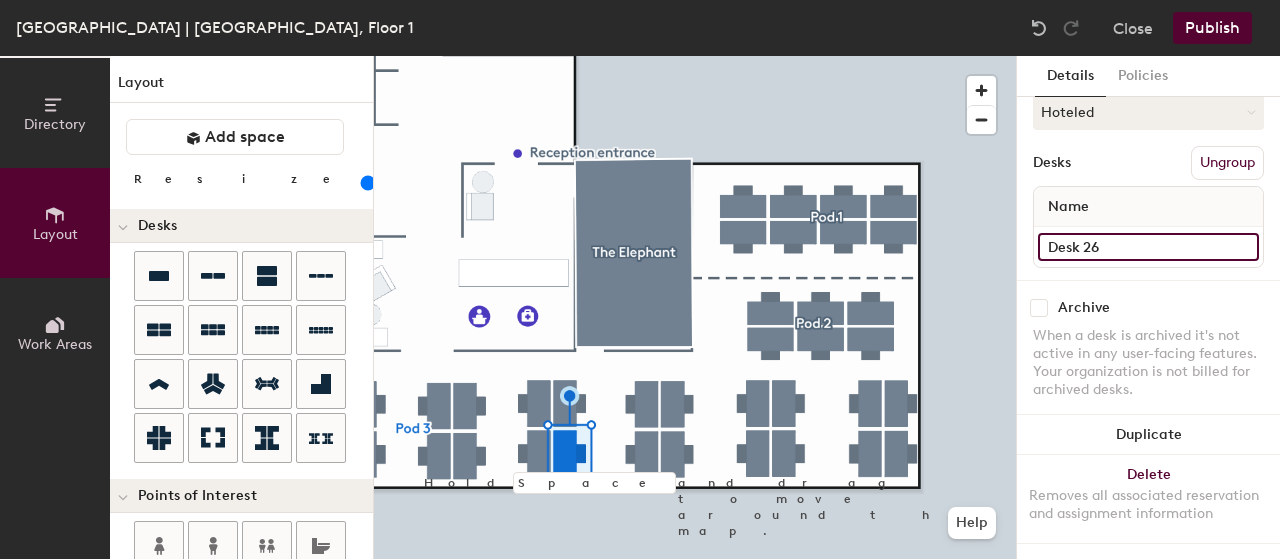 click on "Desk 26" 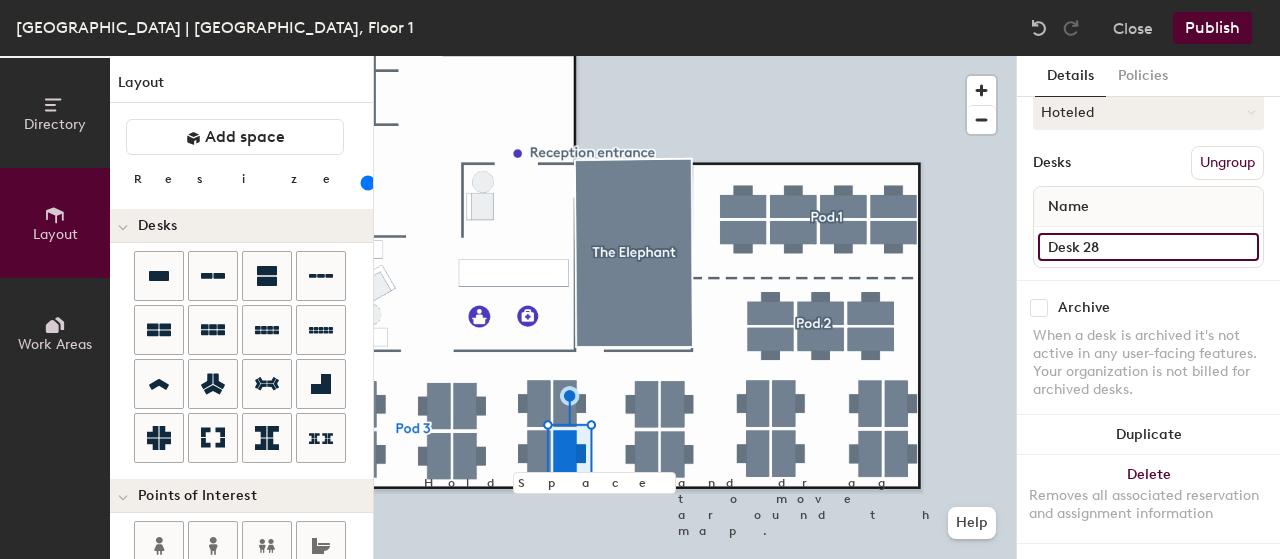 type on "Desk 28" 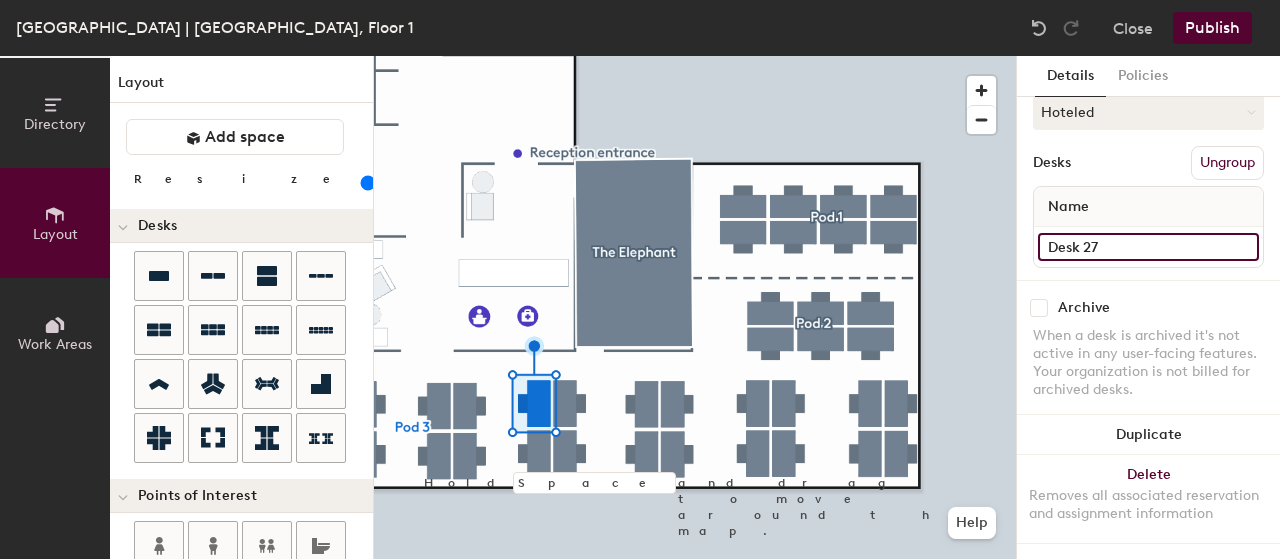 click on "Desk 27" 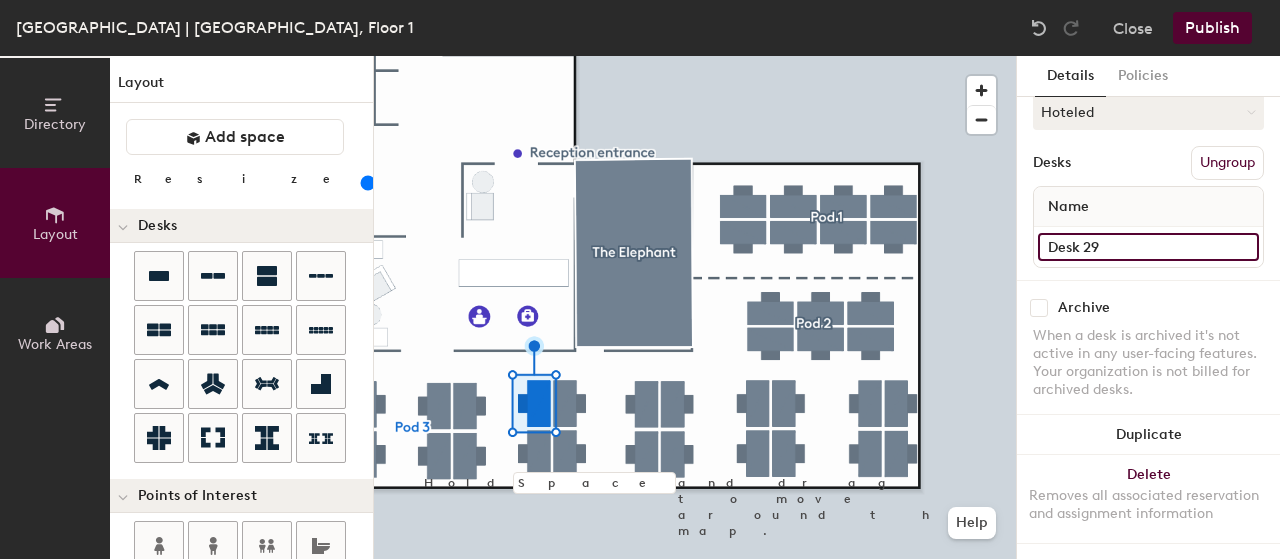 type on "Desk 29" 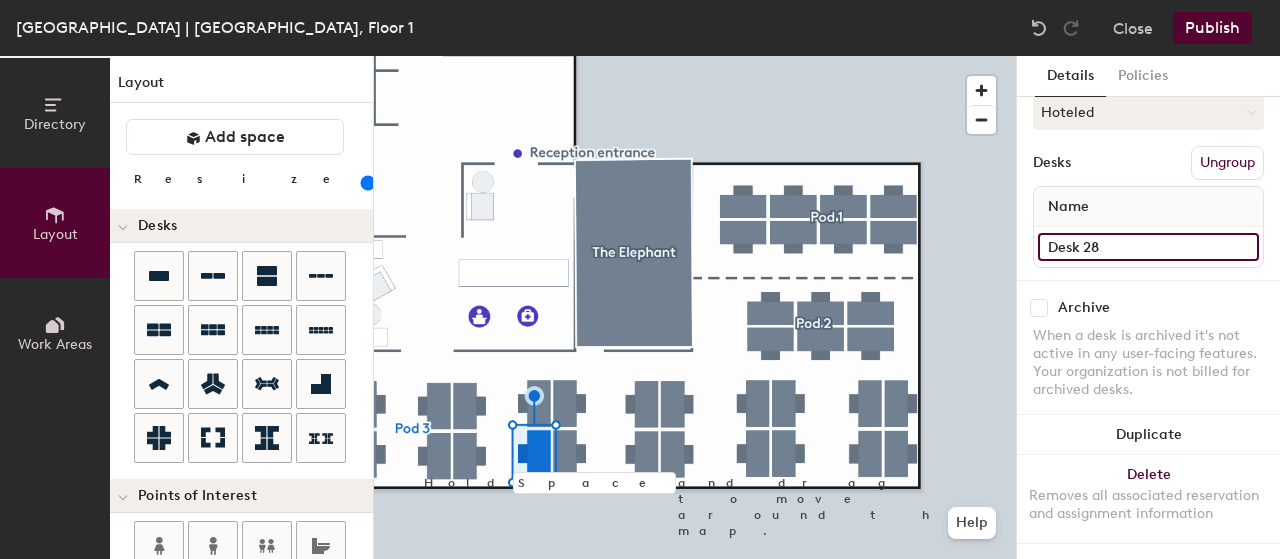 click on "Desk 28" 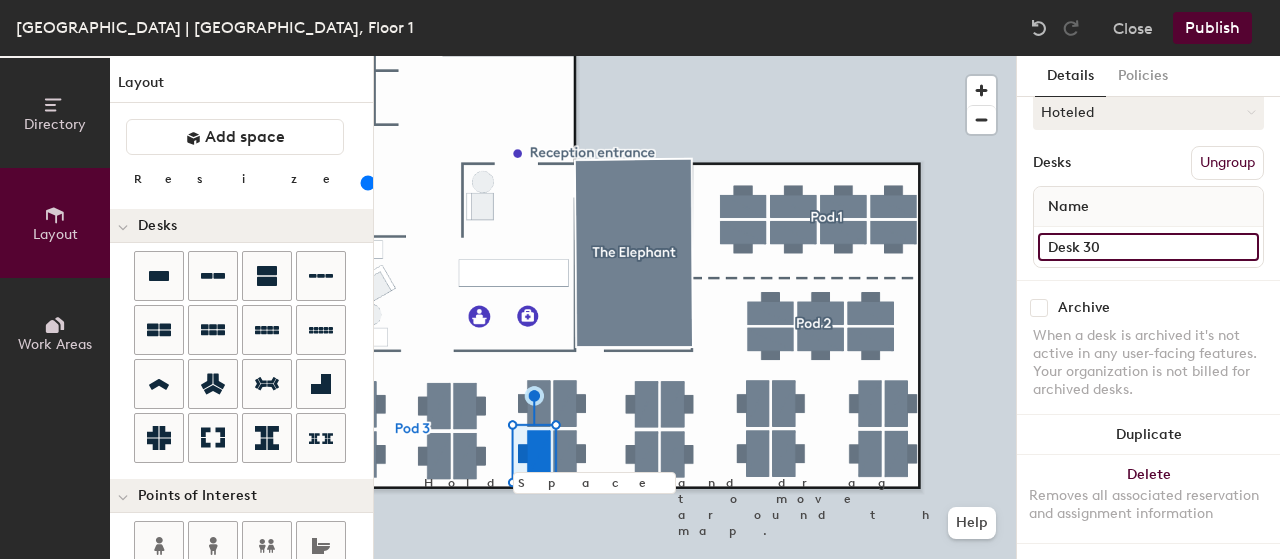 type on "Desk 30" 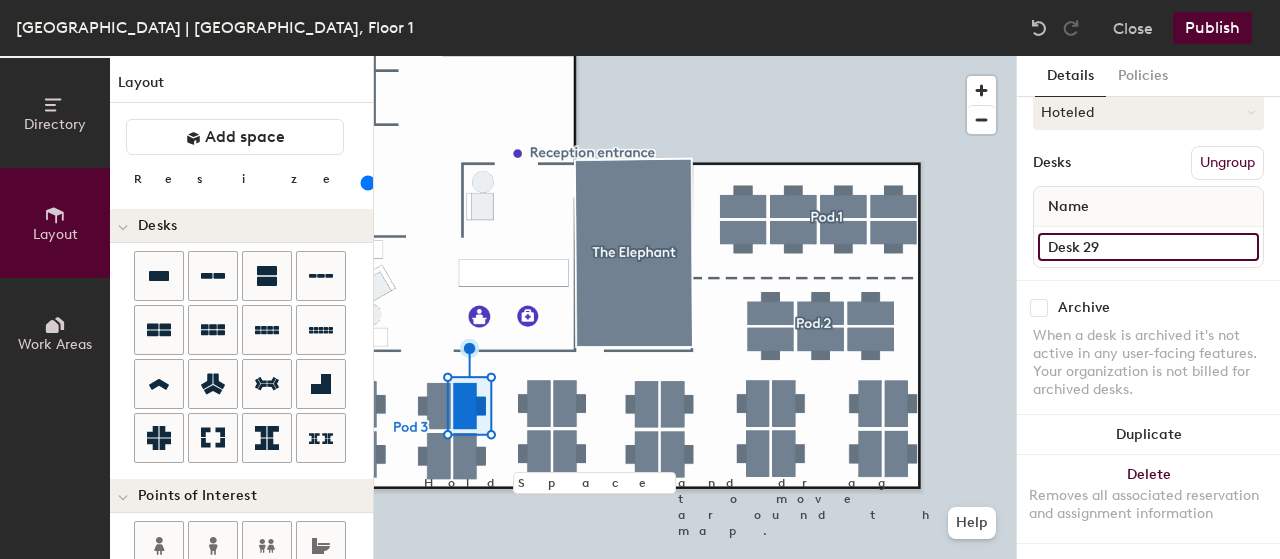 click on "Desk 29" 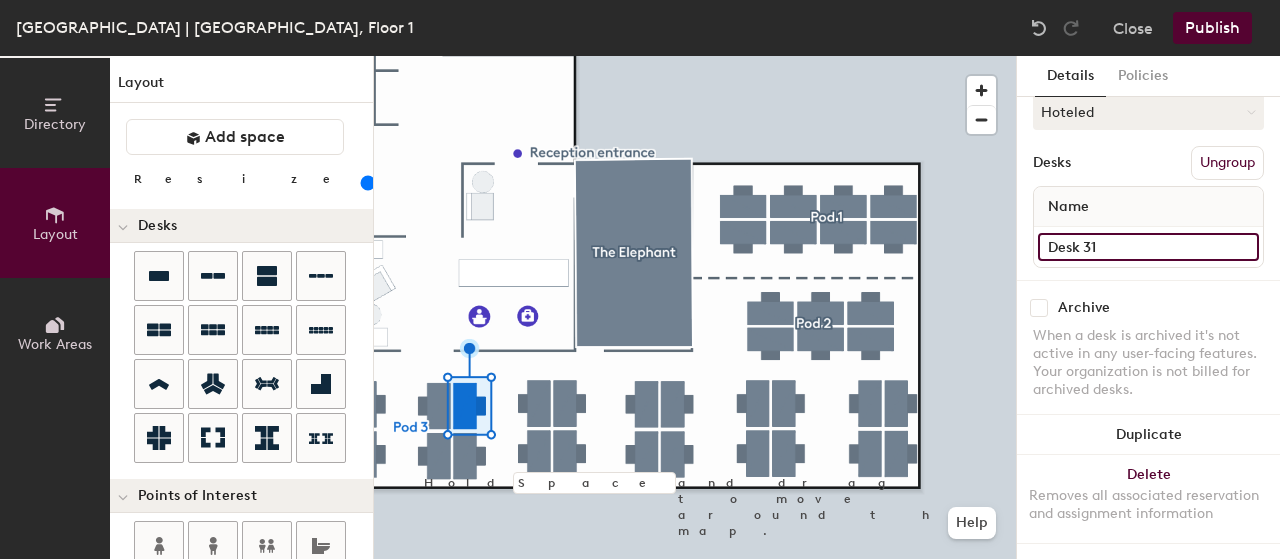 type on "Desk 31" 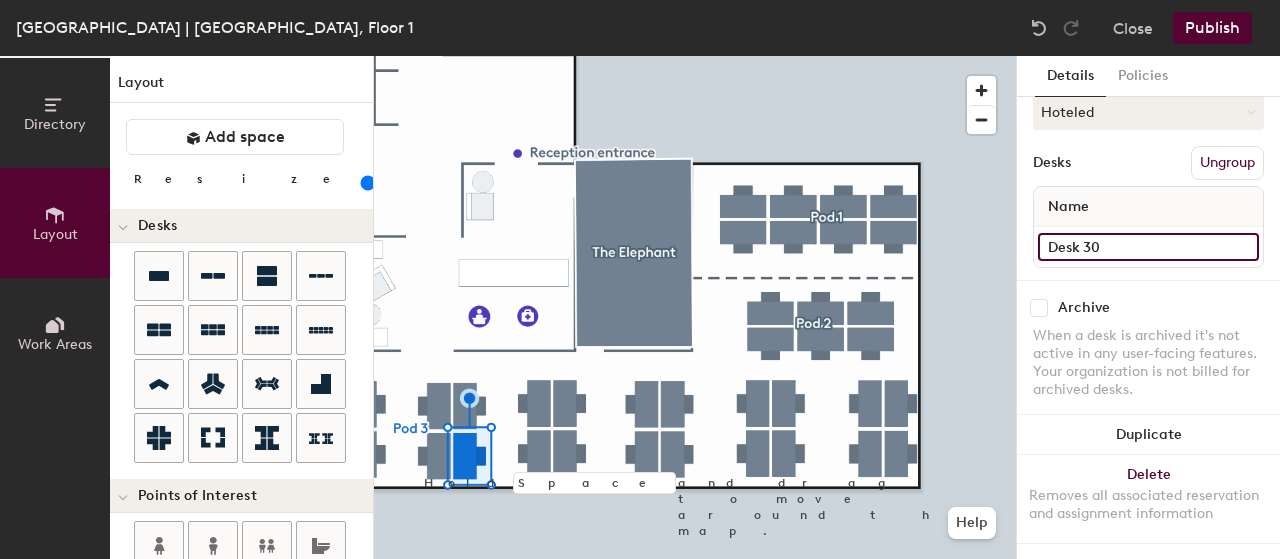 click on "Desk 30" 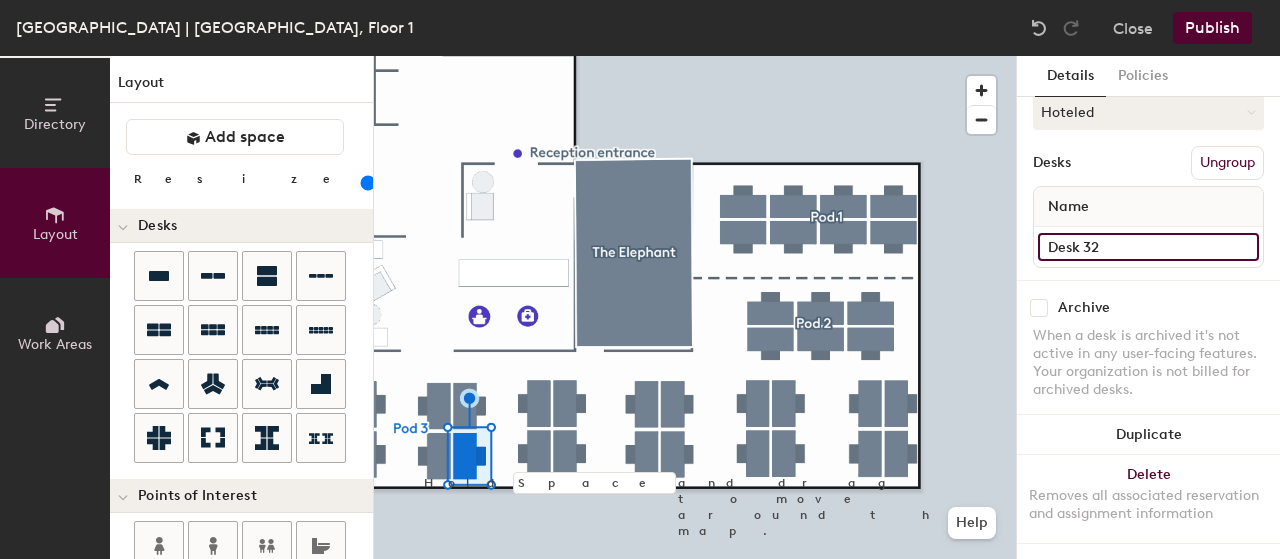 type on "Desk 32" 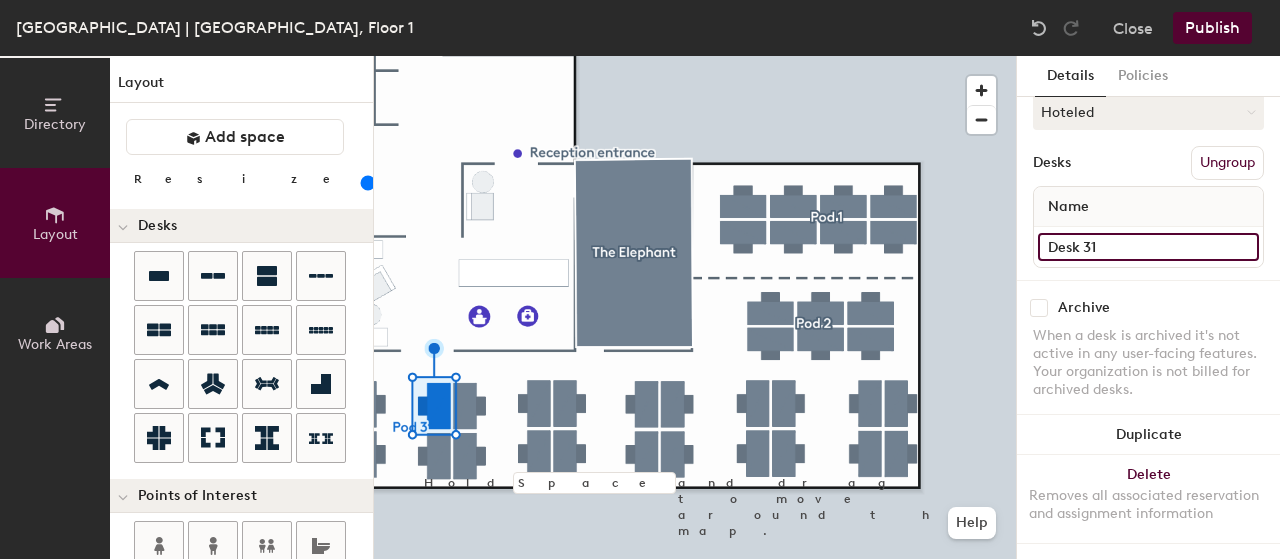 click on "Desk 31" 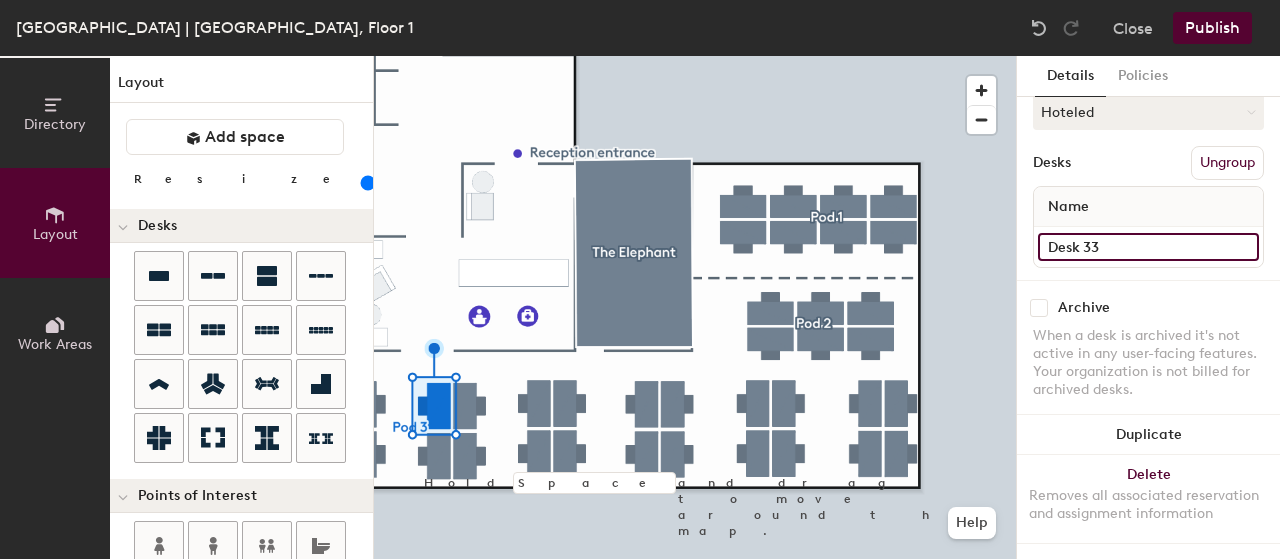 type on "Desk 33" 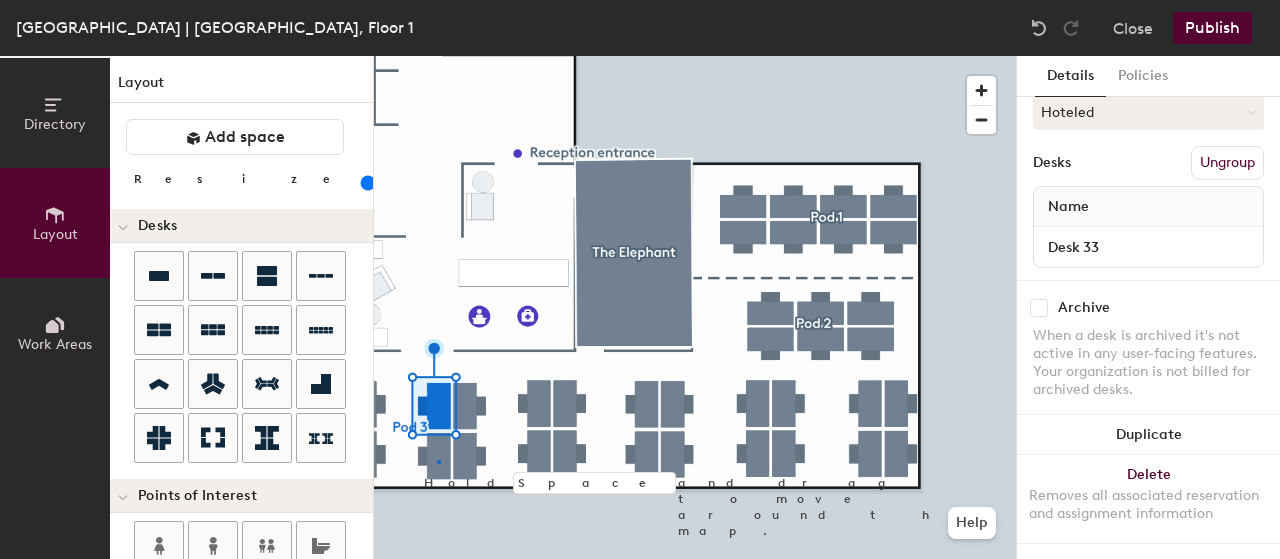 click 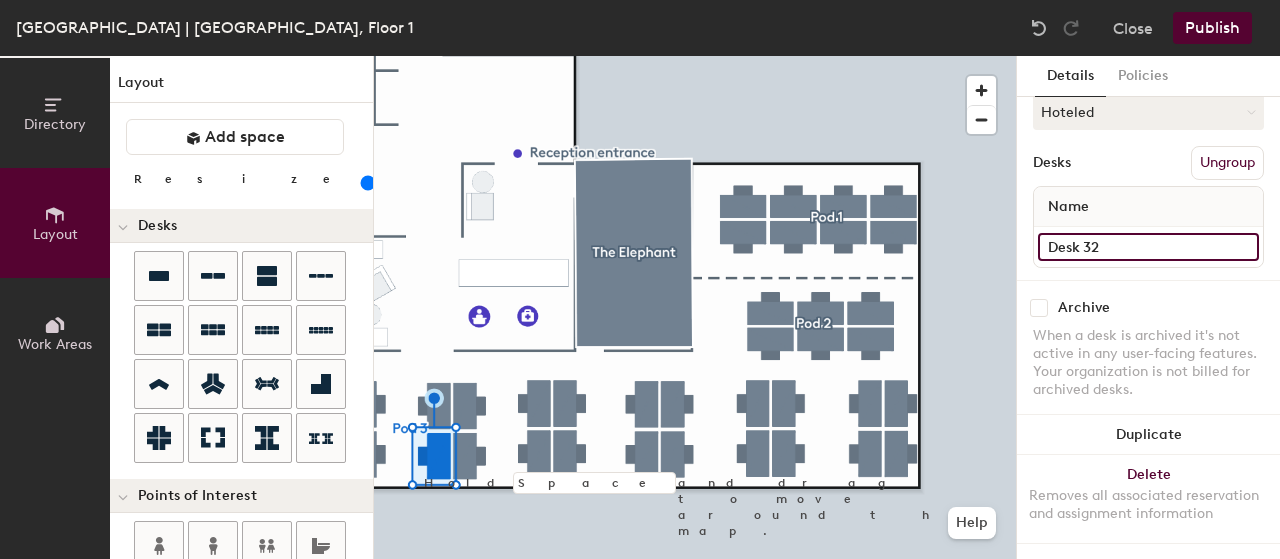 click on "Desk 32" 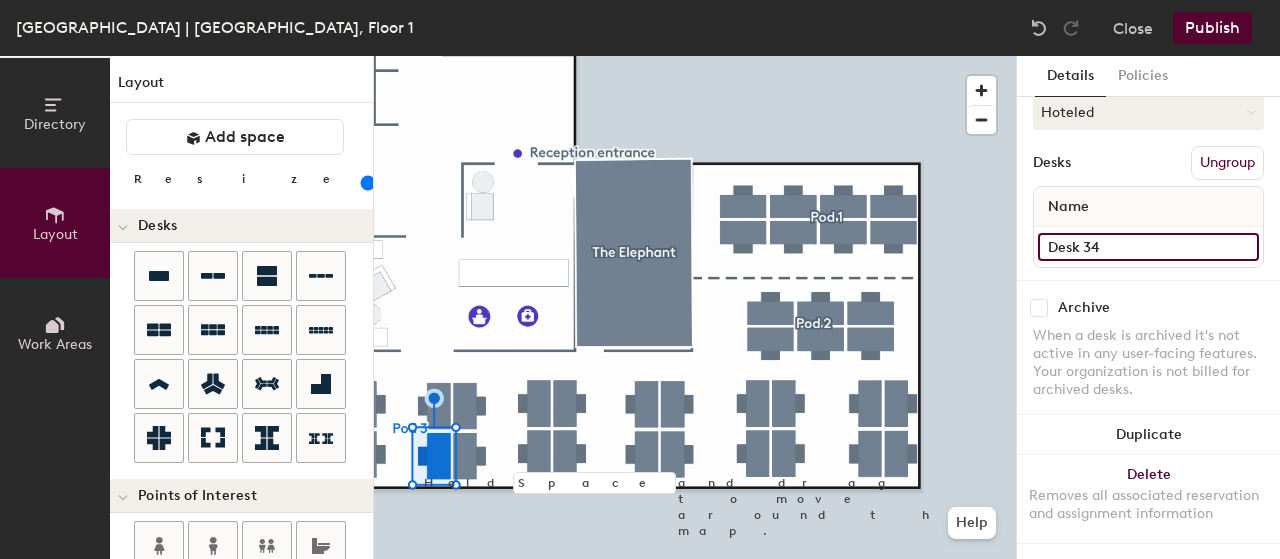 type on "Desk 34" 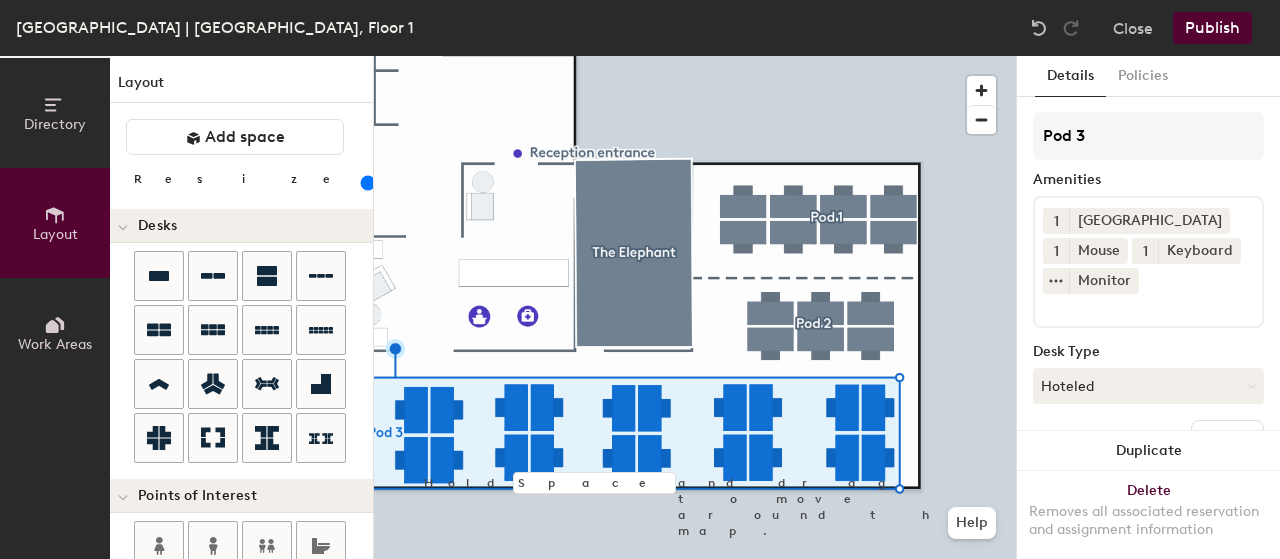 click 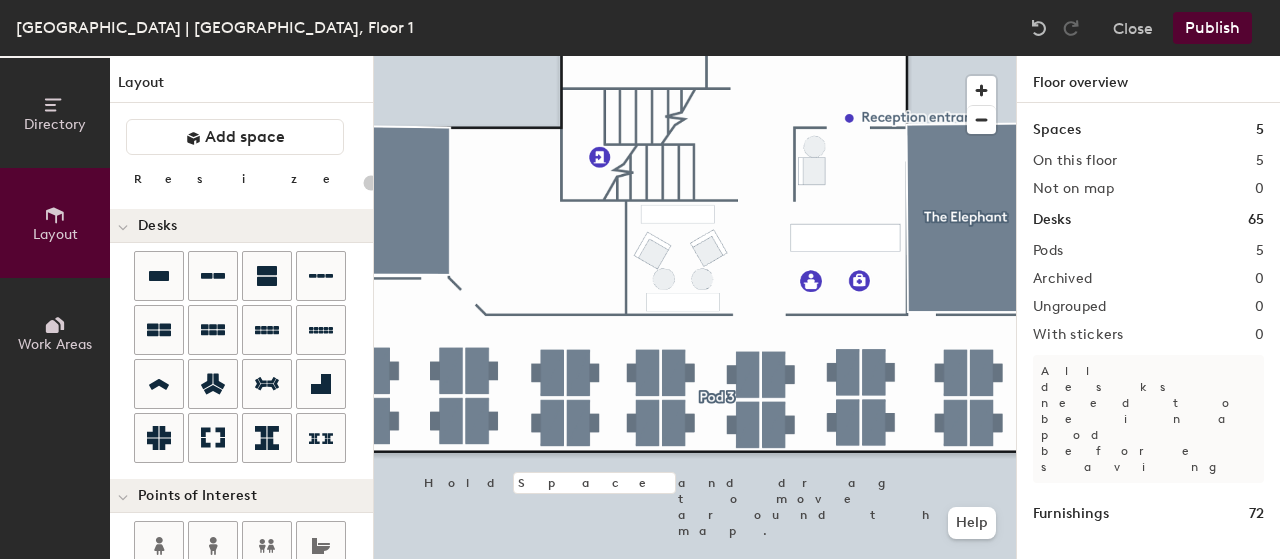 click 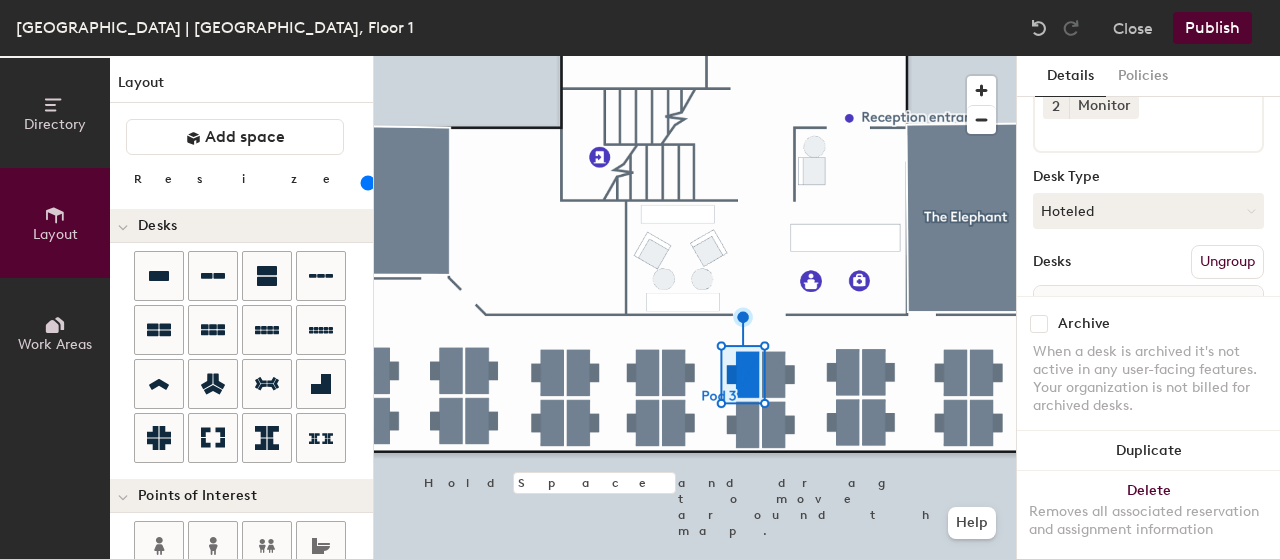 scroll, scrollTop: 300, scrollLeft: 0, axis: vertical 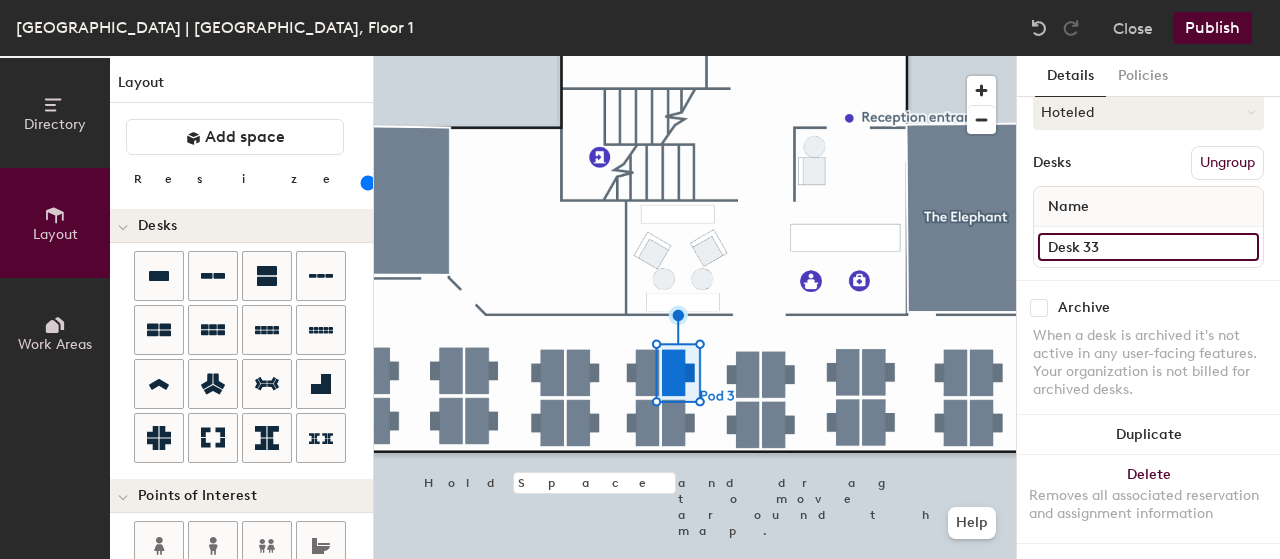 click on "Desk 33" 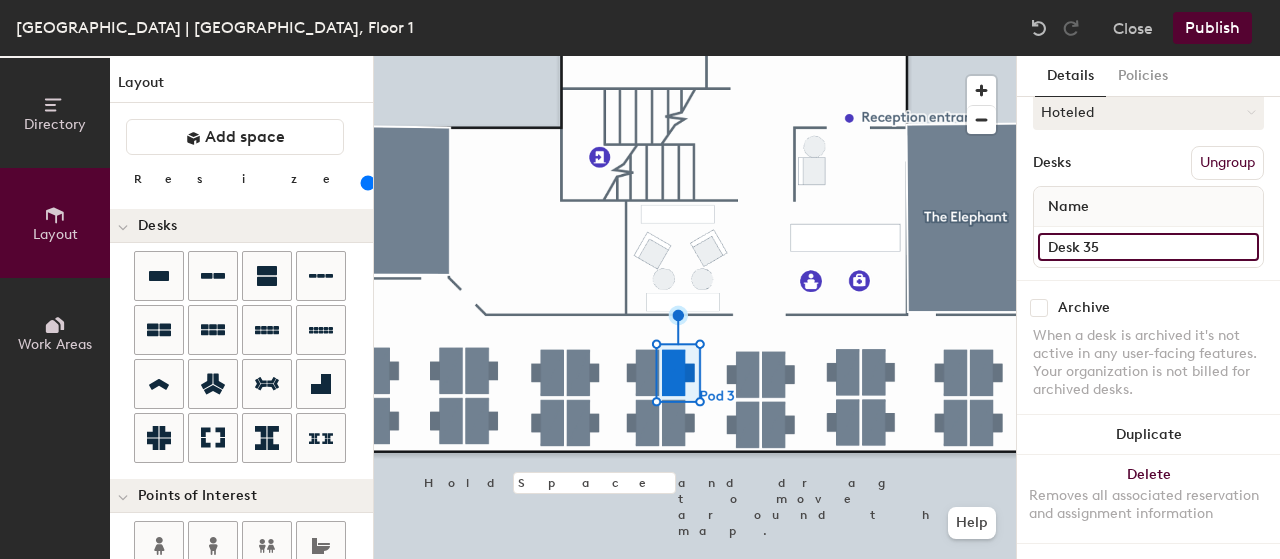 type on "Desk 35" 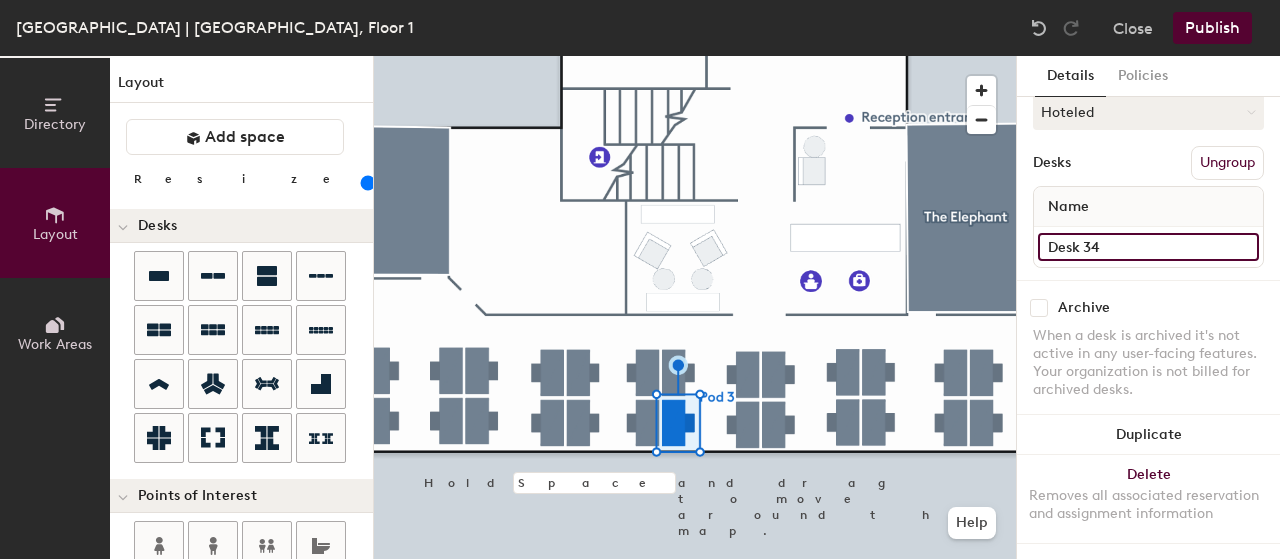 click on "Desk 34" 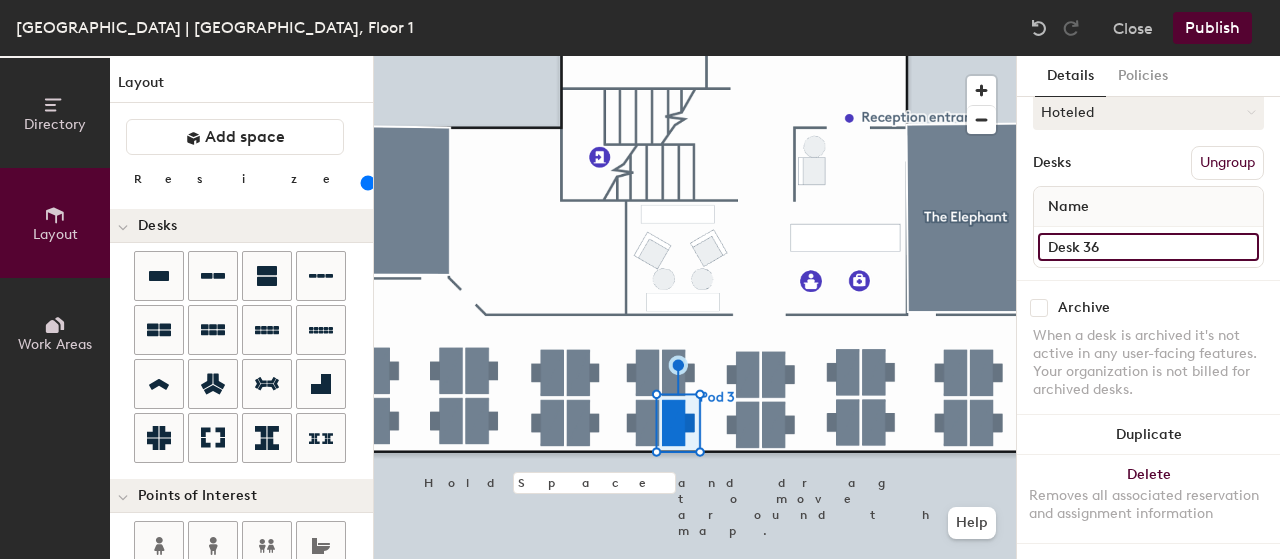 type on "Desk 36" 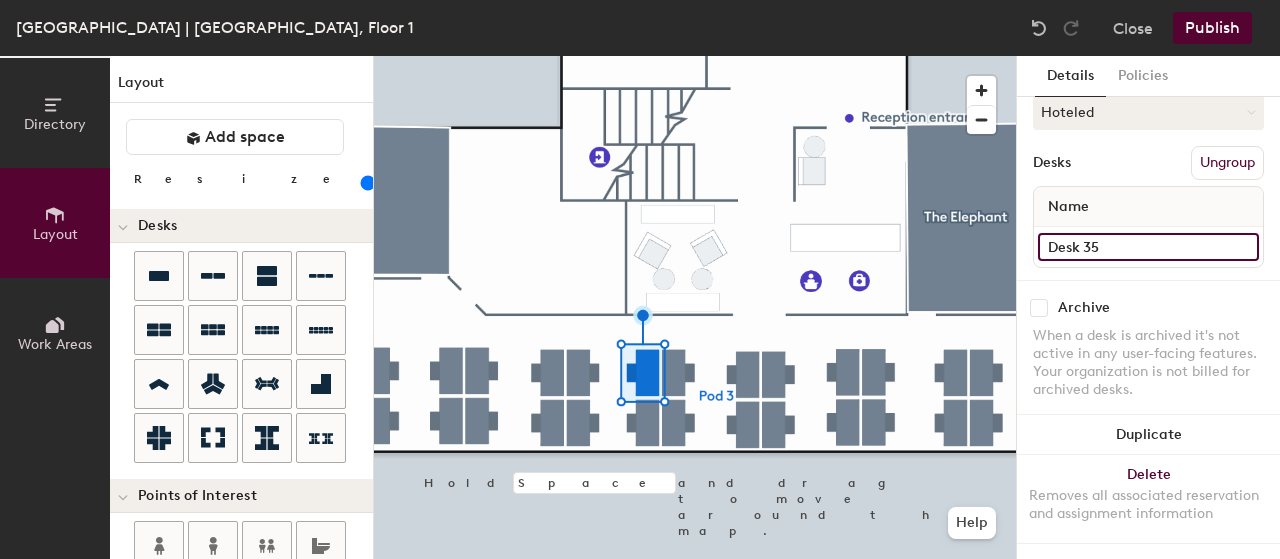 click on "Desk 35" 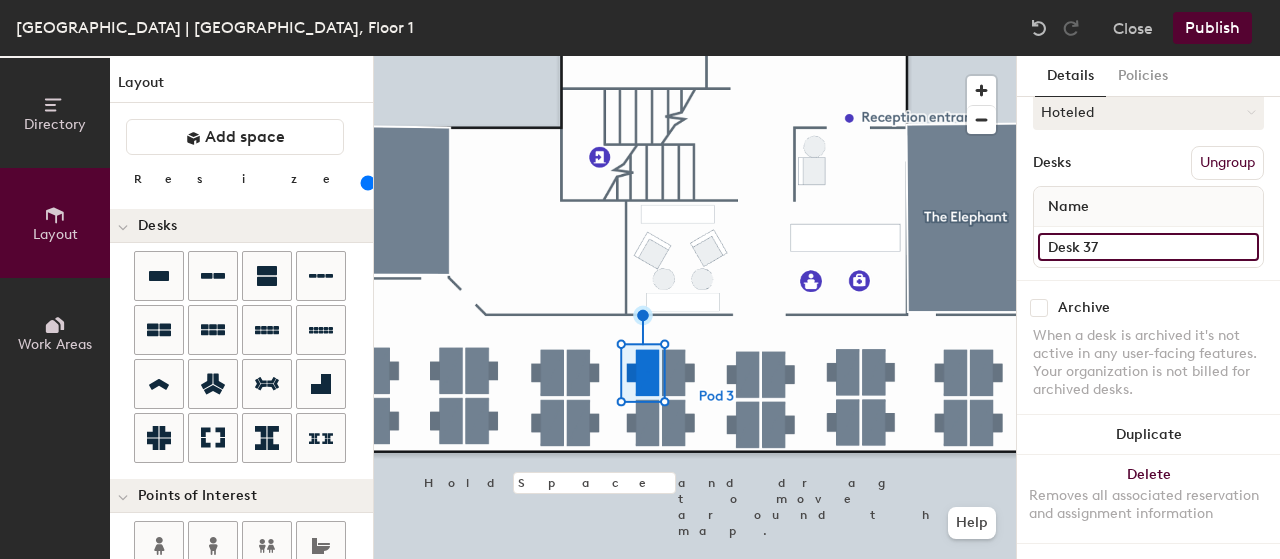 type on "Desk 37" 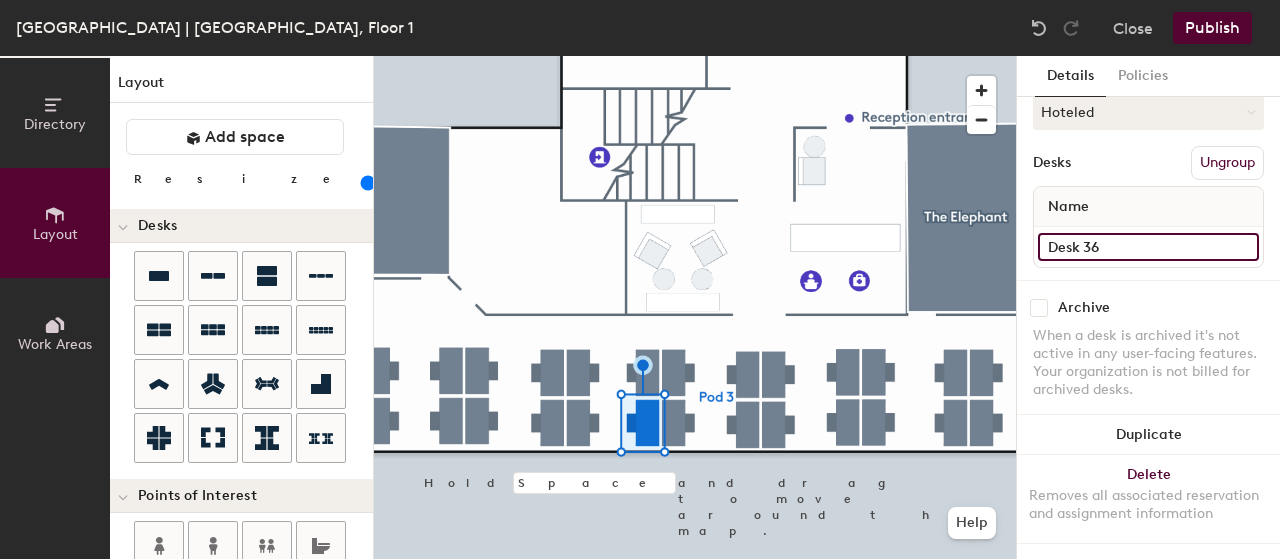 click on "Desk 36" 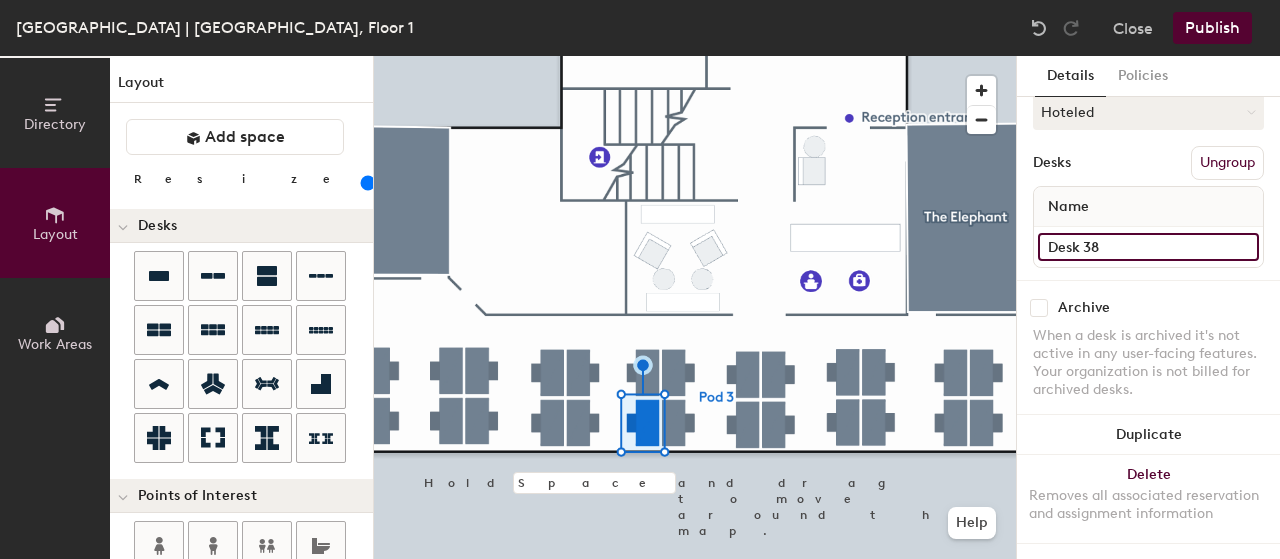 type on "Desk 38" 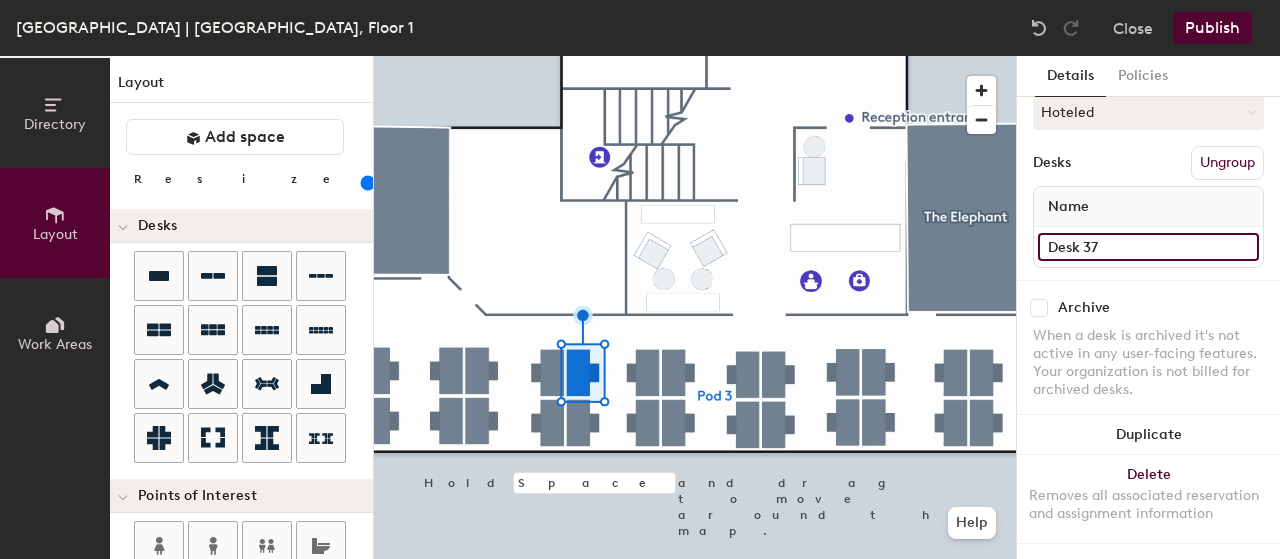 click on "Desk 37" 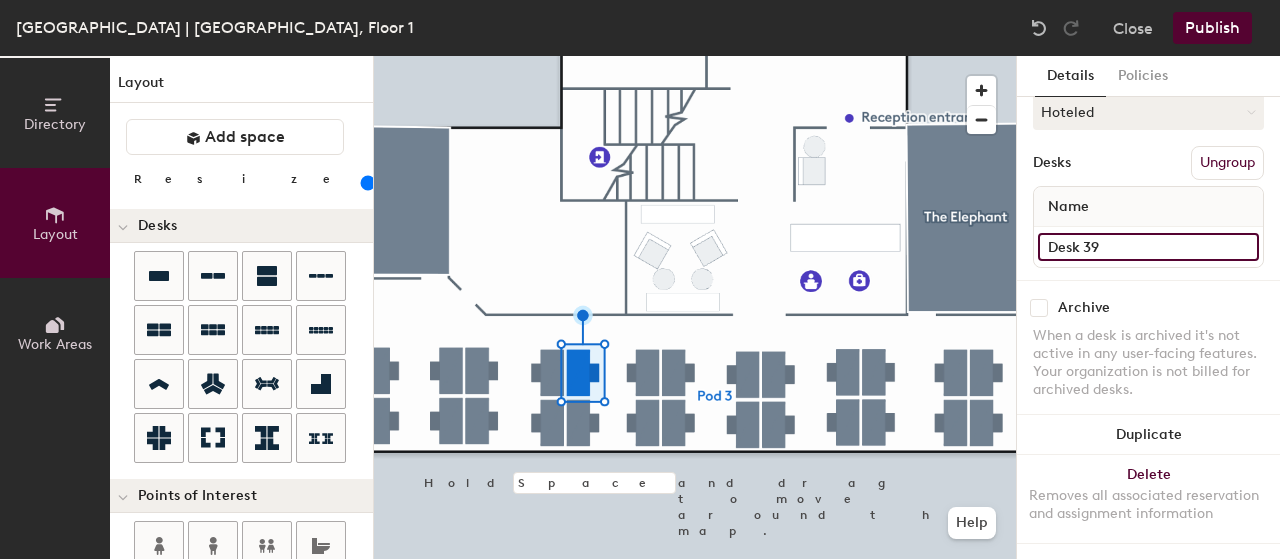 type on "Desk 39" 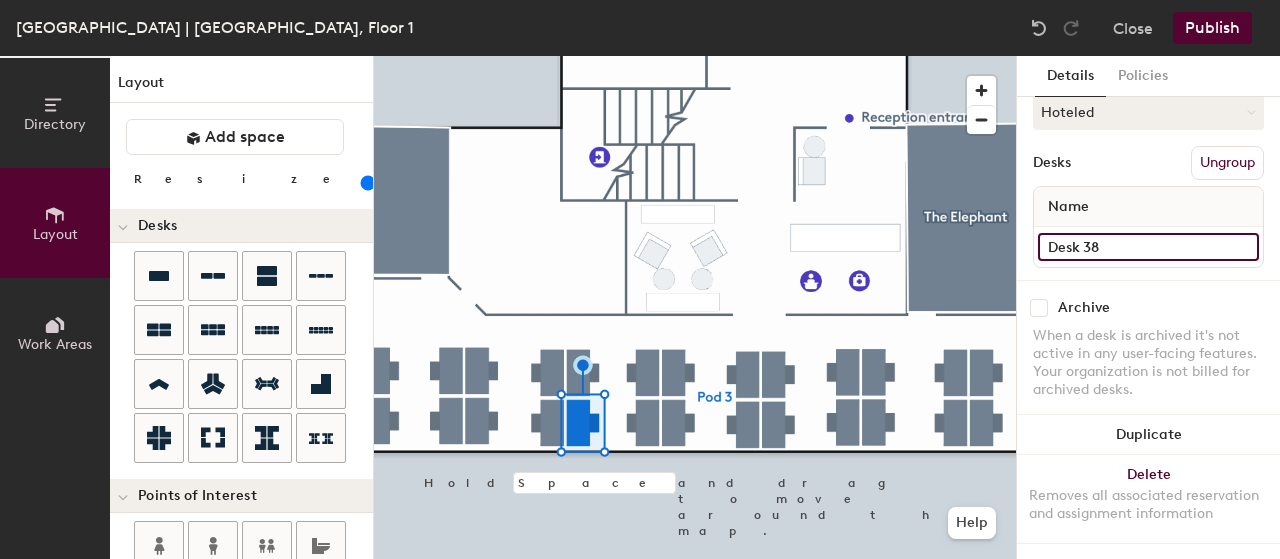 click on "Desk 38" 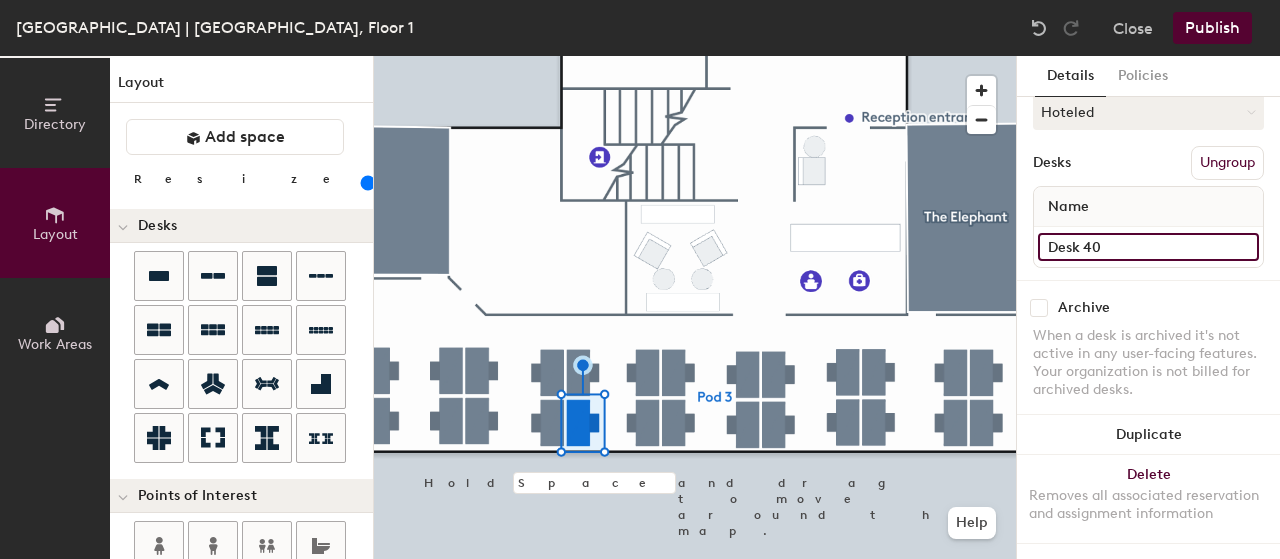 type on "Desk 40" 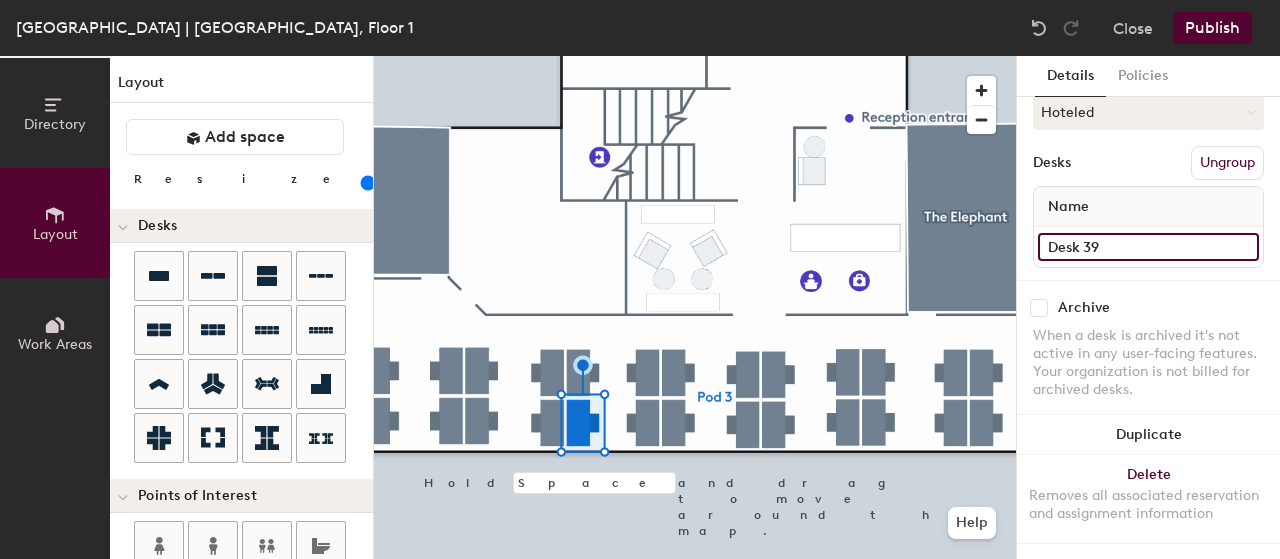 drag, startPoint x: 1128, startPoint y: 247, endPoint x: 1113, endPoint y: 247, distance: 15 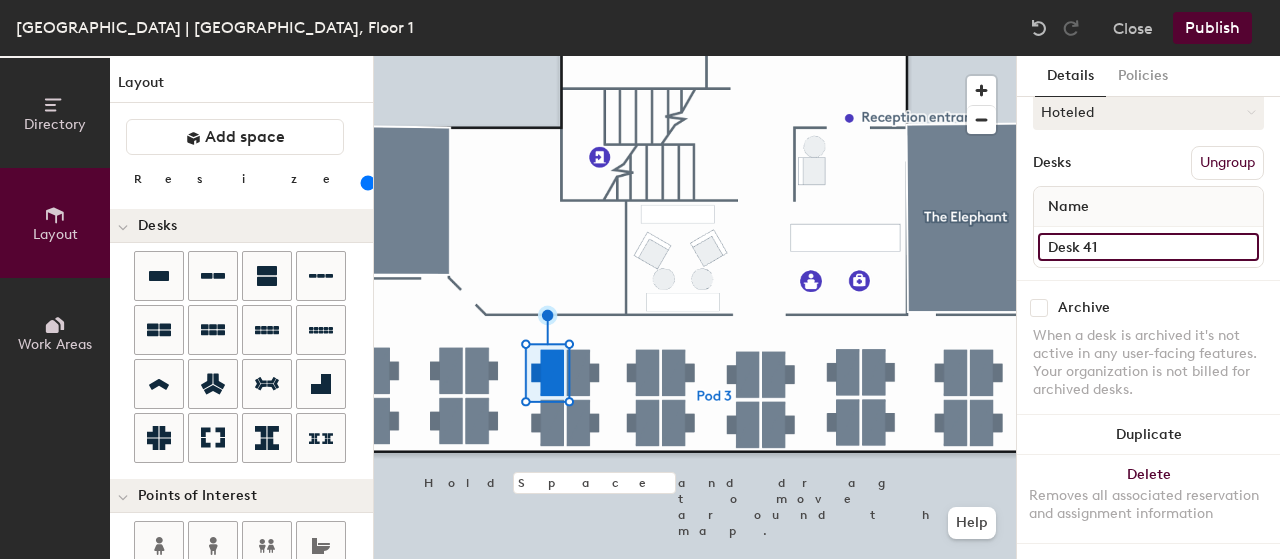type on "Desk 41" 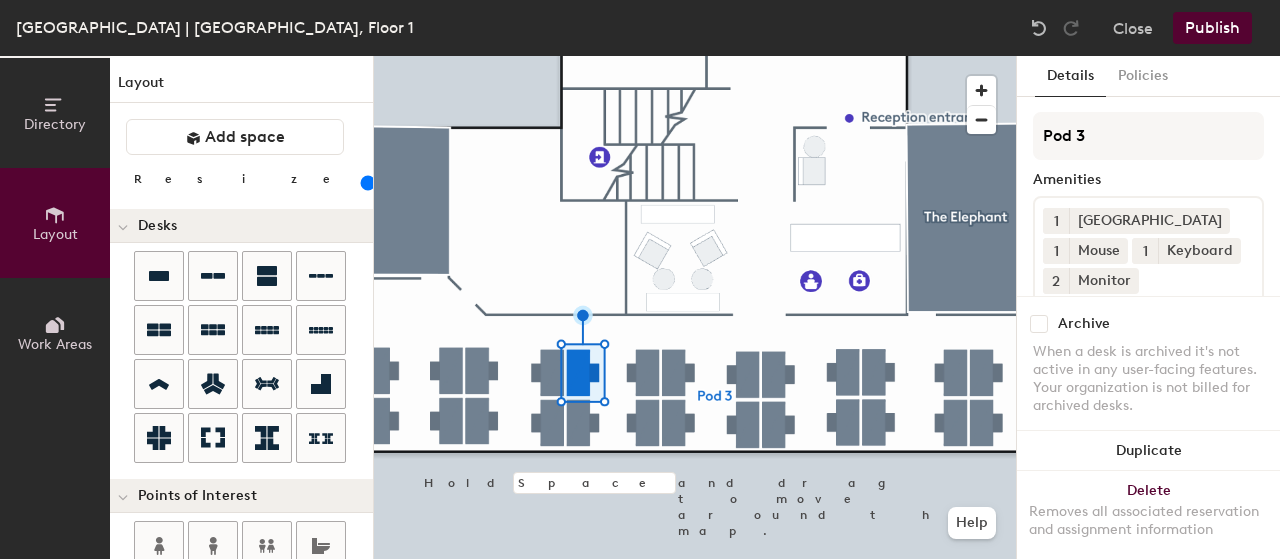 scroll, scrollTop: 300, scrollLeft: 0, axis: vertical 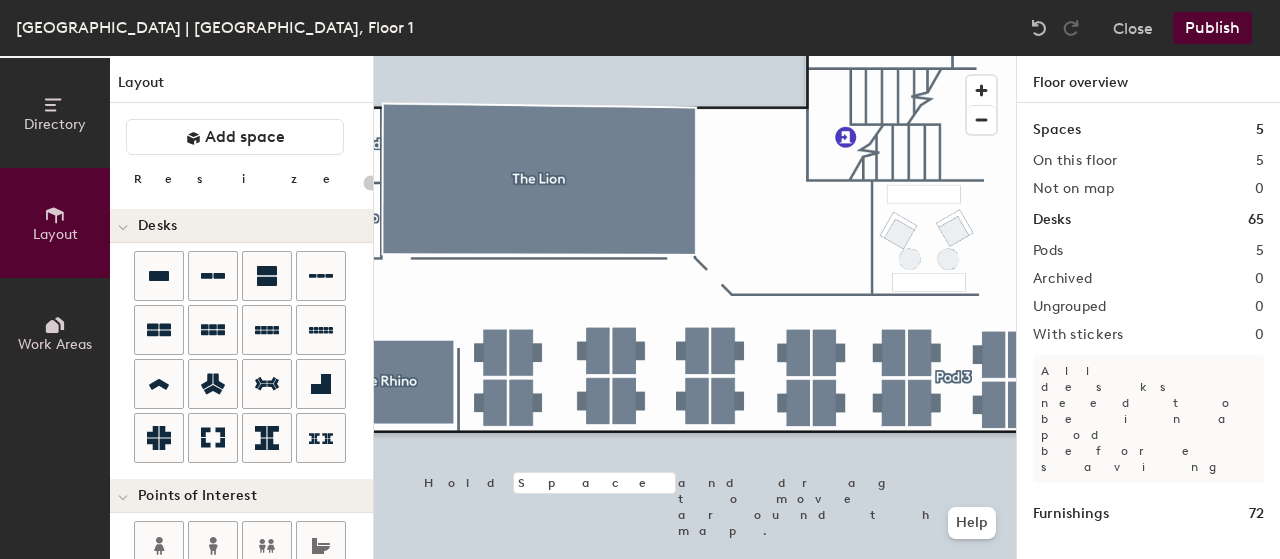 type on "140" 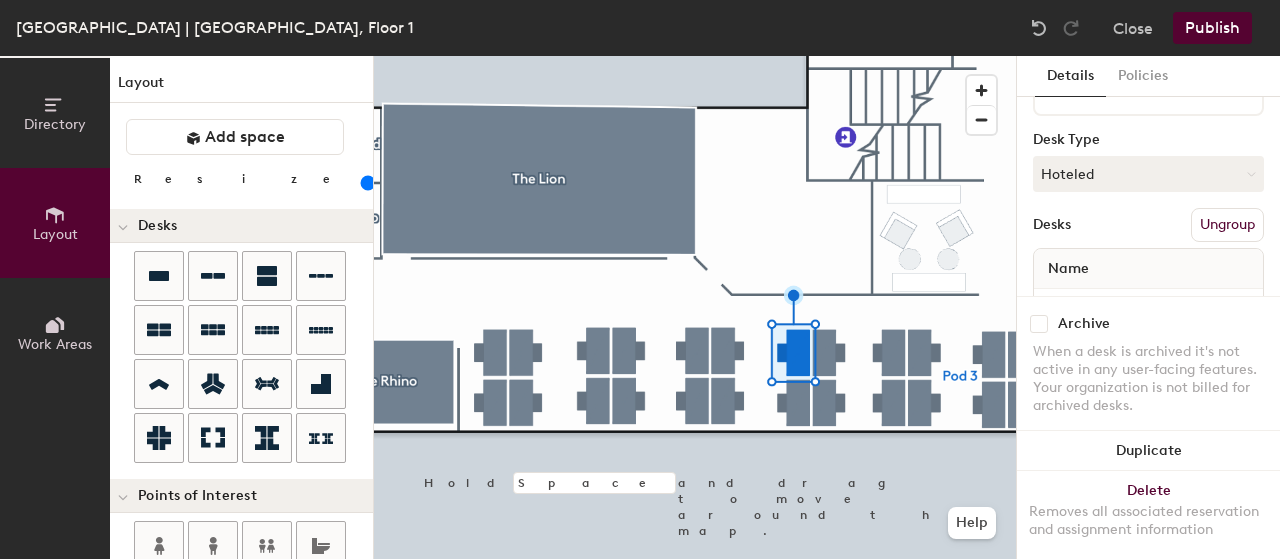 scroll, scrollTop: 300, scrollLeft: 0, axis: vertical 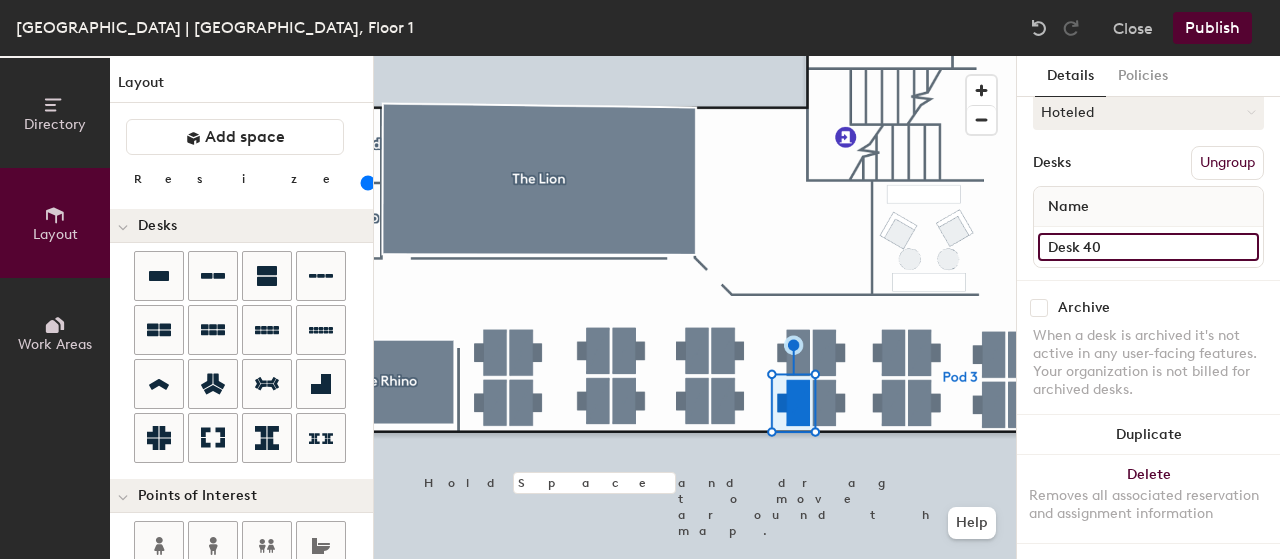 click on "Desk 40" 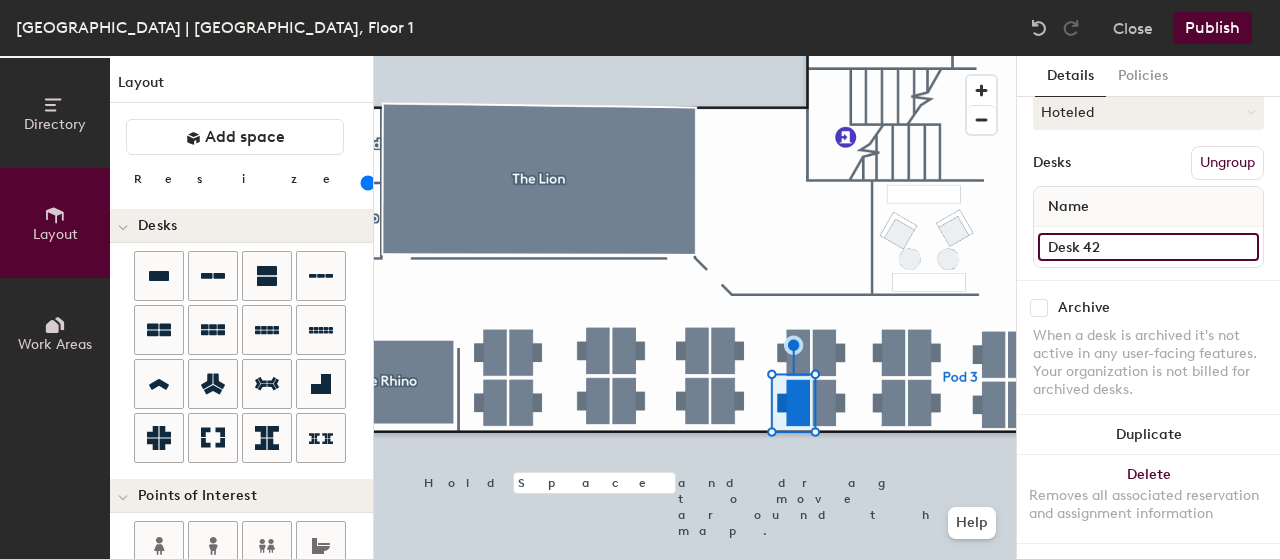 type on "Desk 42" 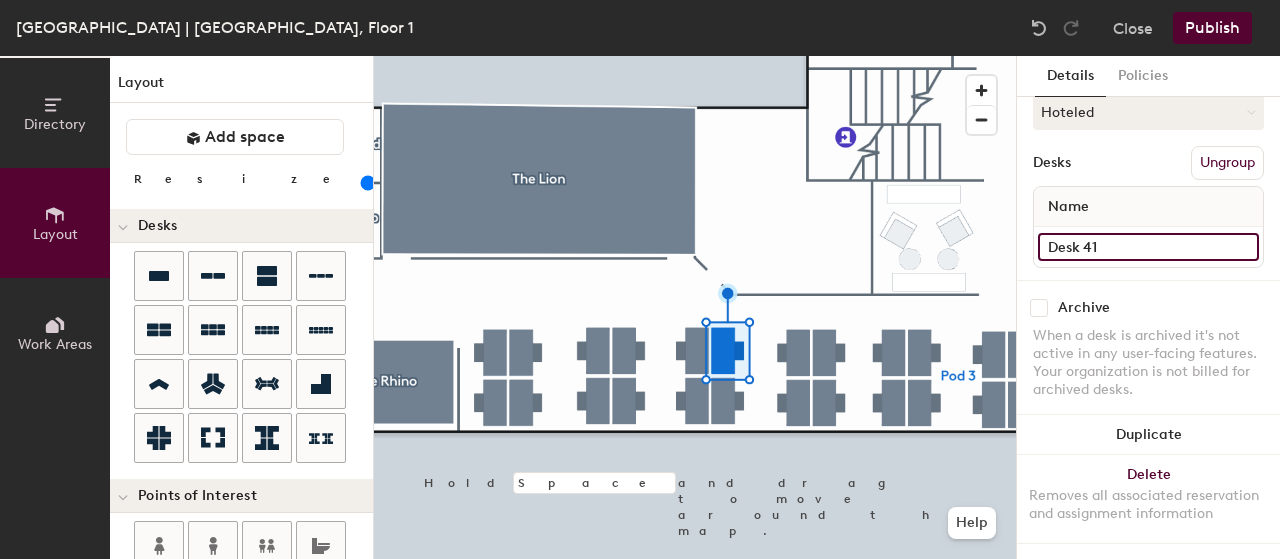 click on "Desk 41" 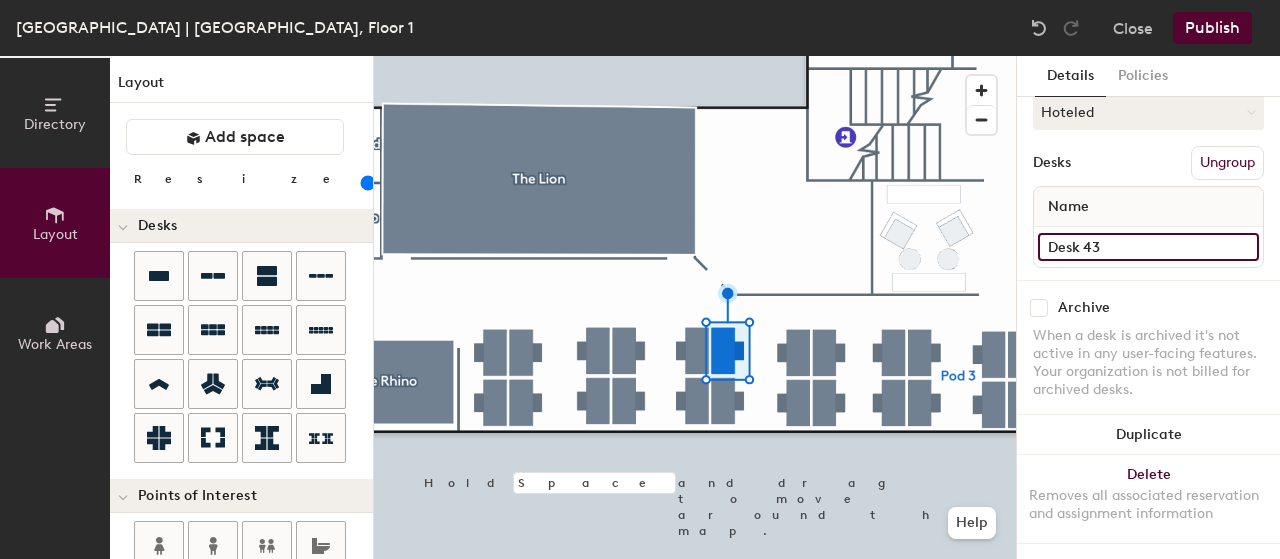 type on "Desk 43" 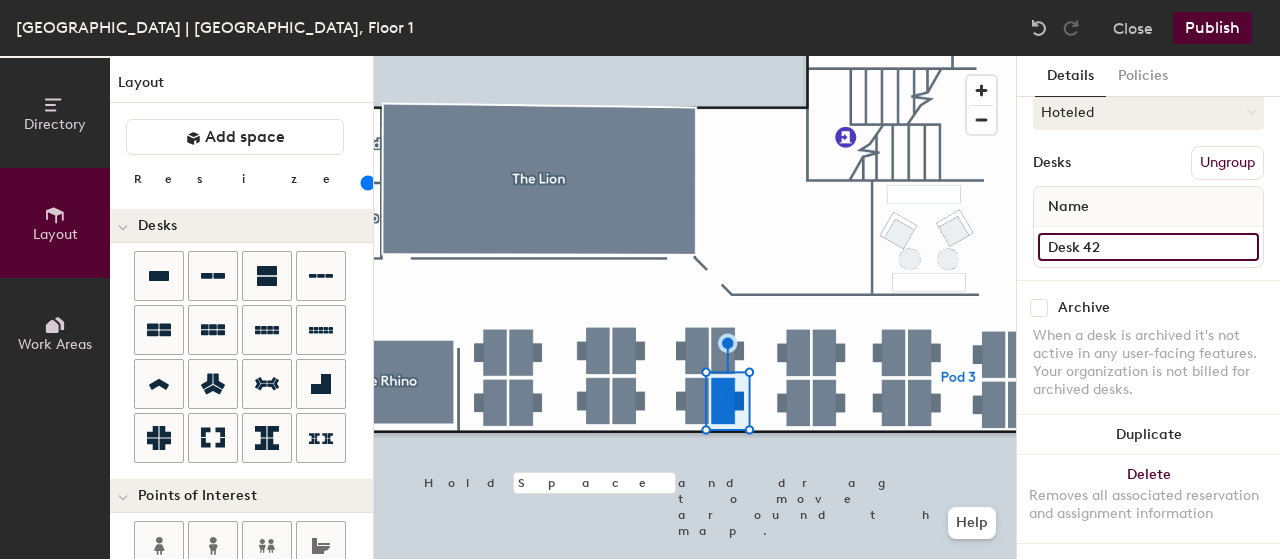 click on "Desk 42" 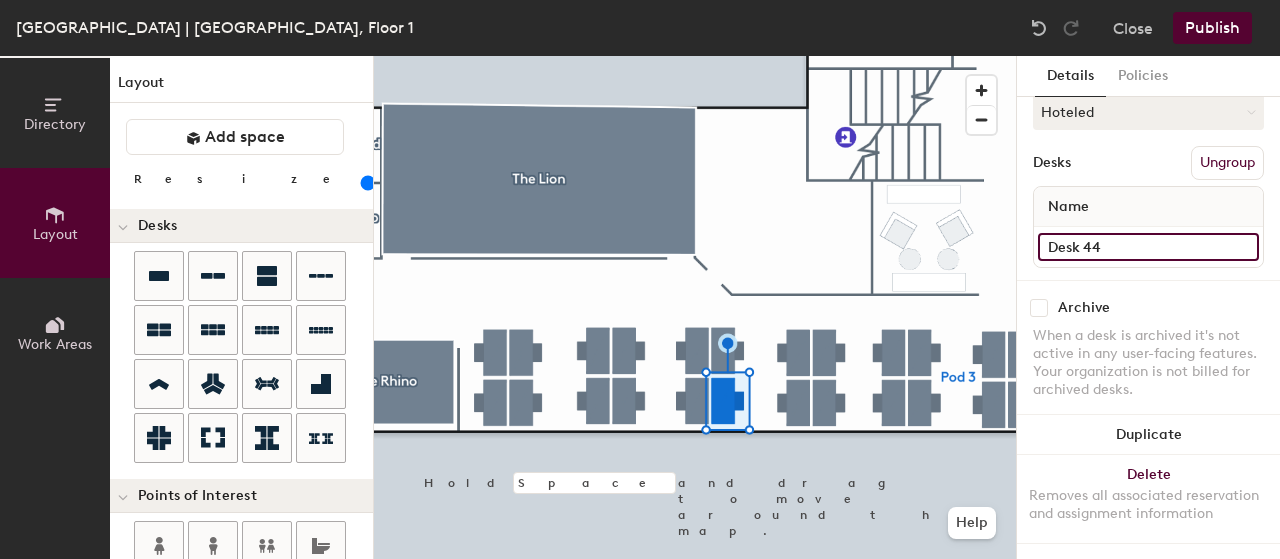 type on "Desk 44" 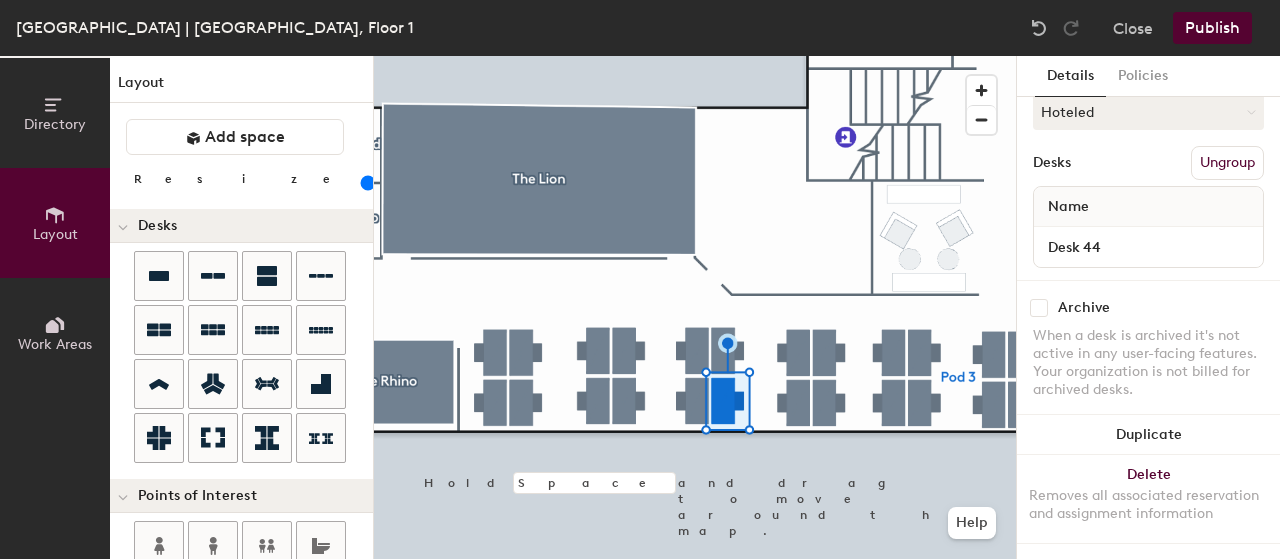 click 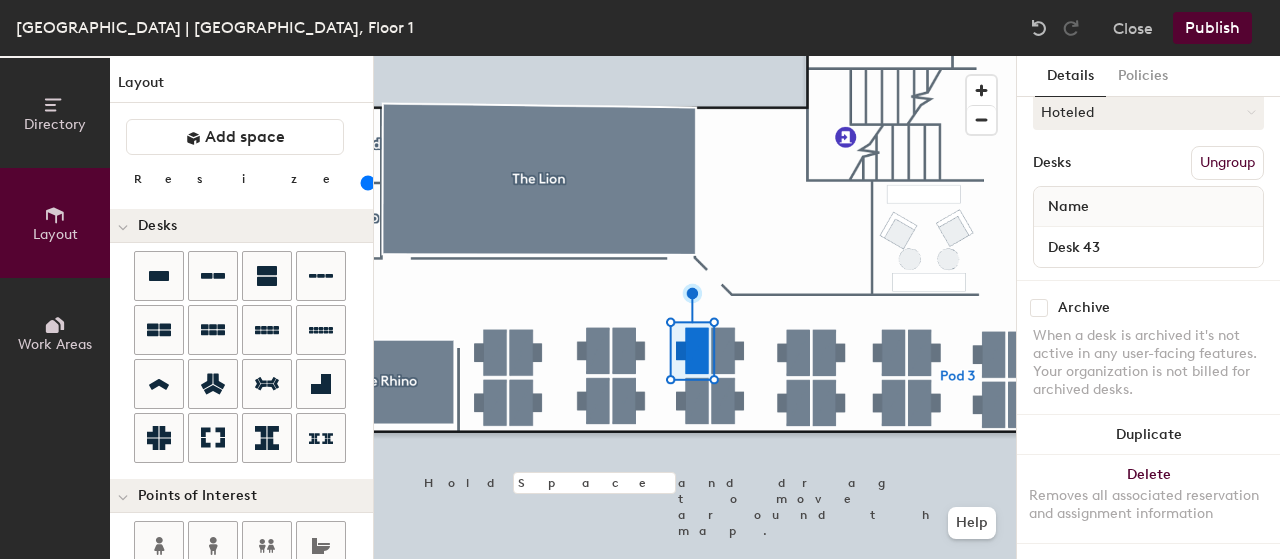 click on "Desk 43" 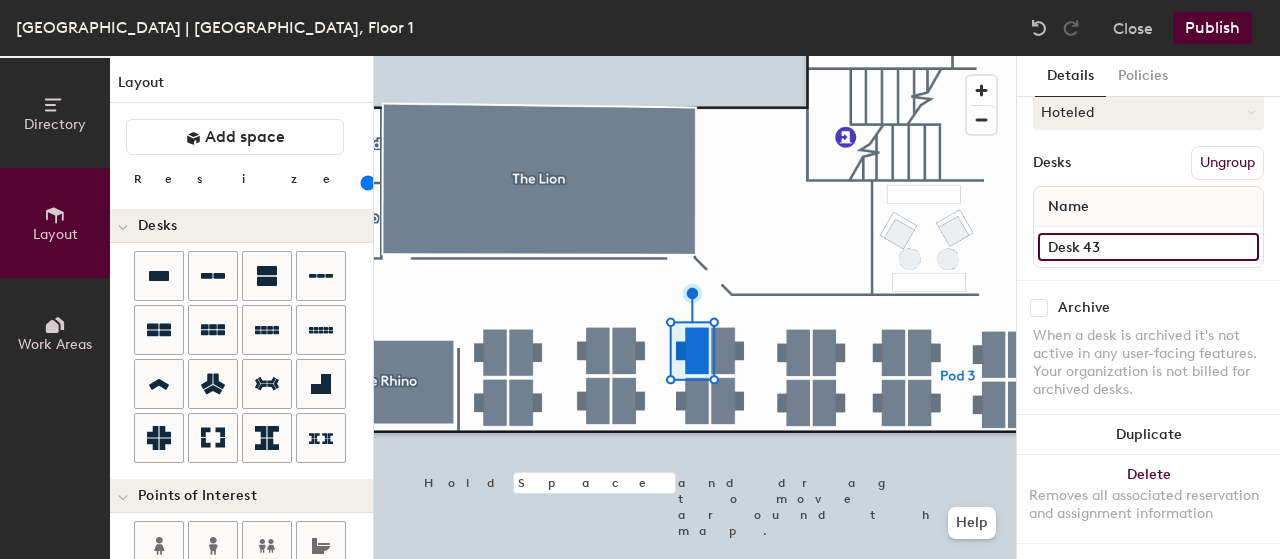 click on "Desk 43" 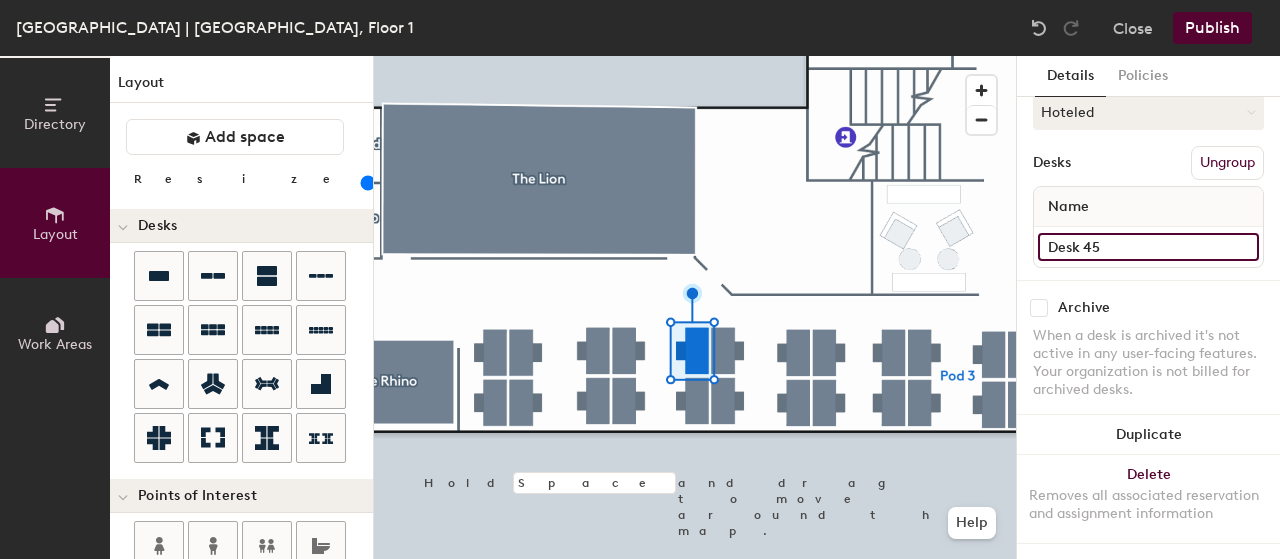 type on "Desk 45" 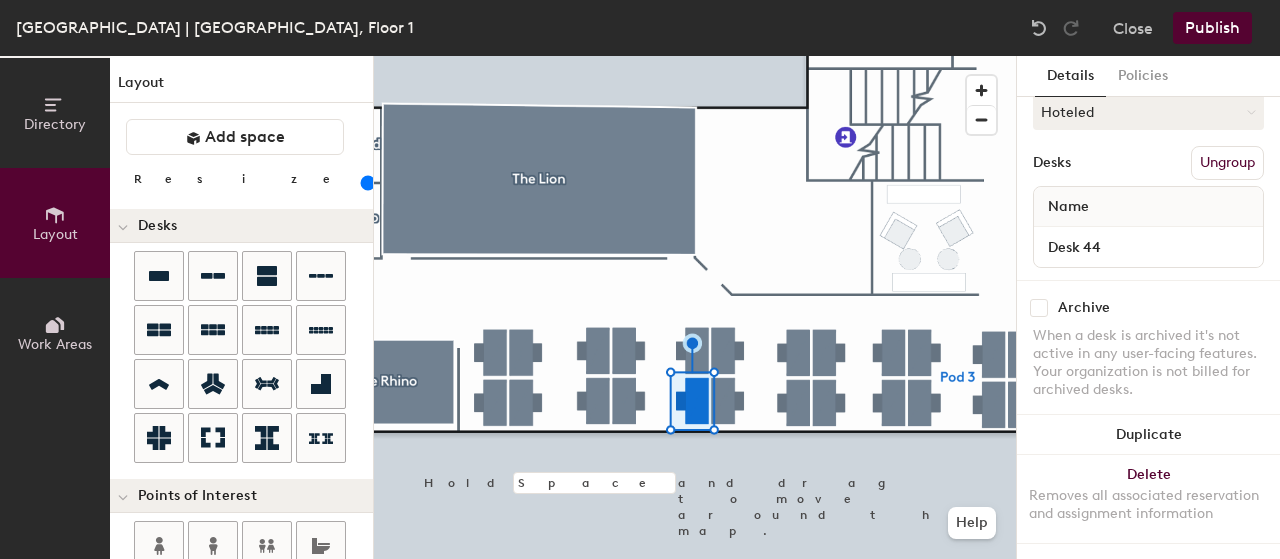 click on "Desk 44" 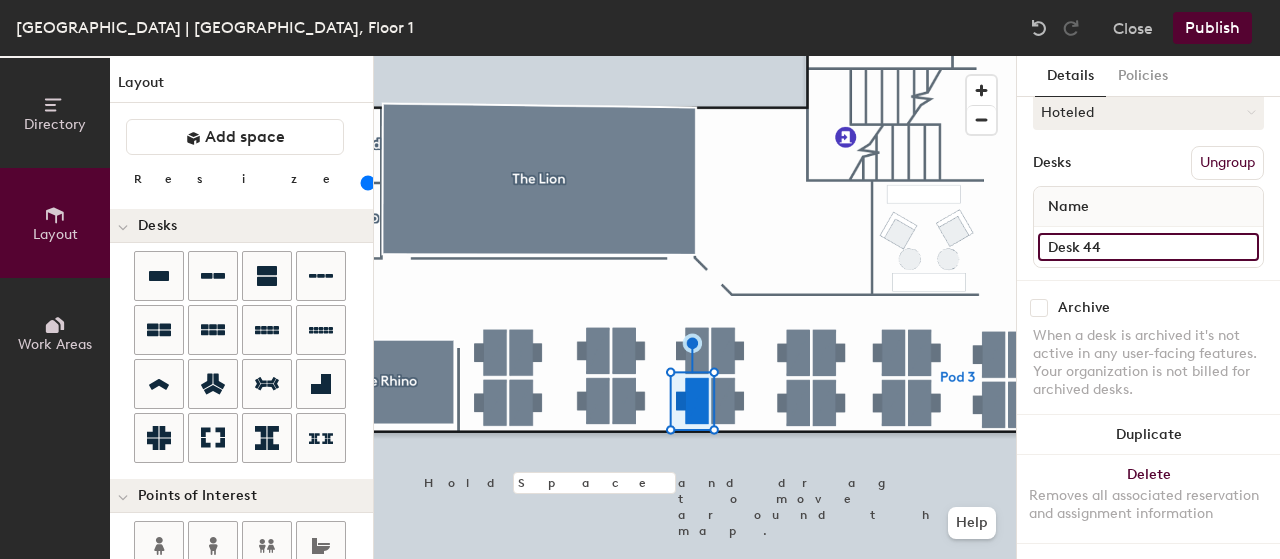 click on "Desk 44" 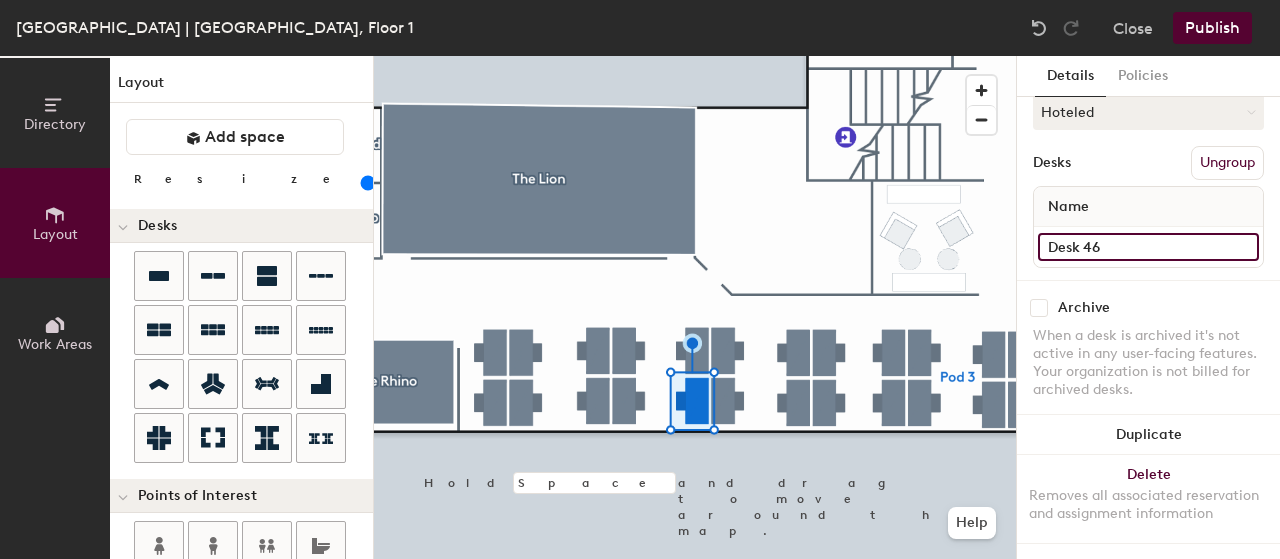 type on "Desk 46" 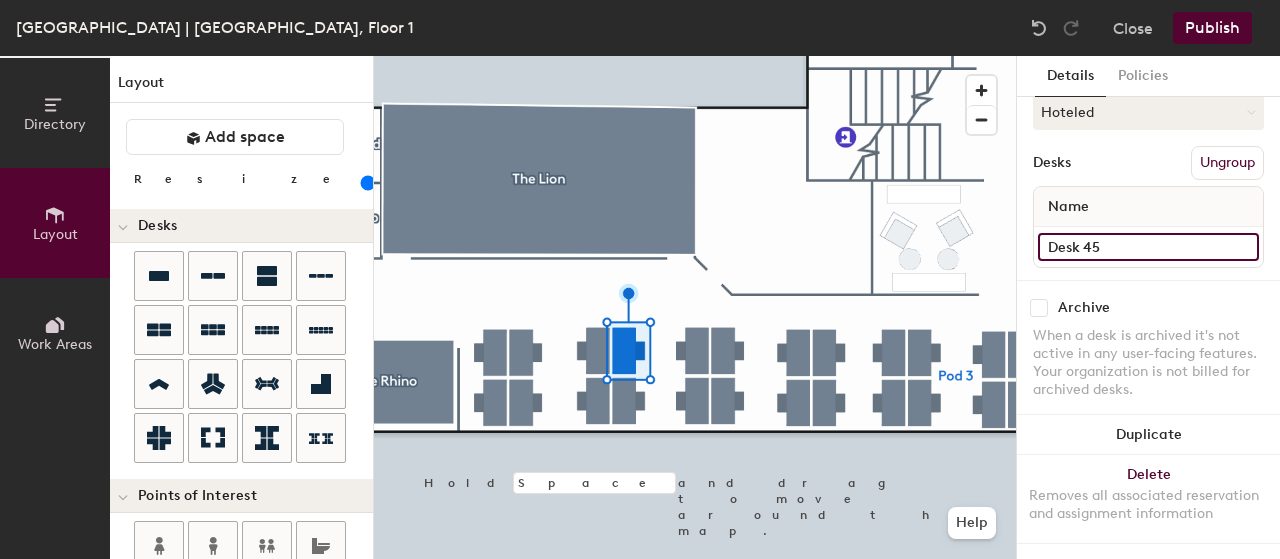 click on "Desk 45" 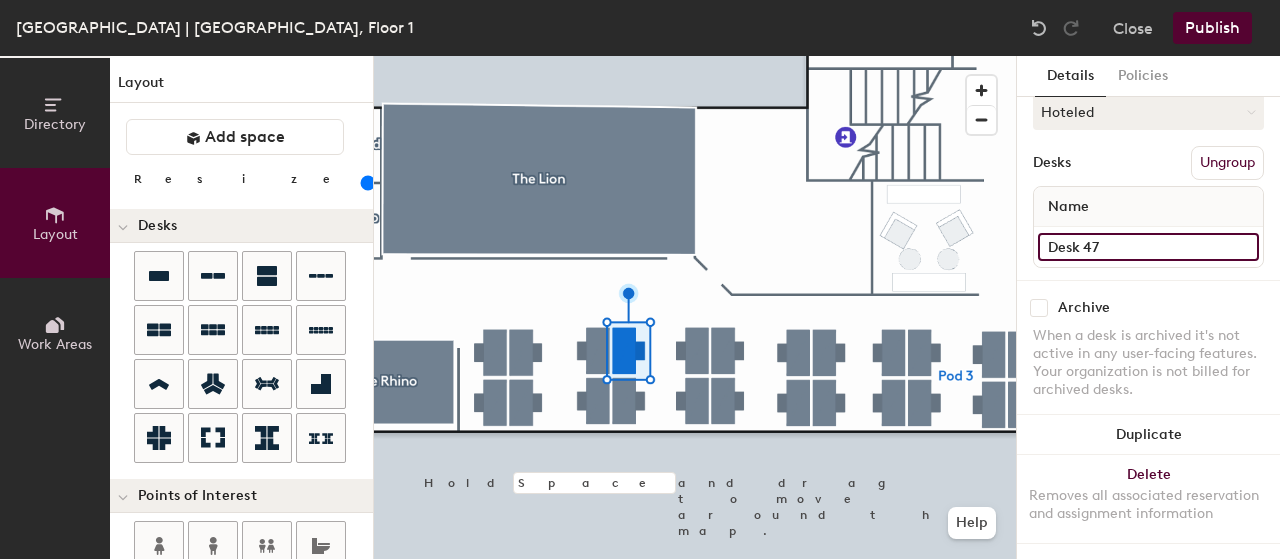 type on "Desk 47" 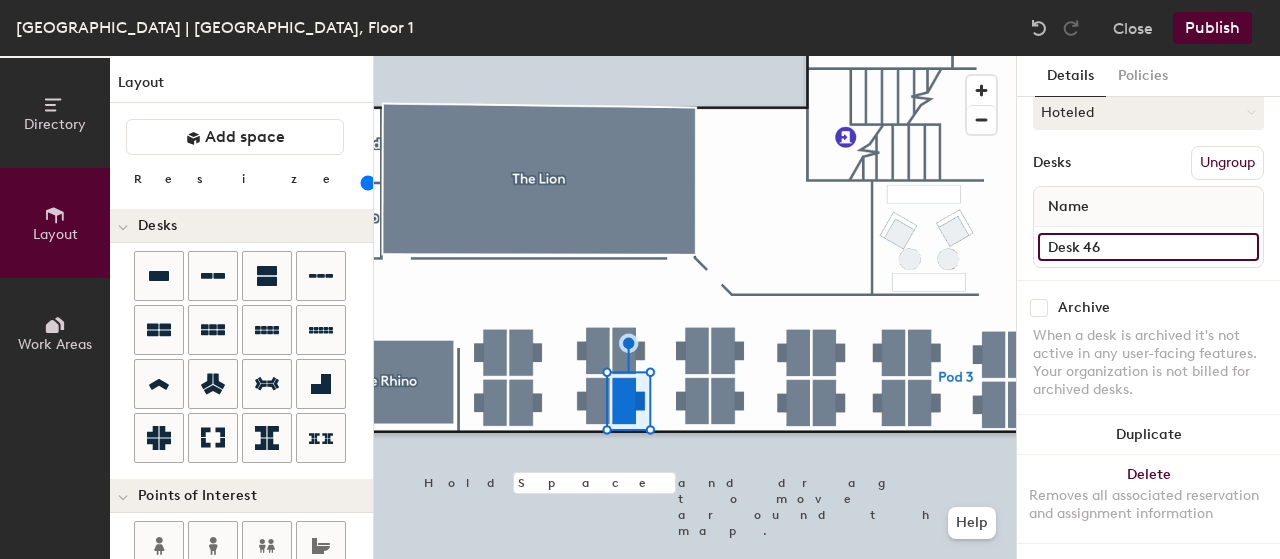 click on "Desk 46" 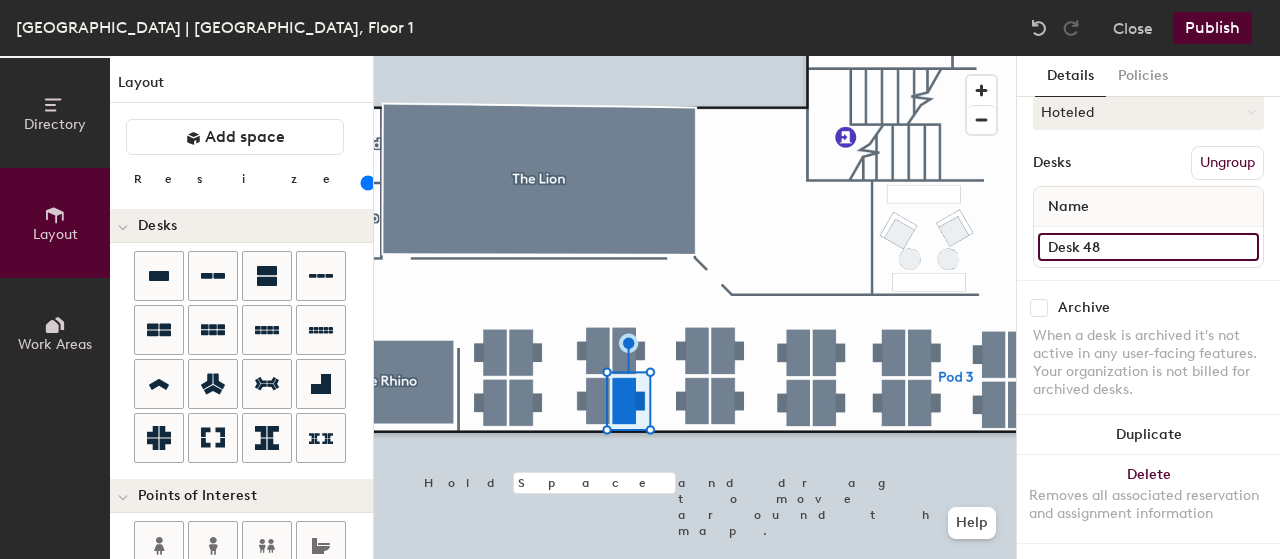 type on "Desk 48" 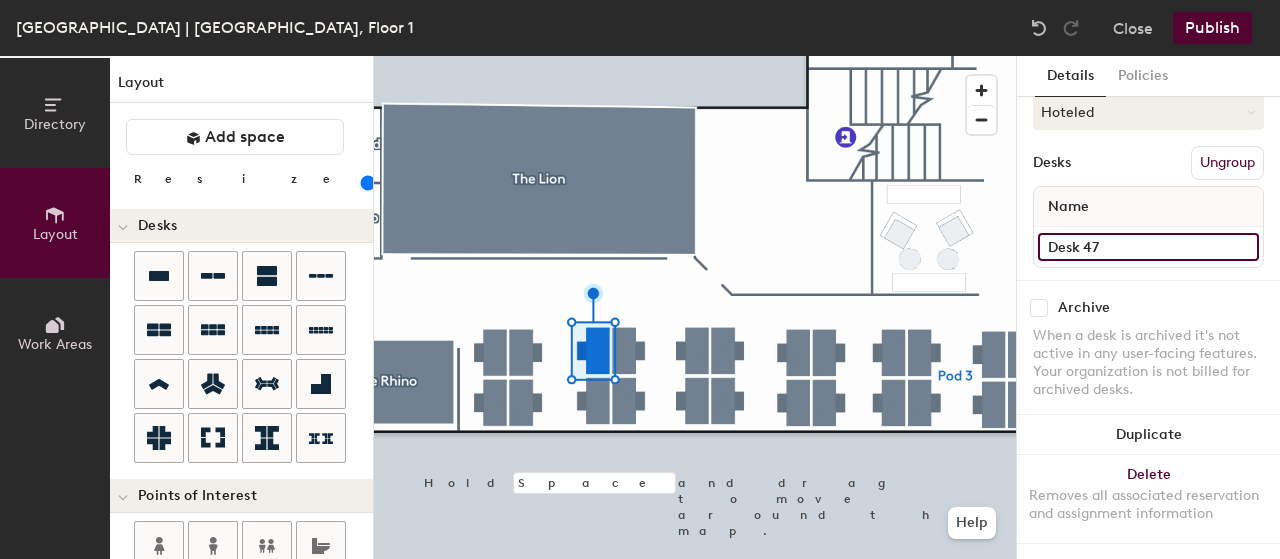 click on "Desk 47" 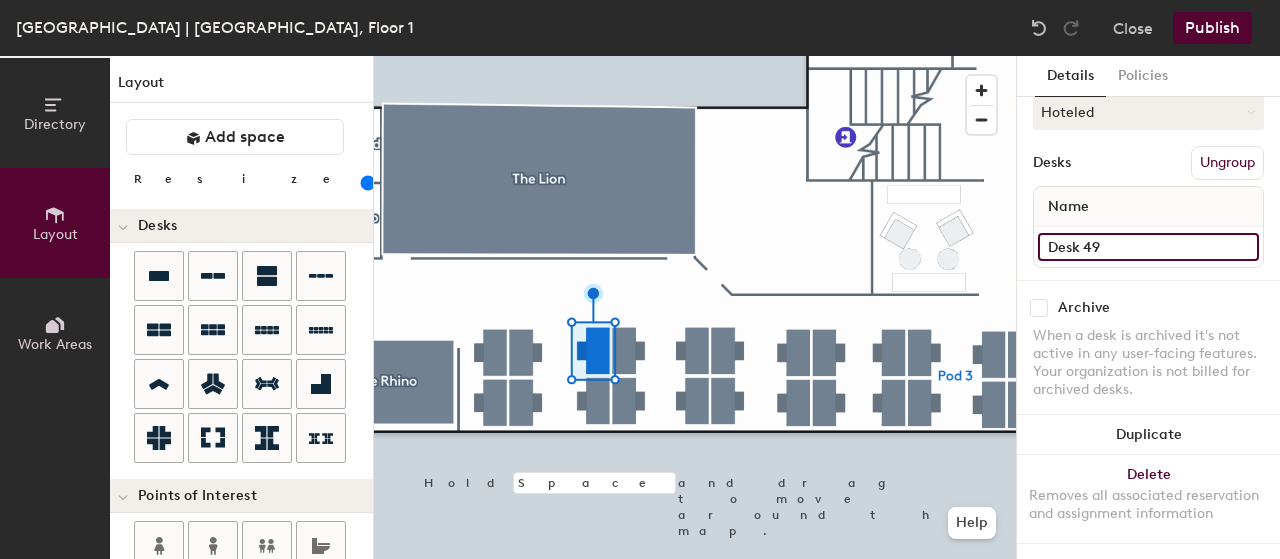 type on "Desk 49" 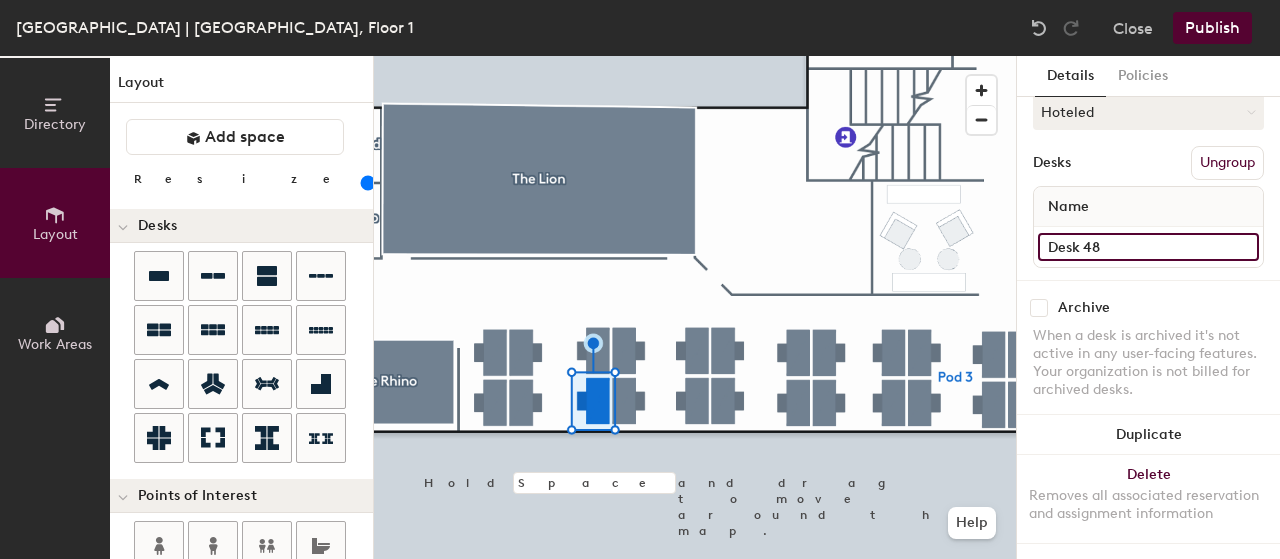 click on "Desk 48" 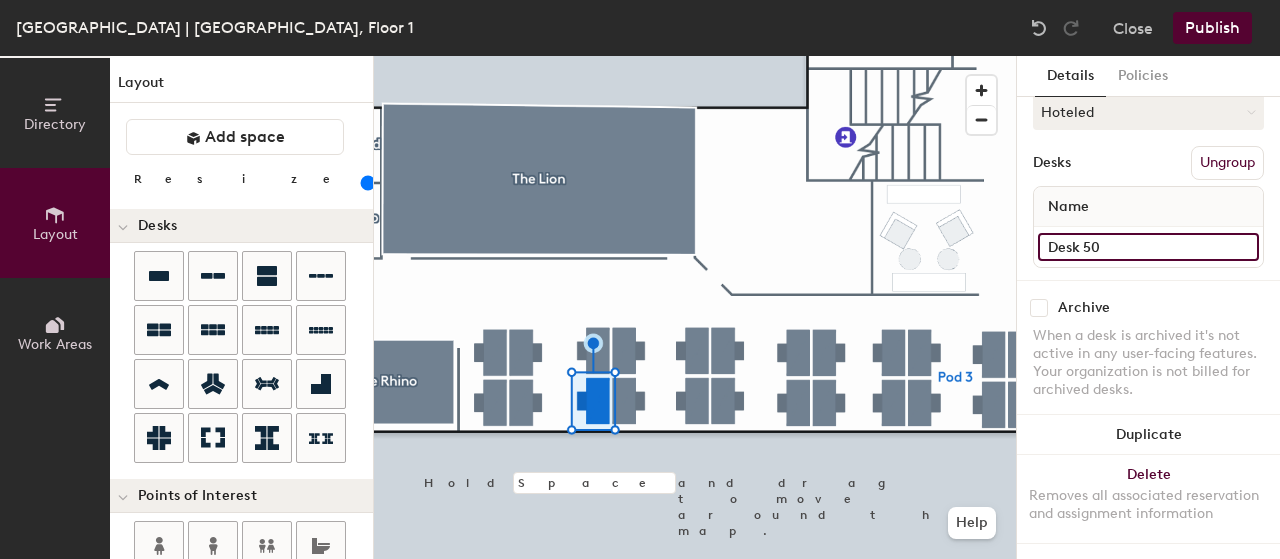 type on "Desk 50" 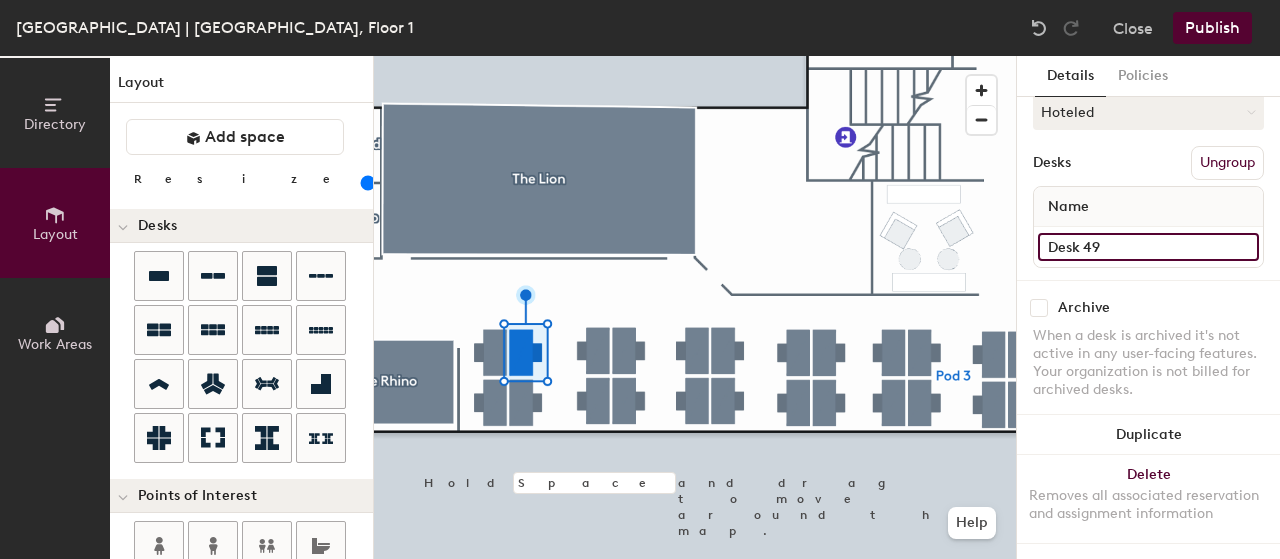 click on "Desk 49" 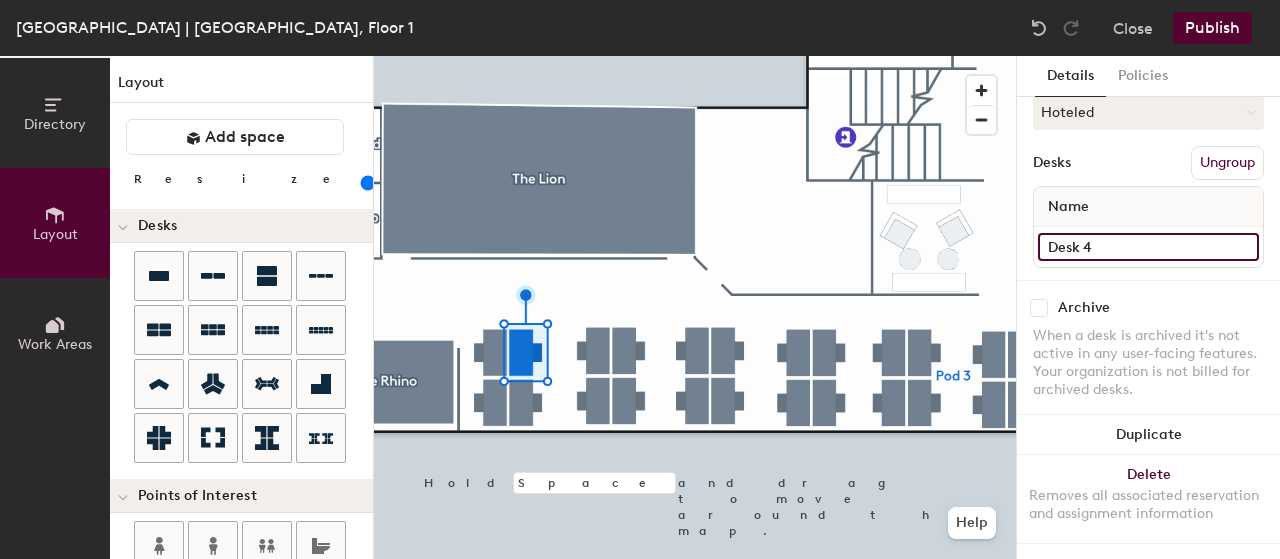 type on "Desk" 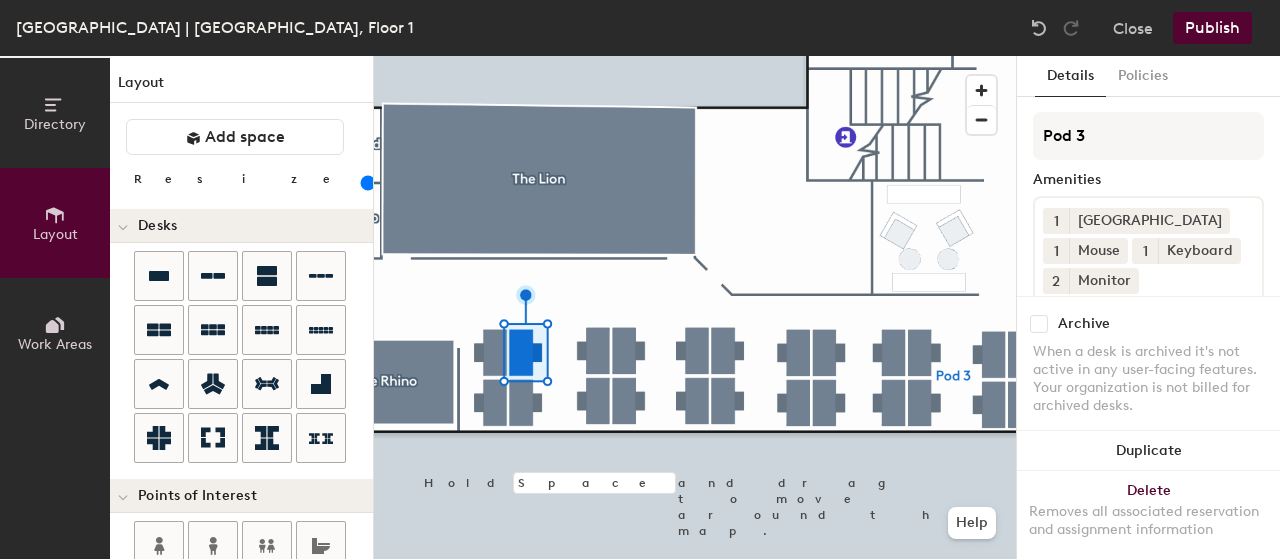 scroll, scrollTop: 0, scrollLeft: 0, axis: both 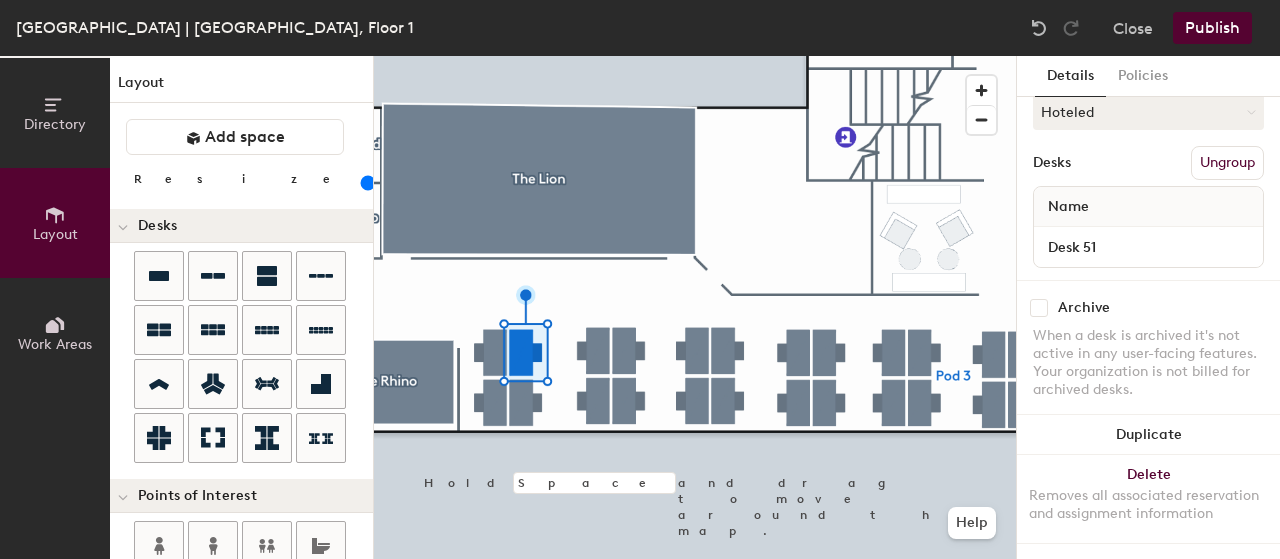 type on "Desk 51" 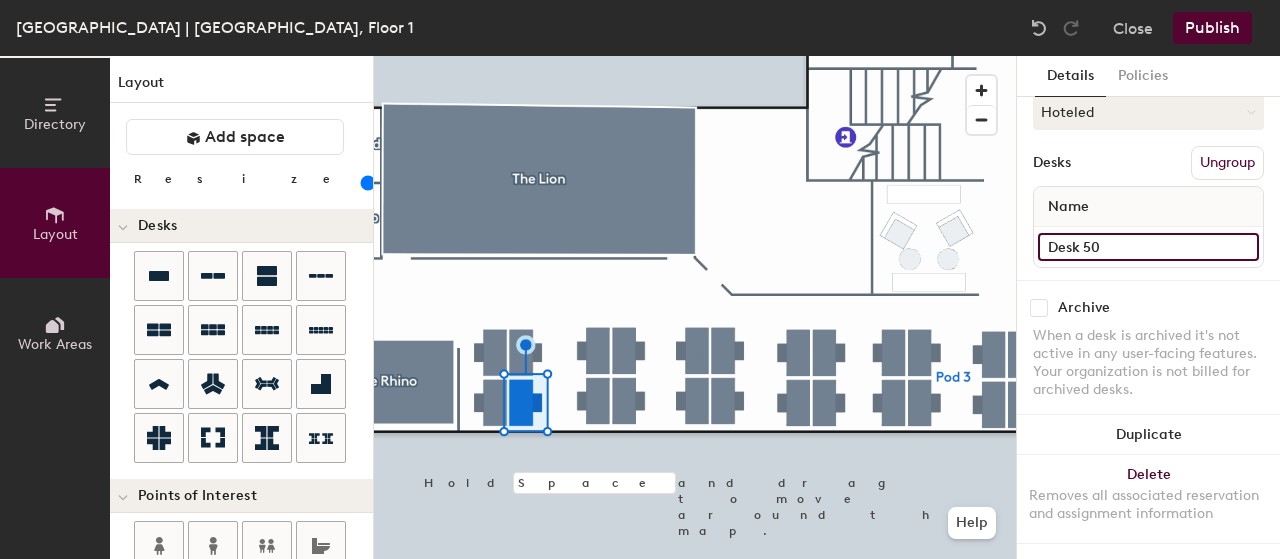 click on "Desk 50" 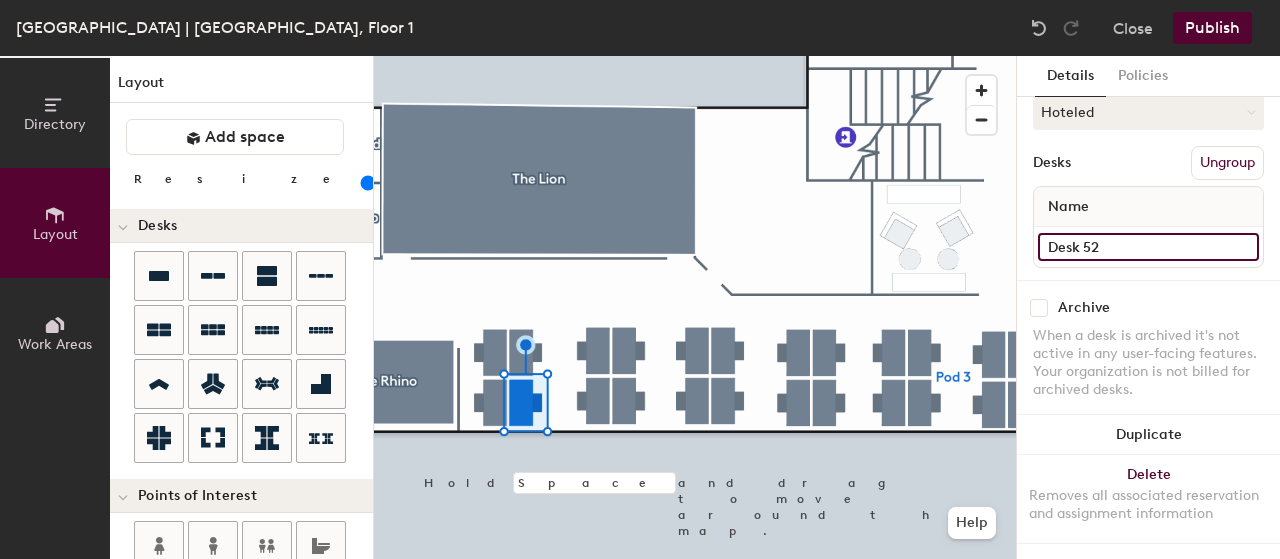 type on "Desk 52" 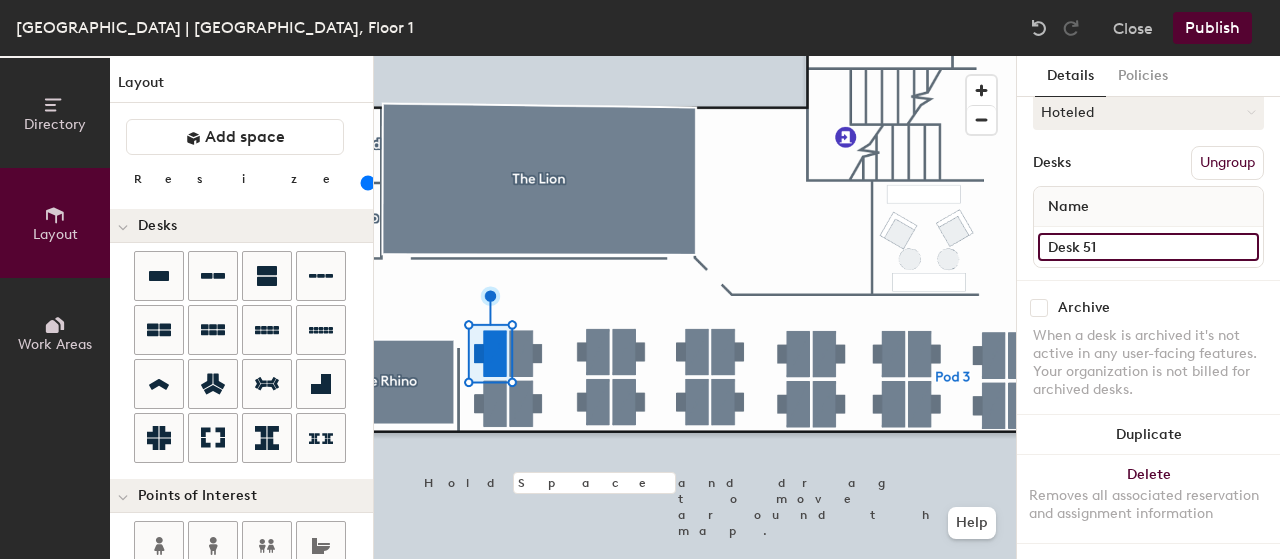 click on "Desk 51" 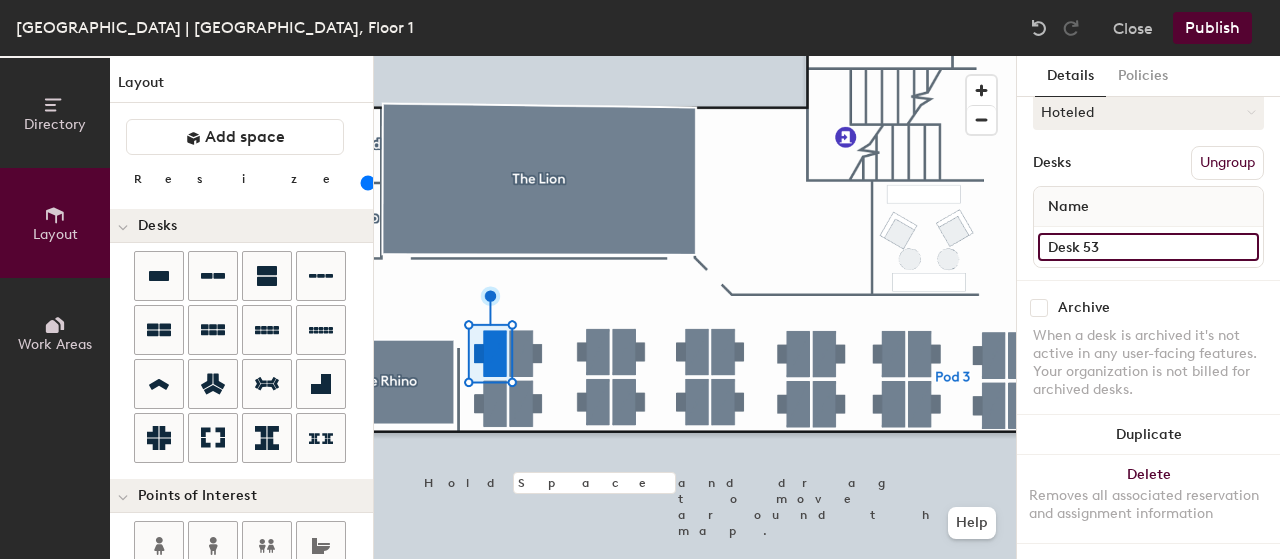 type on "Desk 53" 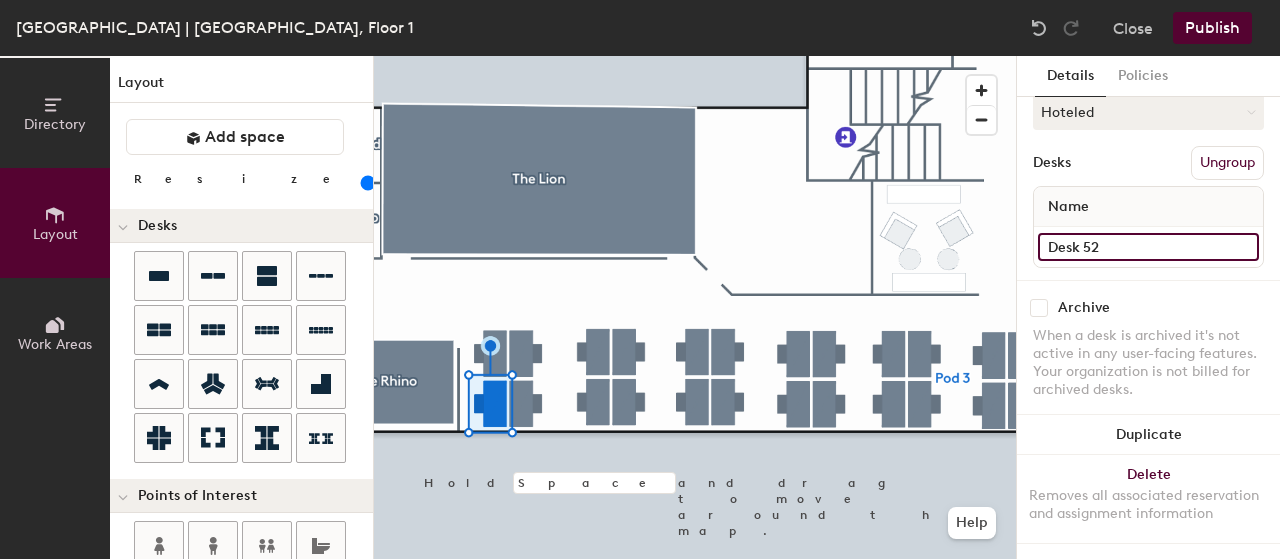 click on "Desk 52" 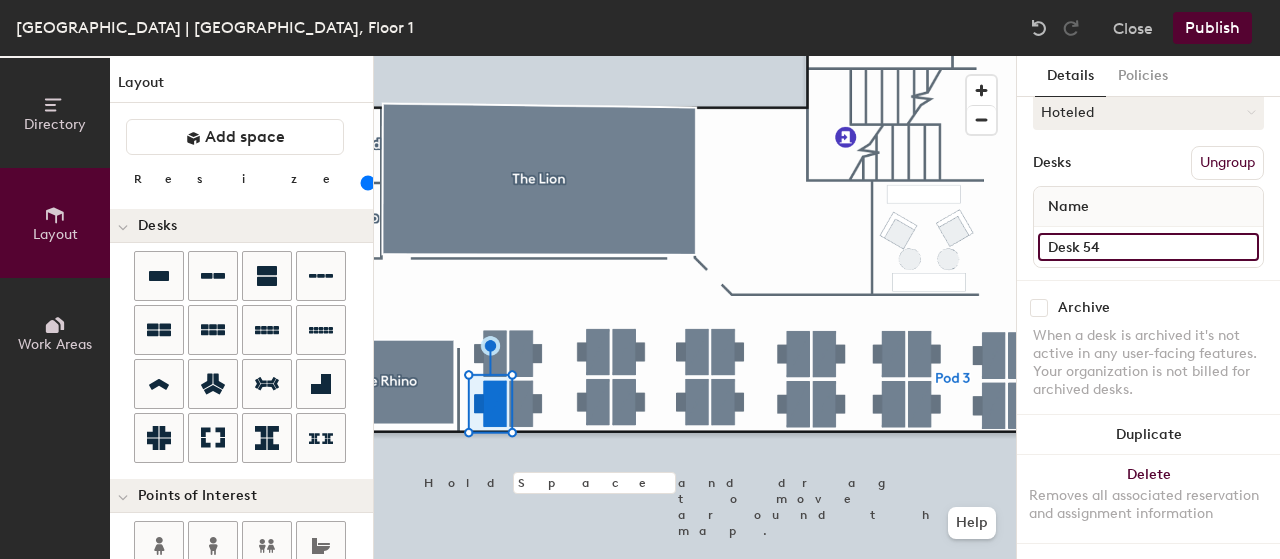 type on "Desk 54" 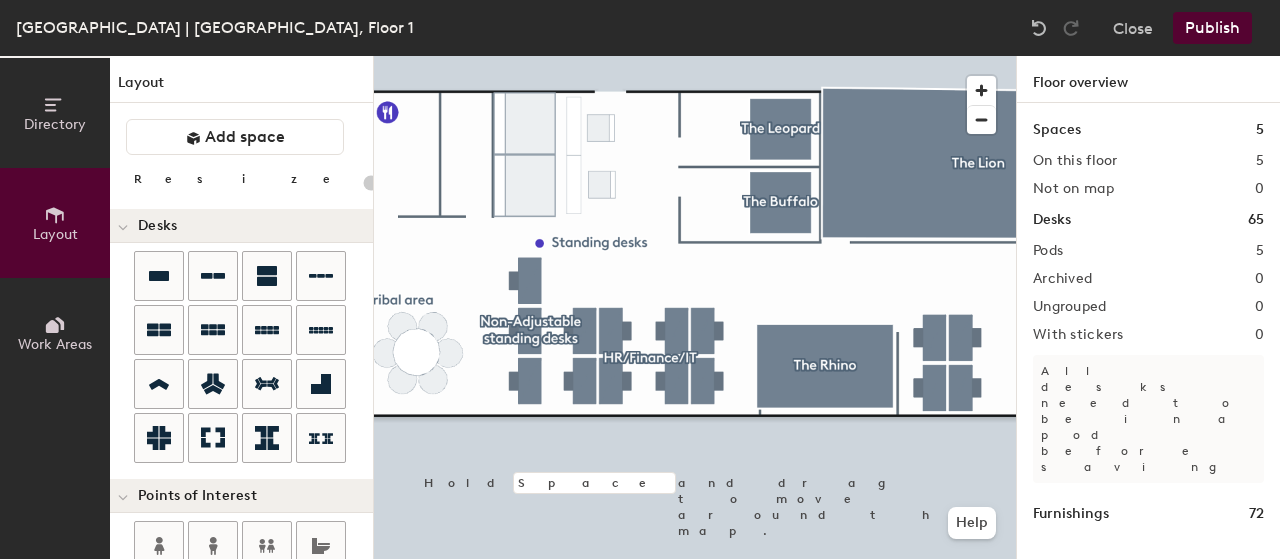 type on "140" 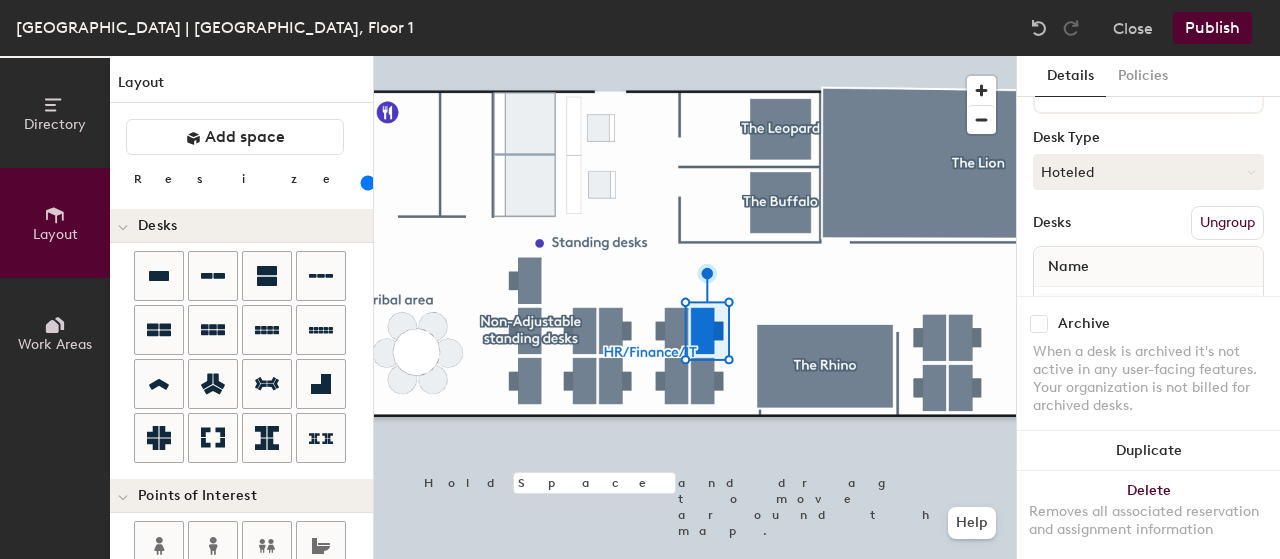 scroll, scrollTop: 300, scrollLeft: 0, axis: vertical 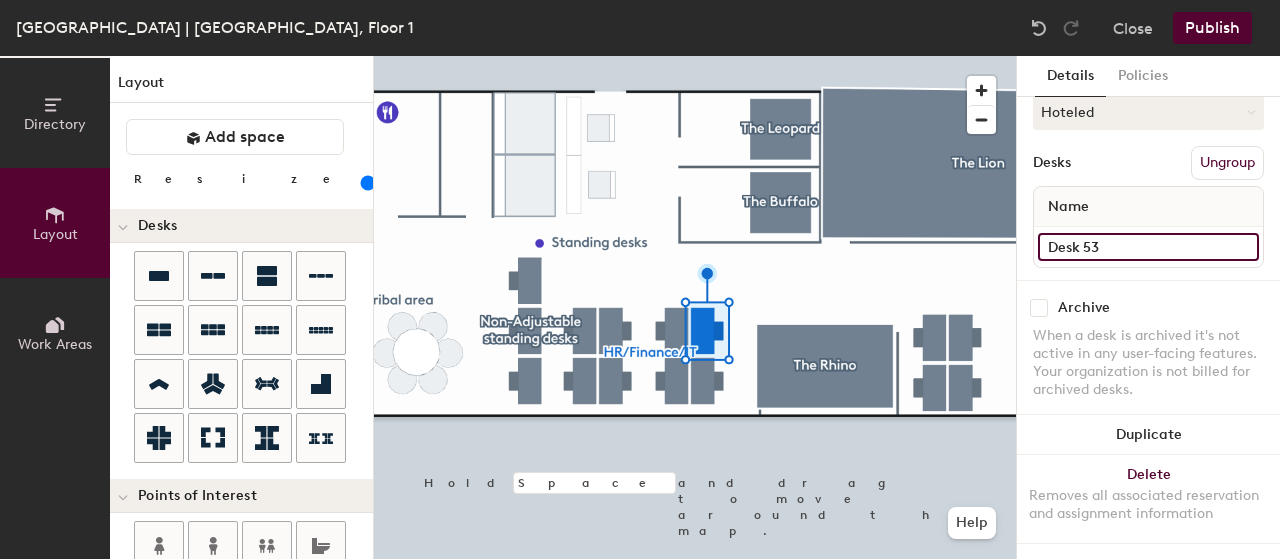 click on "Desk 53" 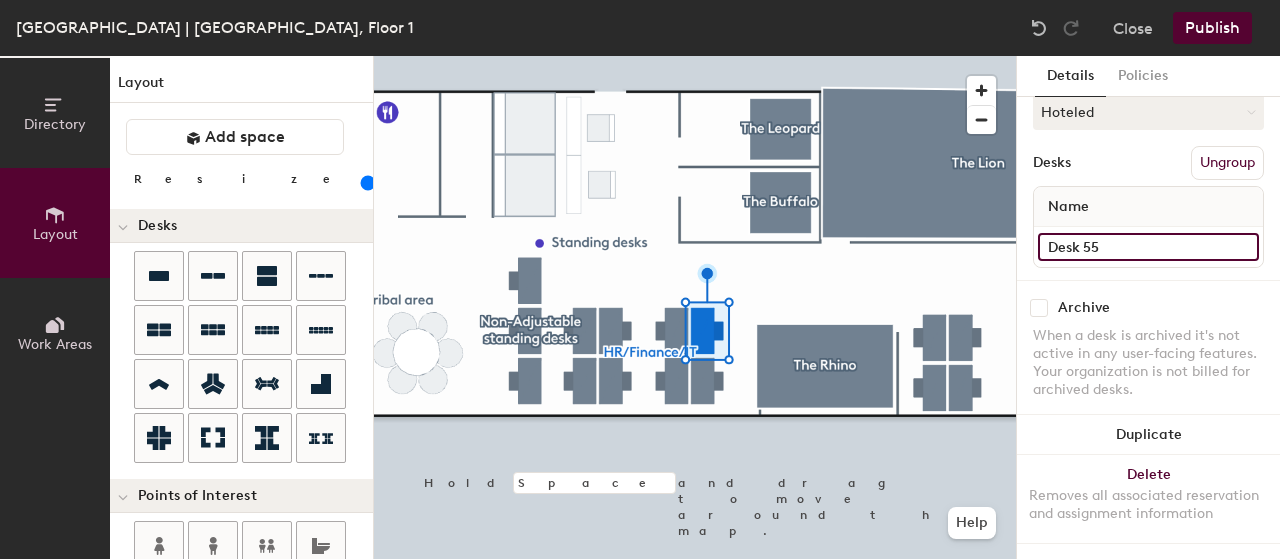 type on "Desk 55" 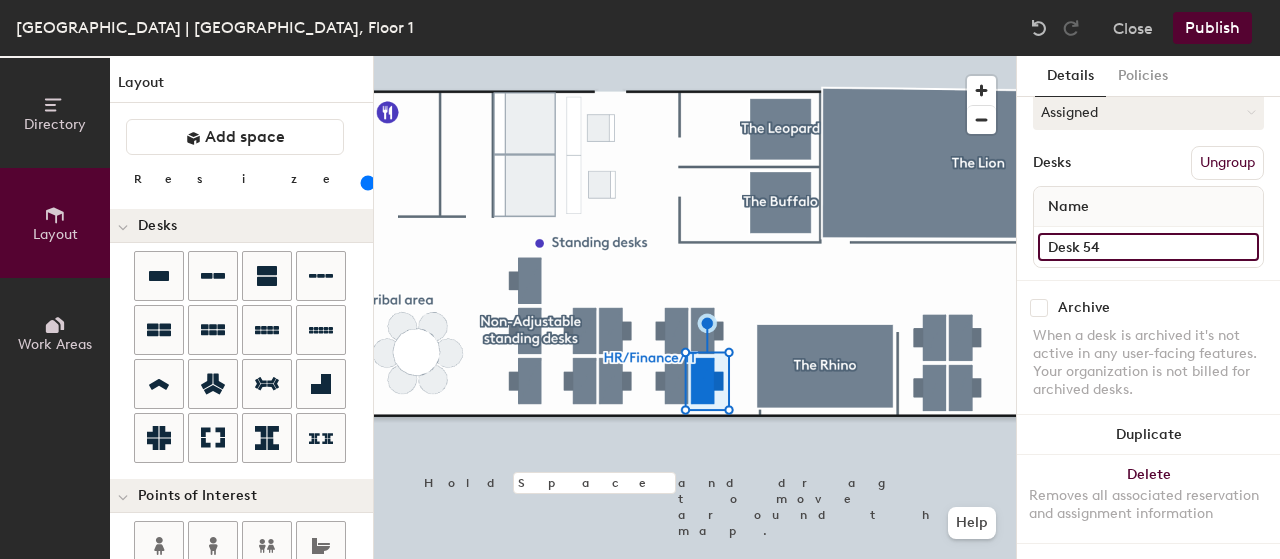 click on "Desk 54" 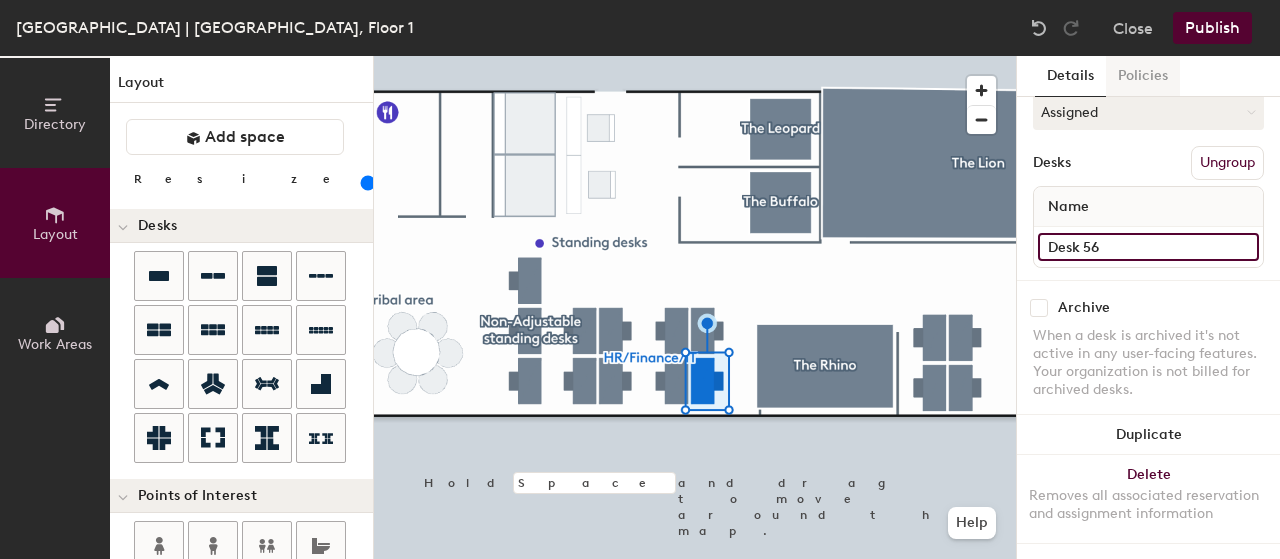 type on "Desk 56" 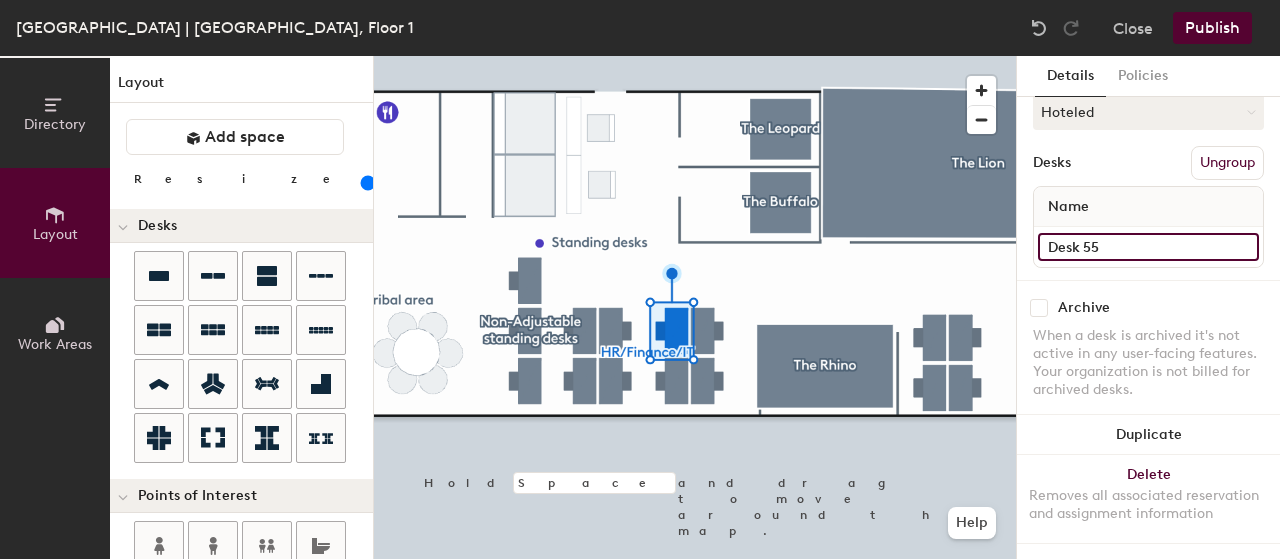 click on "Desk 55" 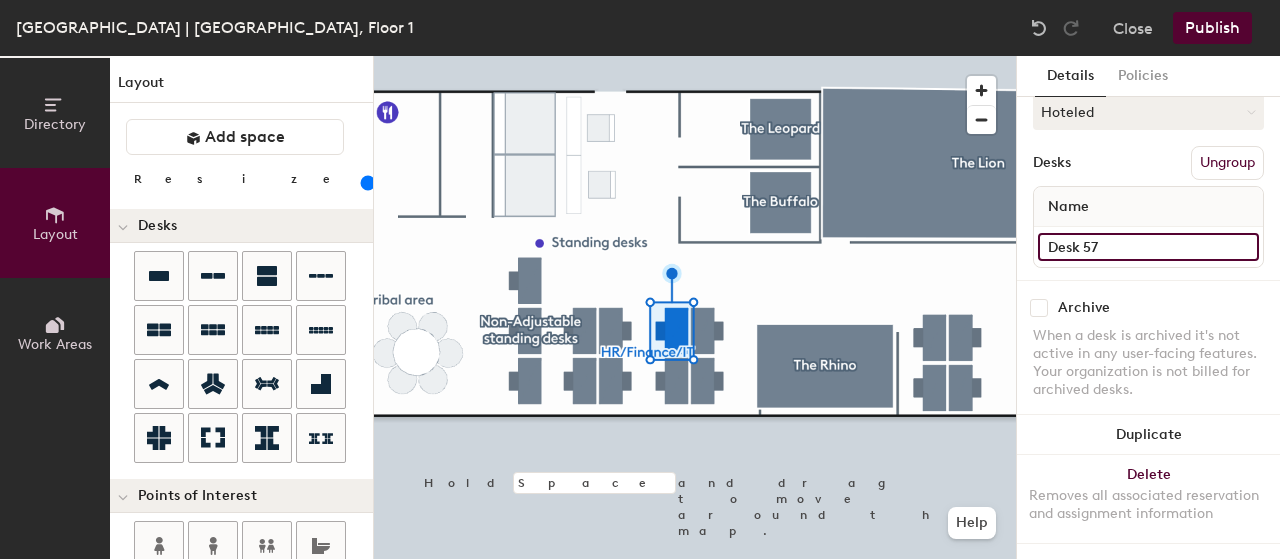 type on "Desk 57" 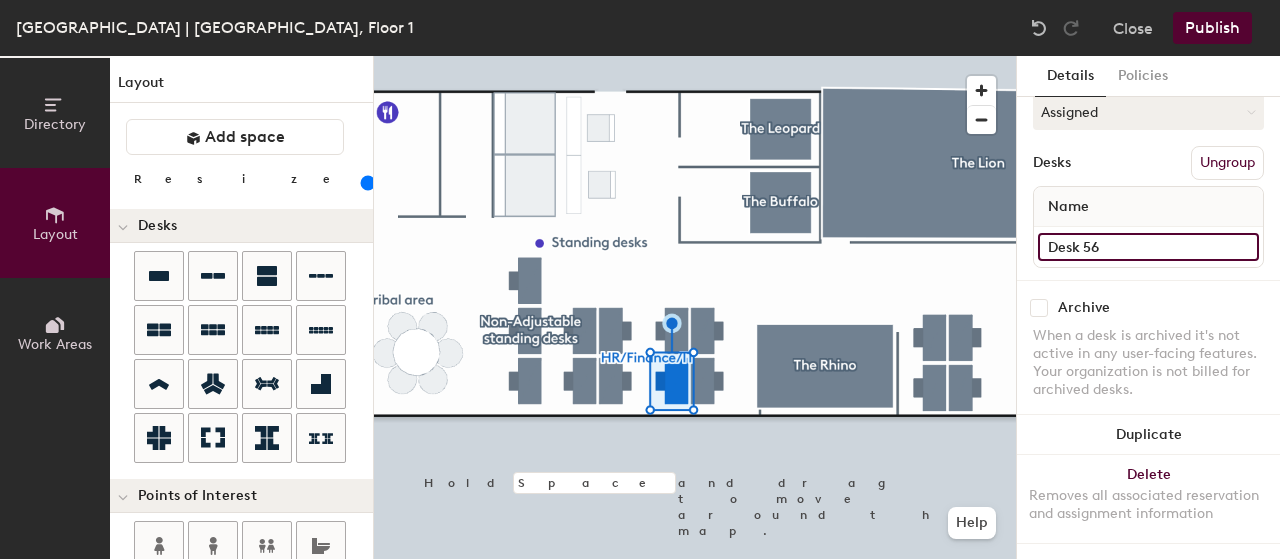 click on "Desk 56" 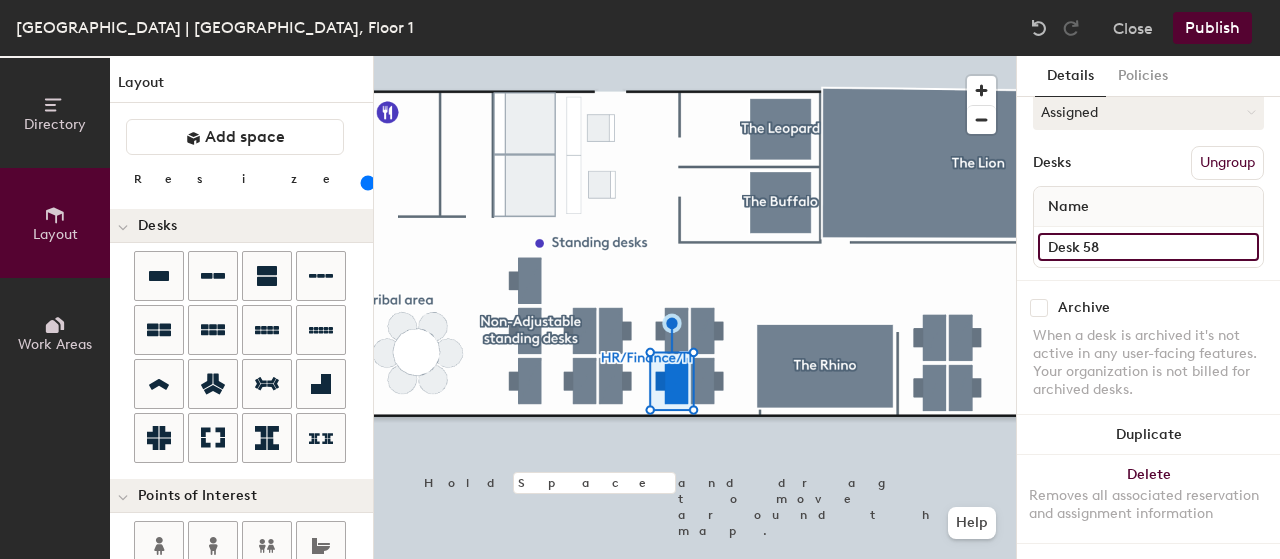 type on "Desk 58" 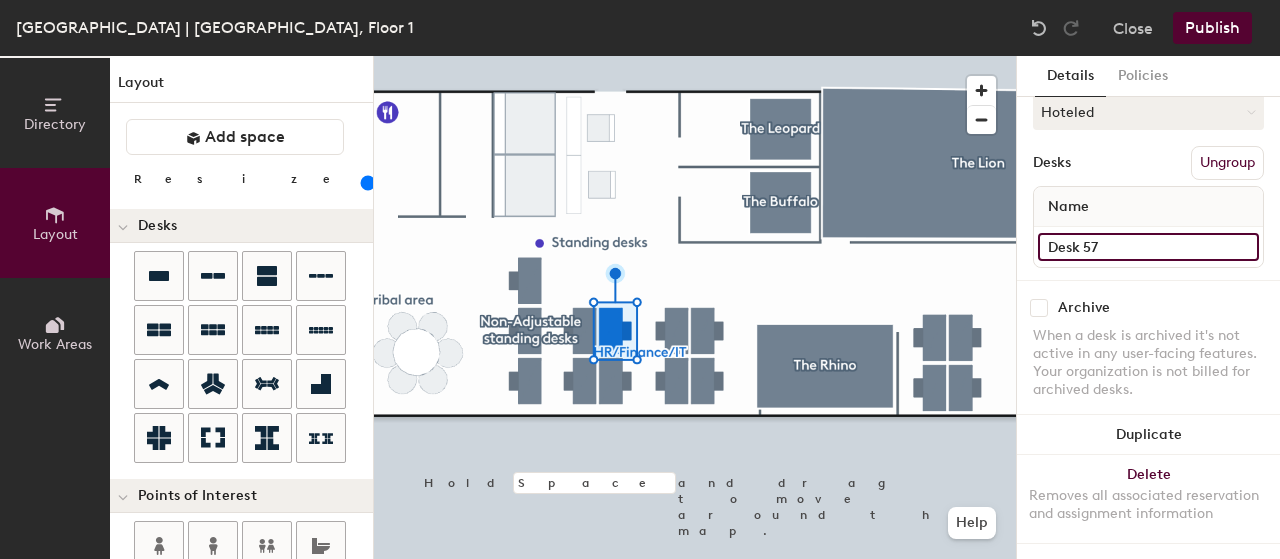 click on "Desk 57" 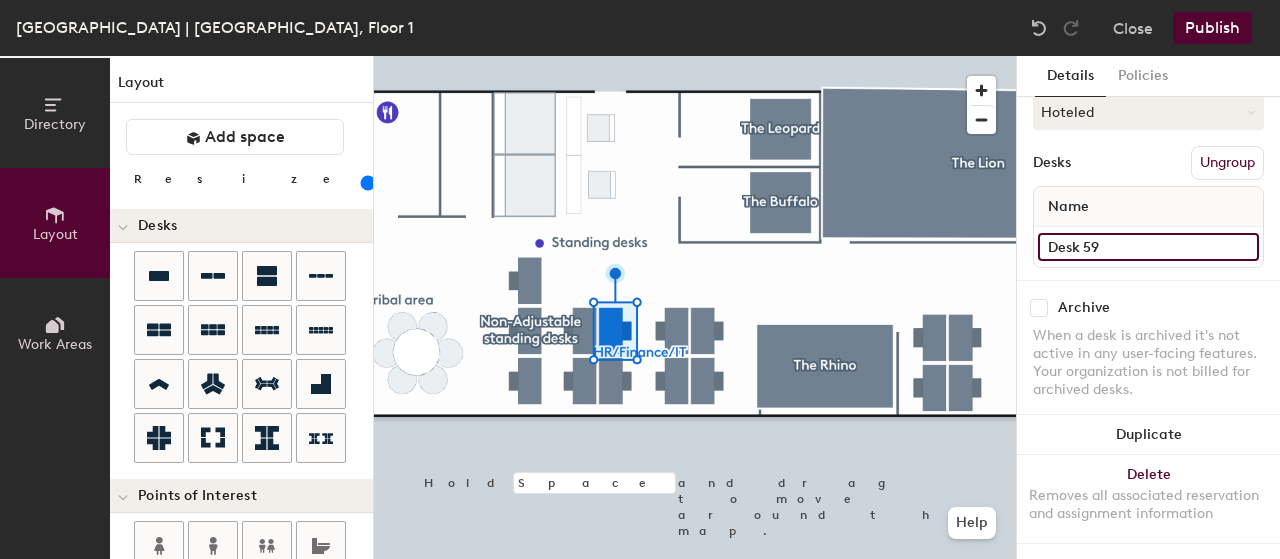 type on "Desk 59" 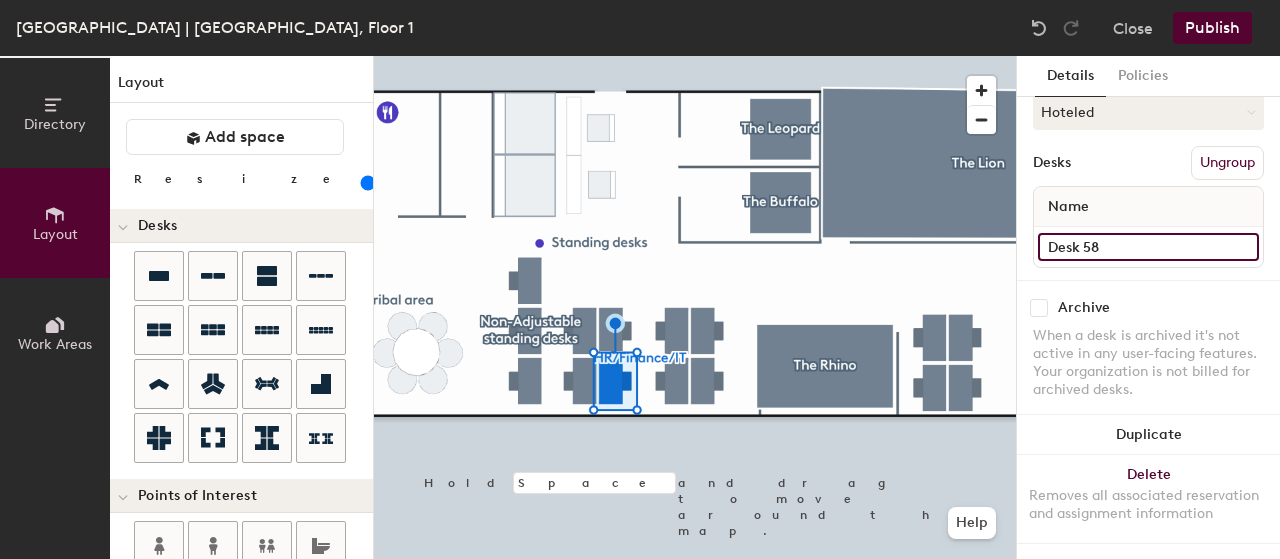 click on "Desk 58" 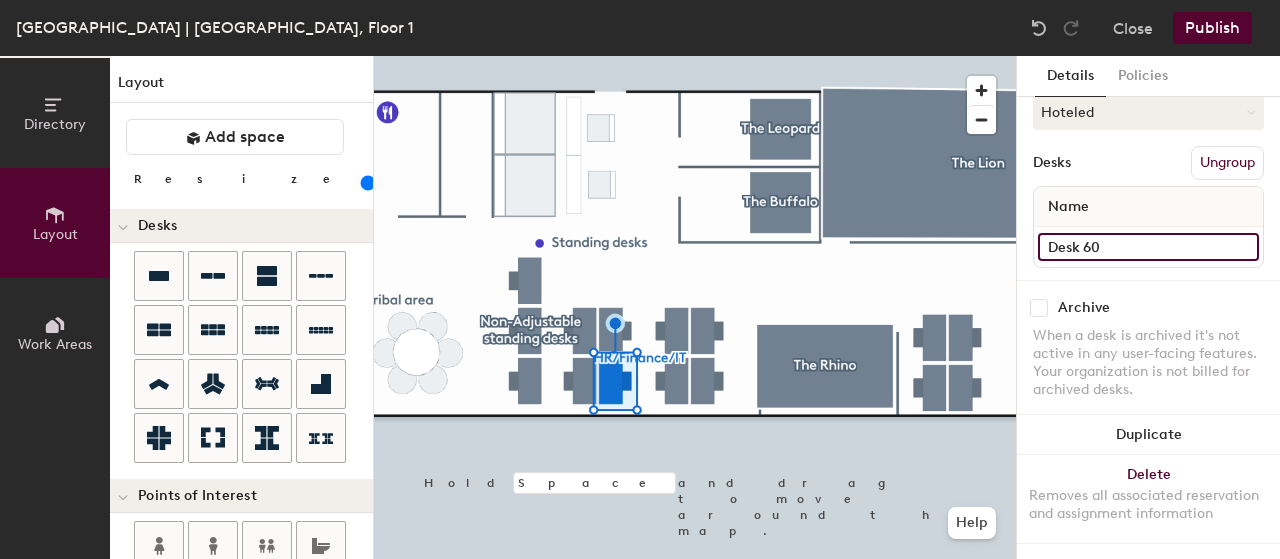 type on "Desk 60" 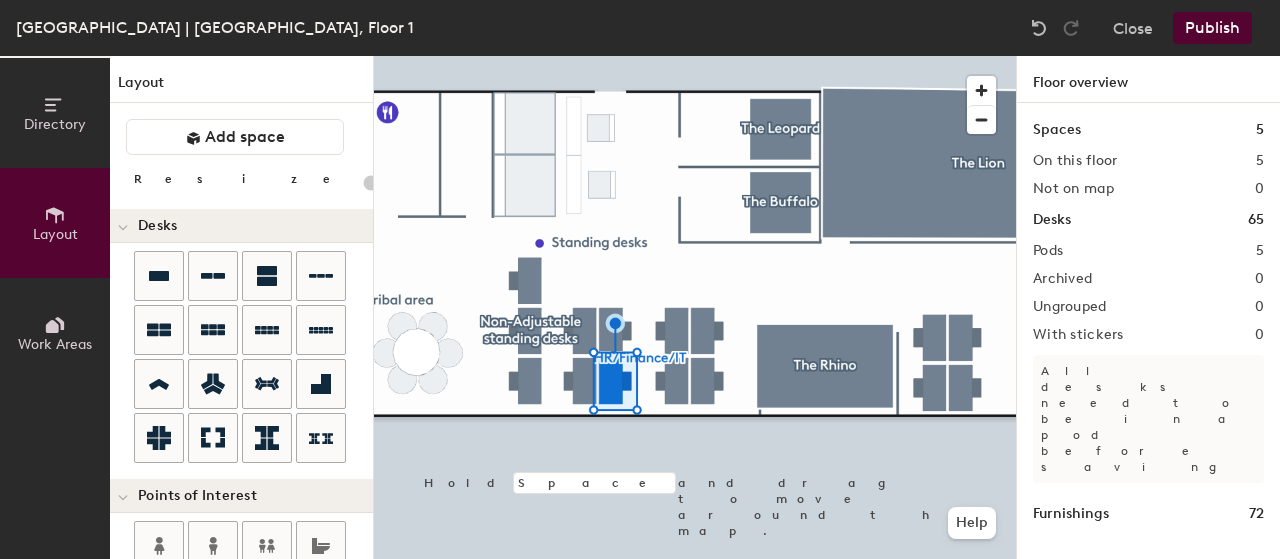 type on "140" 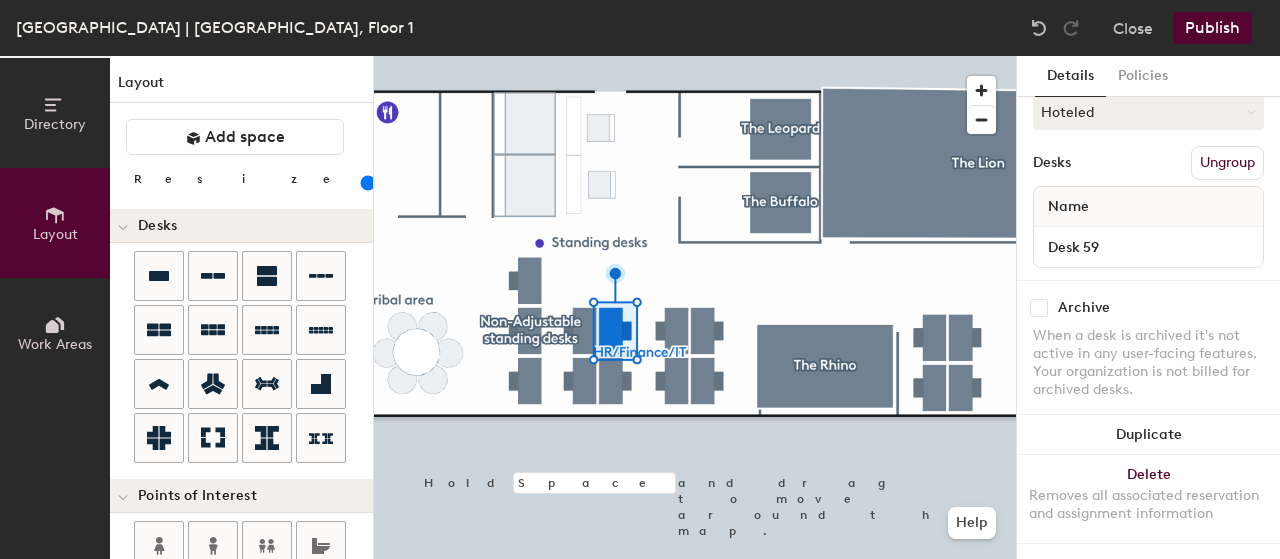 scroll, scrollTop: 290, scrollLeft: 0, axis: vertical 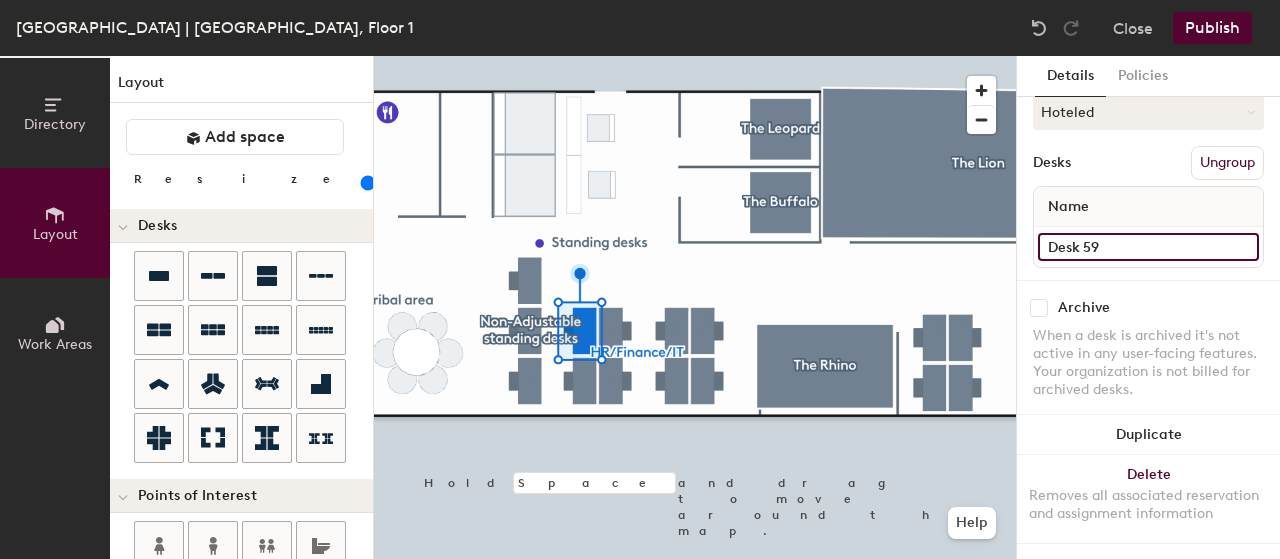 click on "Desk 59" 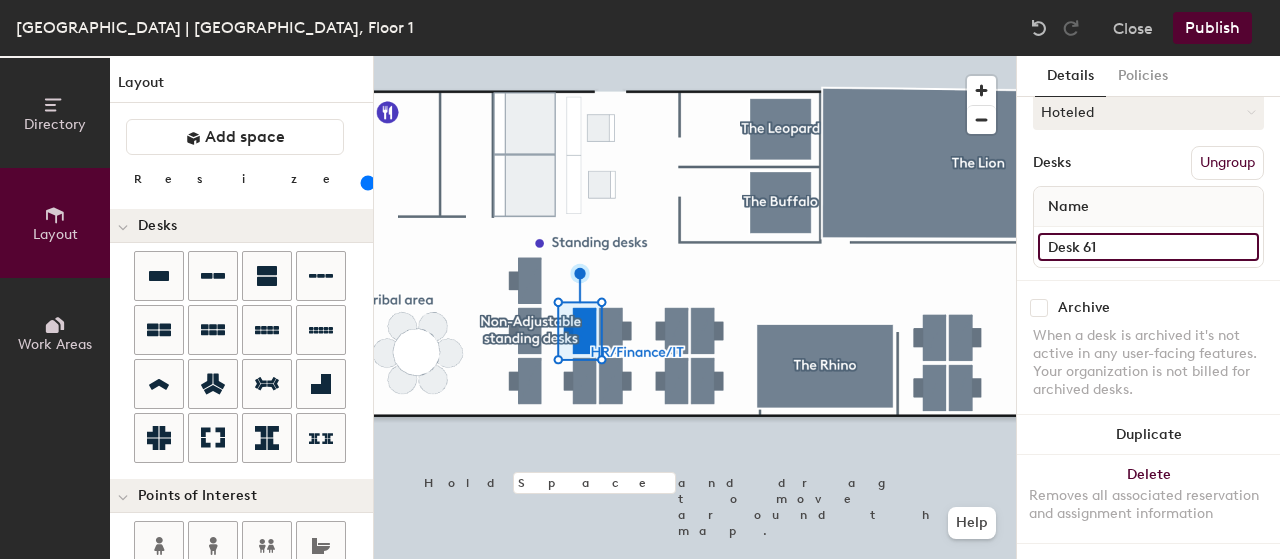 type on "Desk 61" 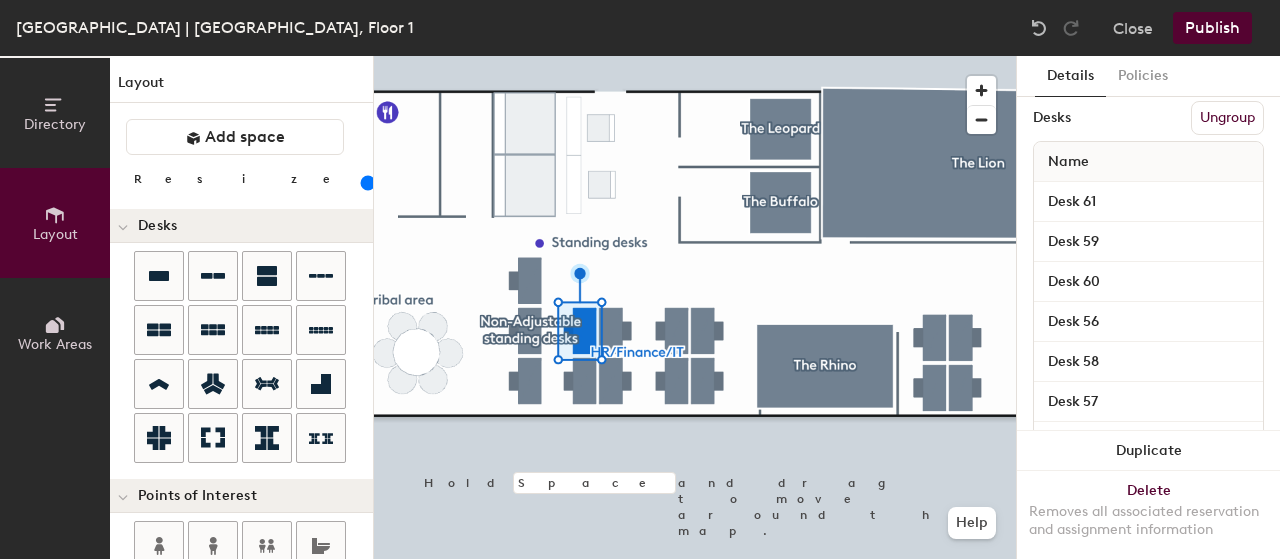 scroll, scrollTop: 290, scrollLeft: 0, axis: vertical 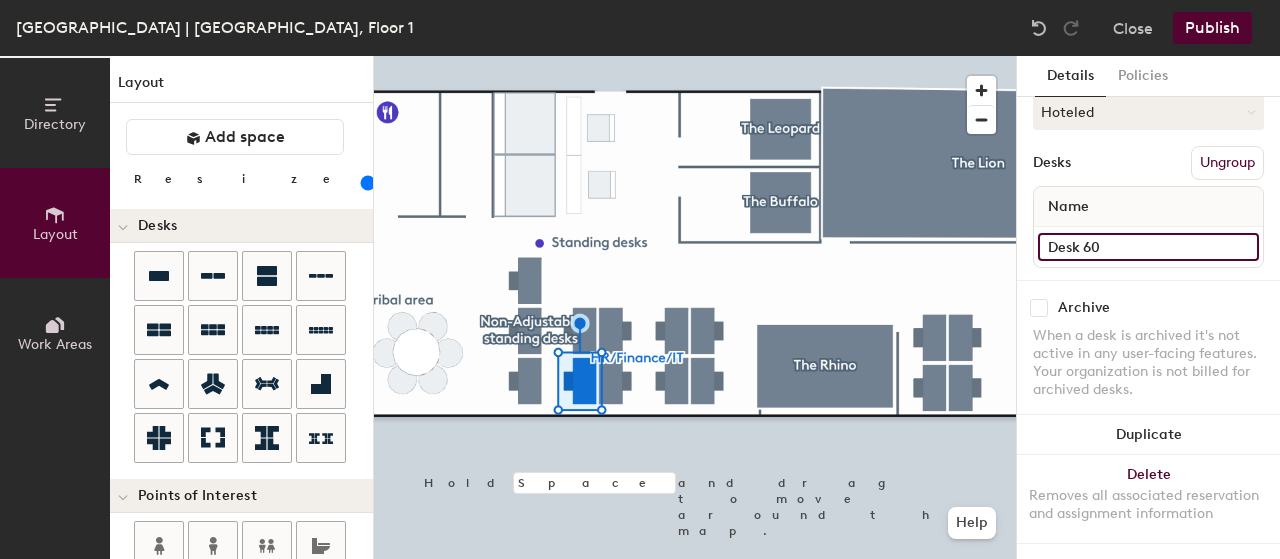 click on "Desk 60" 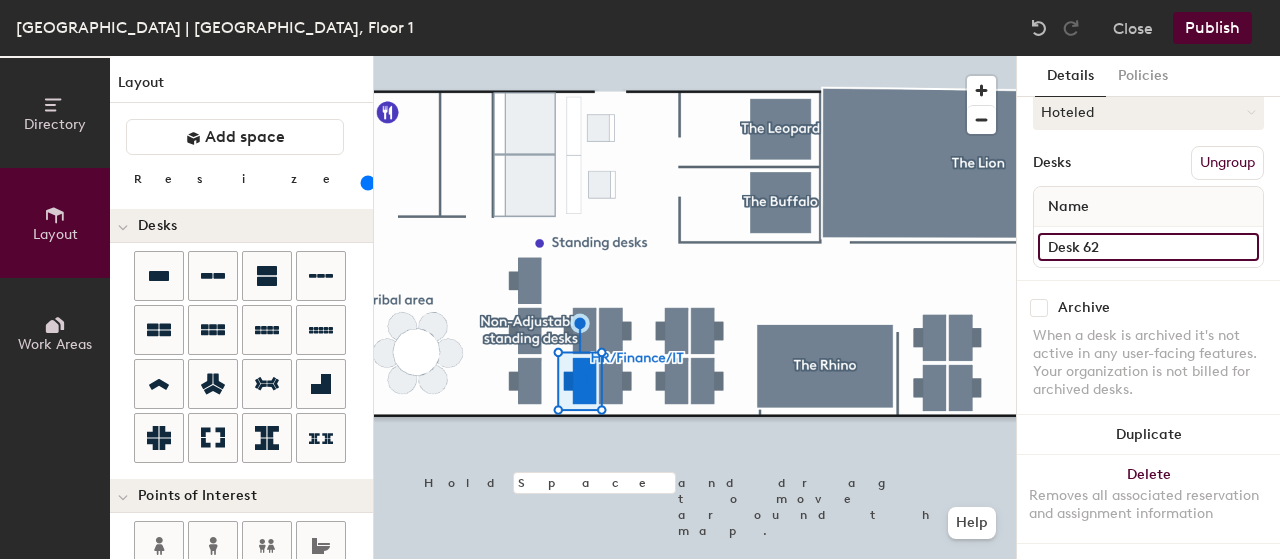 type on "Desk 62" 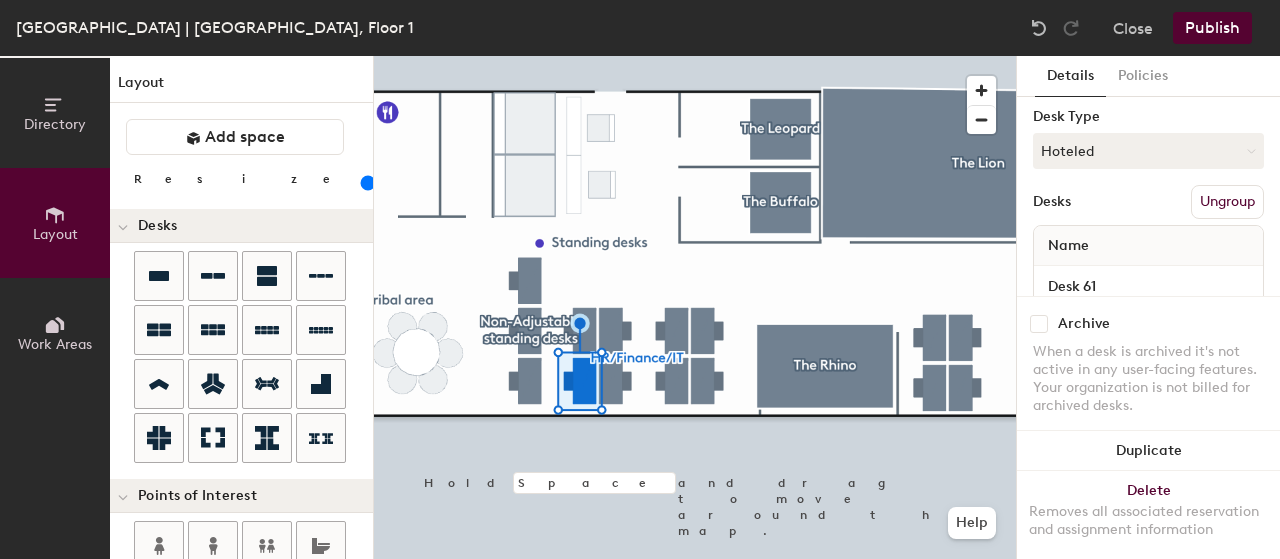 scroll, scrollTop: 230, scrollLeft: 0, axis: vertical 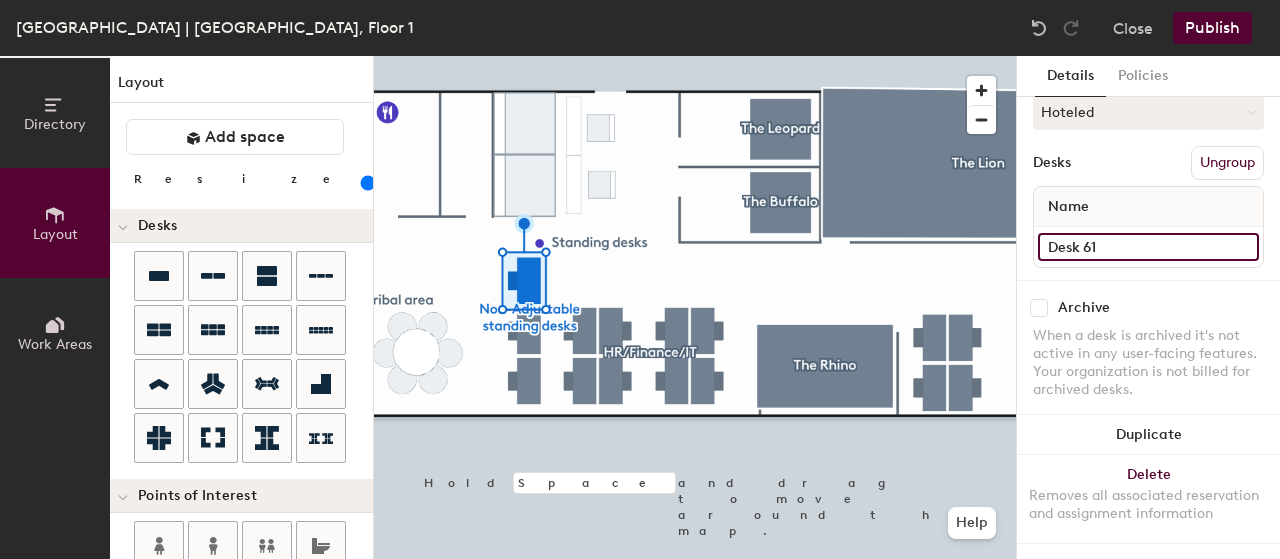 click on "Desk 61" 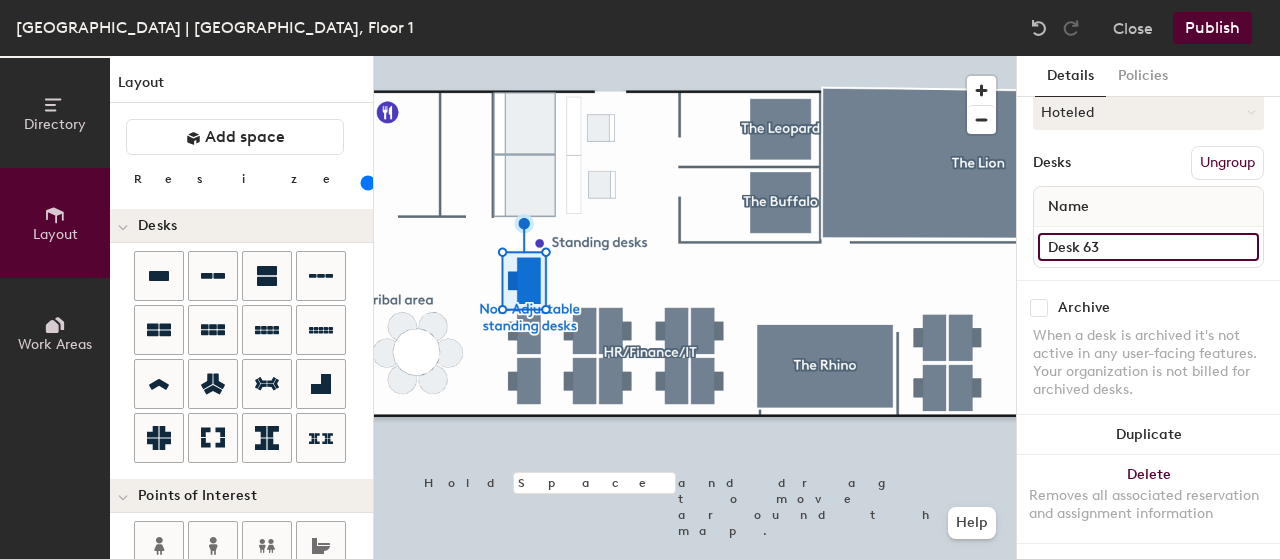 type on "Desk 63" 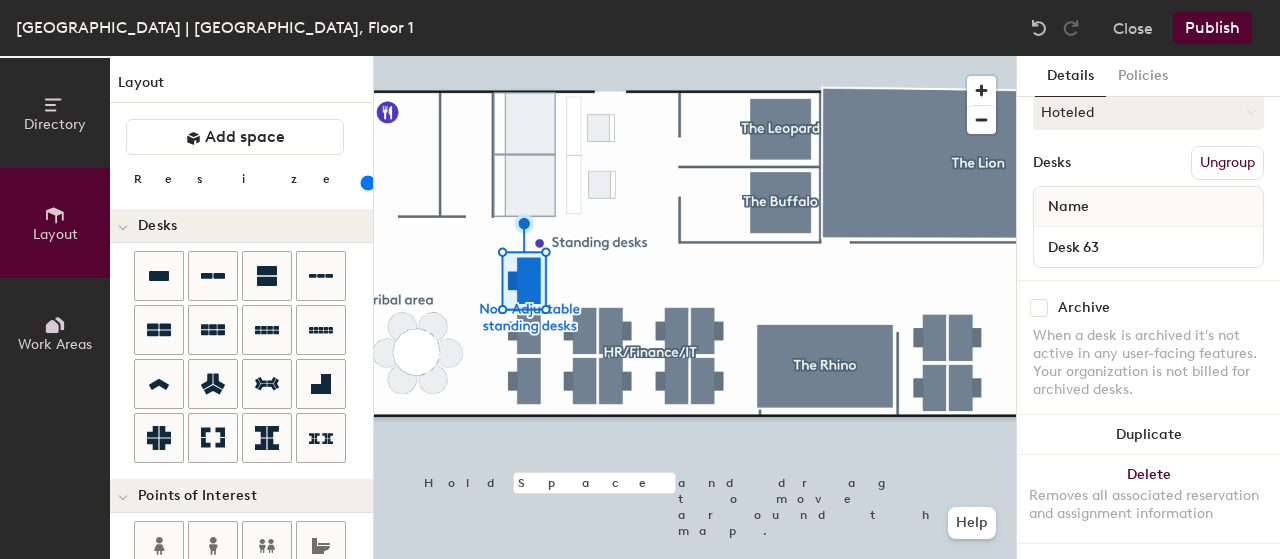 click 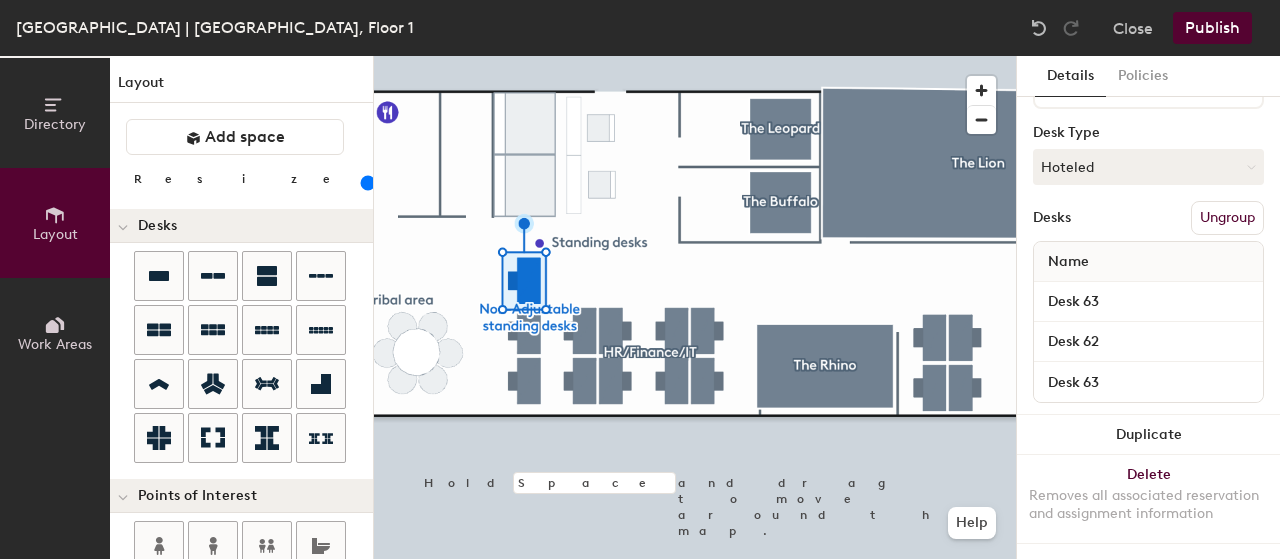 scroll, scrollTop: 230, scrollLeft: 0, axis: vertical 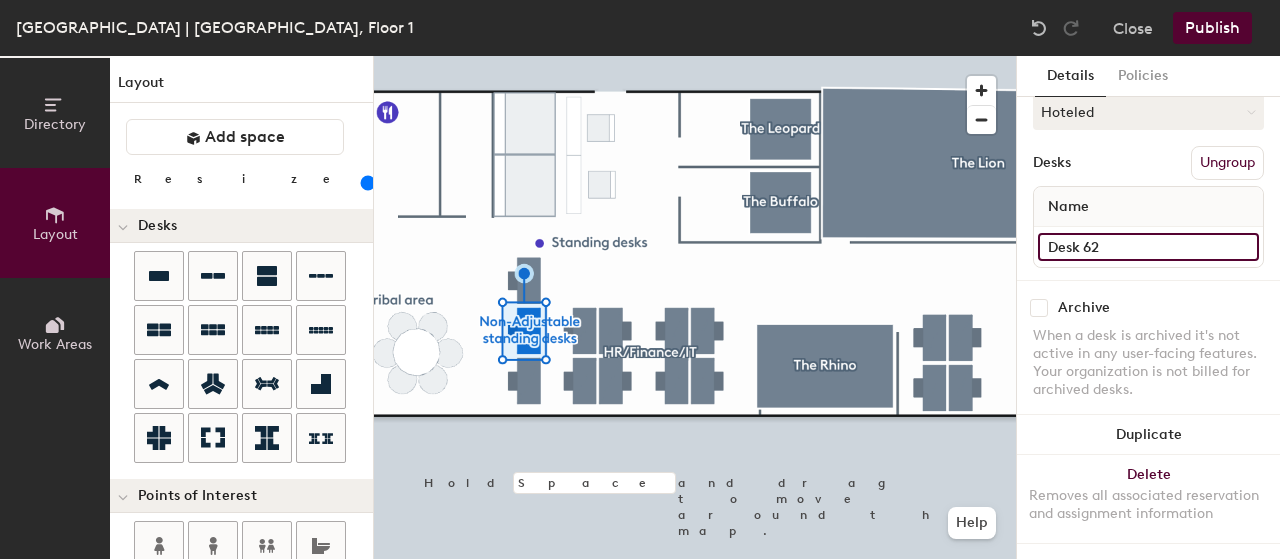 click on "Desk 62" 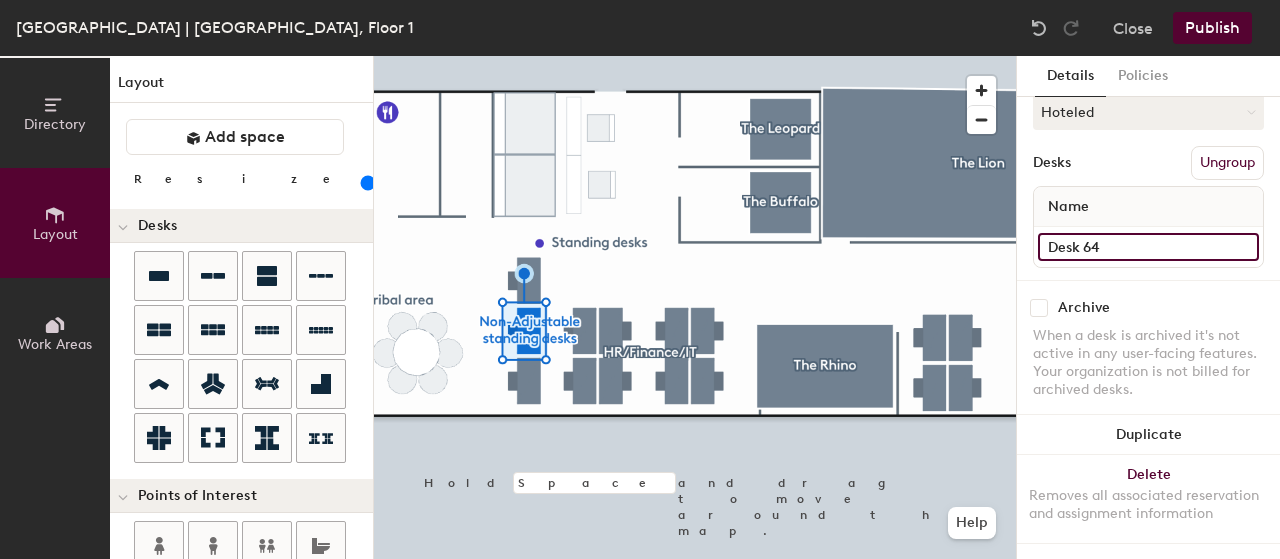 type on "Desk 64" 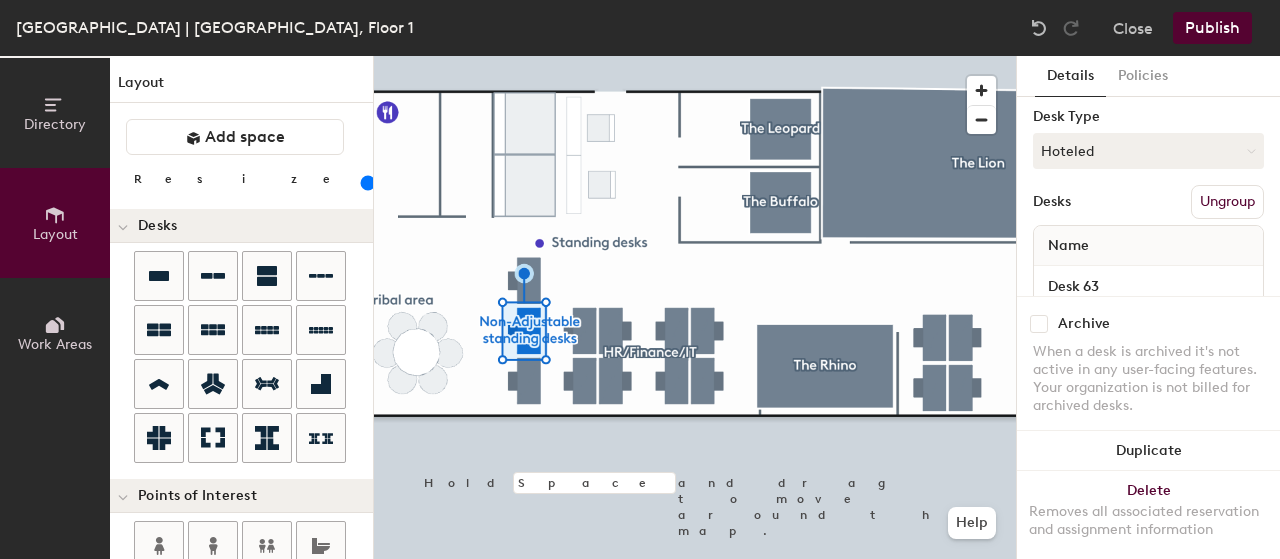 scroll, scrollTop: 230, scrollLeft: 0, axis: vertical 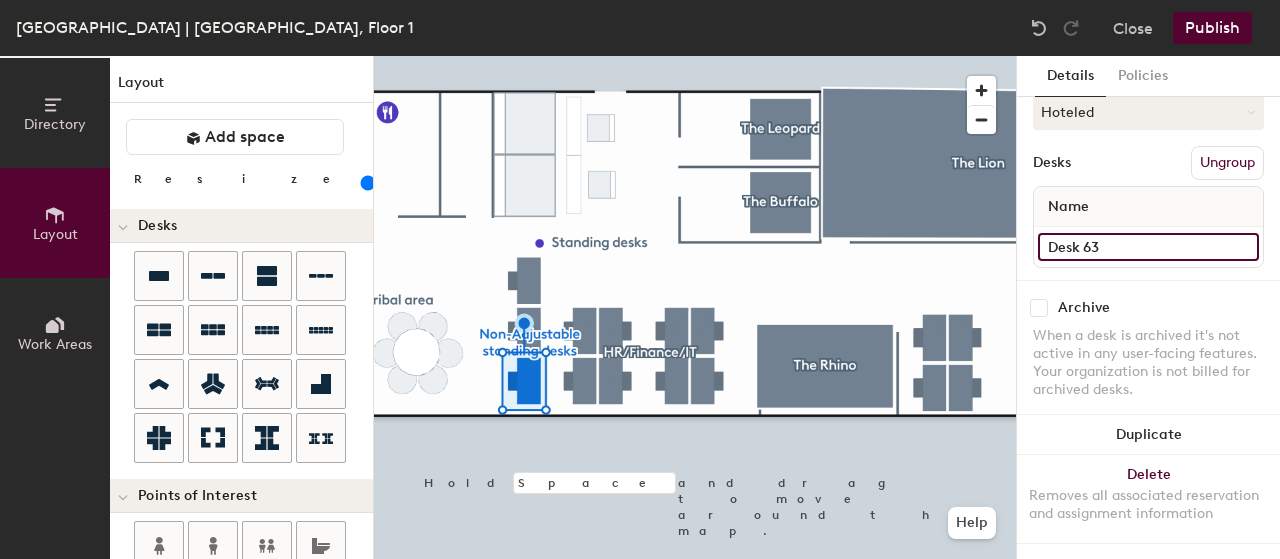 click on "Desk 63" 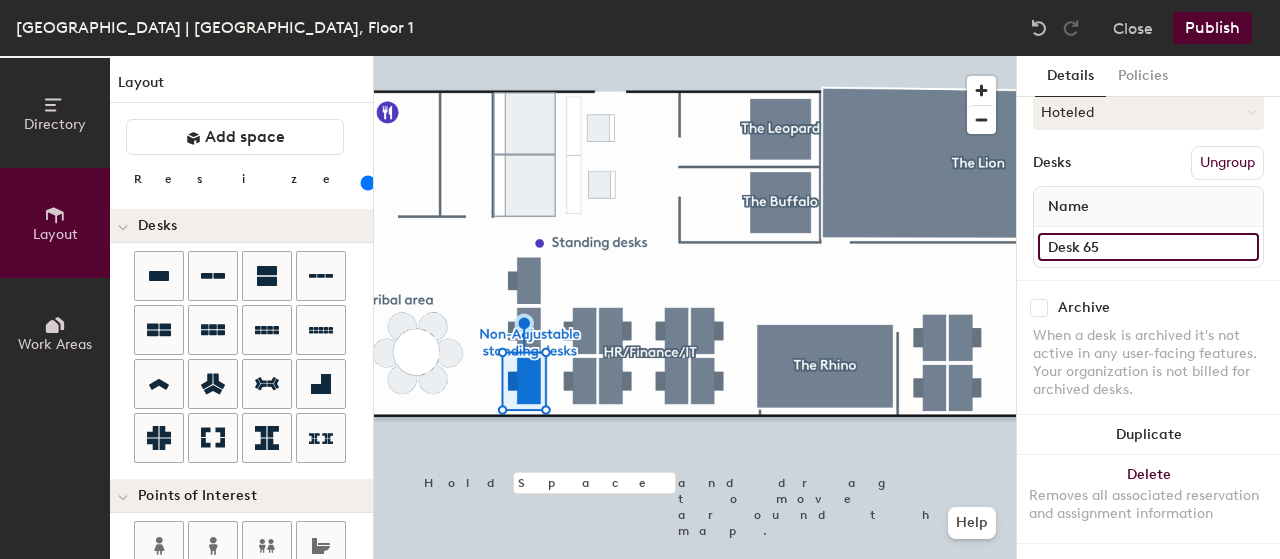 type on "Desk 65" 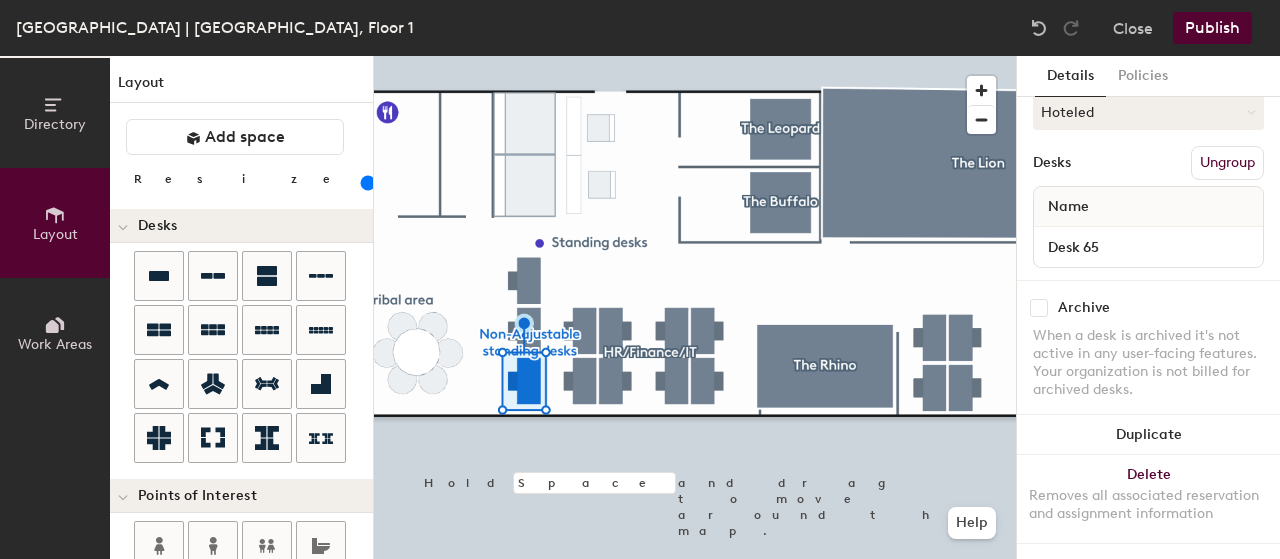 click 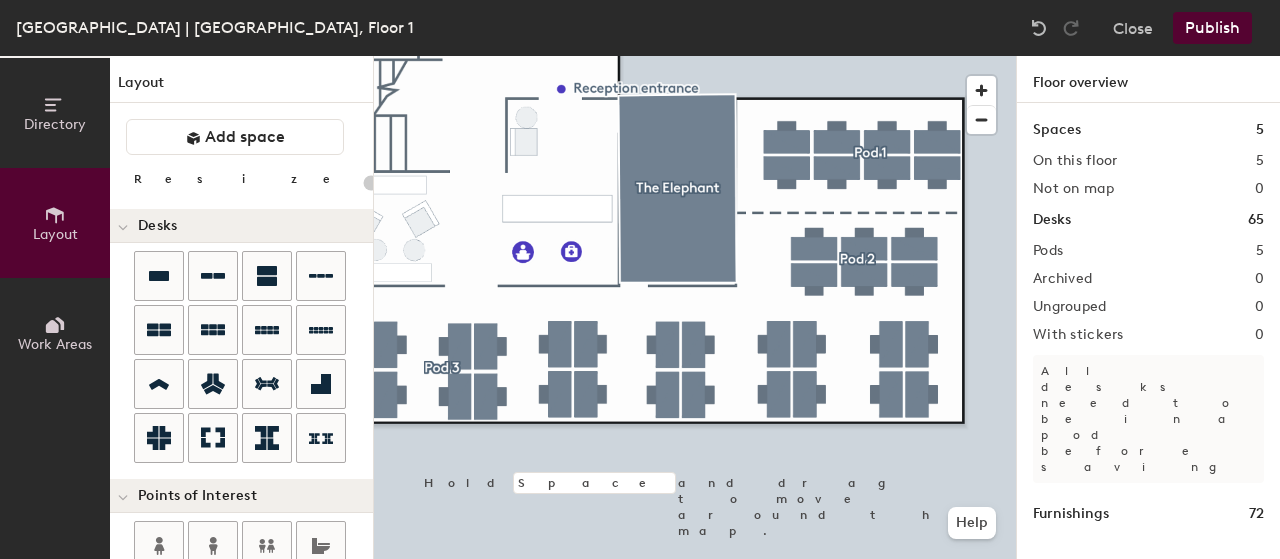 drag, startPoint x: 1032, startPoint y: 310, endPoint x: 186, endPoint y: 268, distance: 847.04193 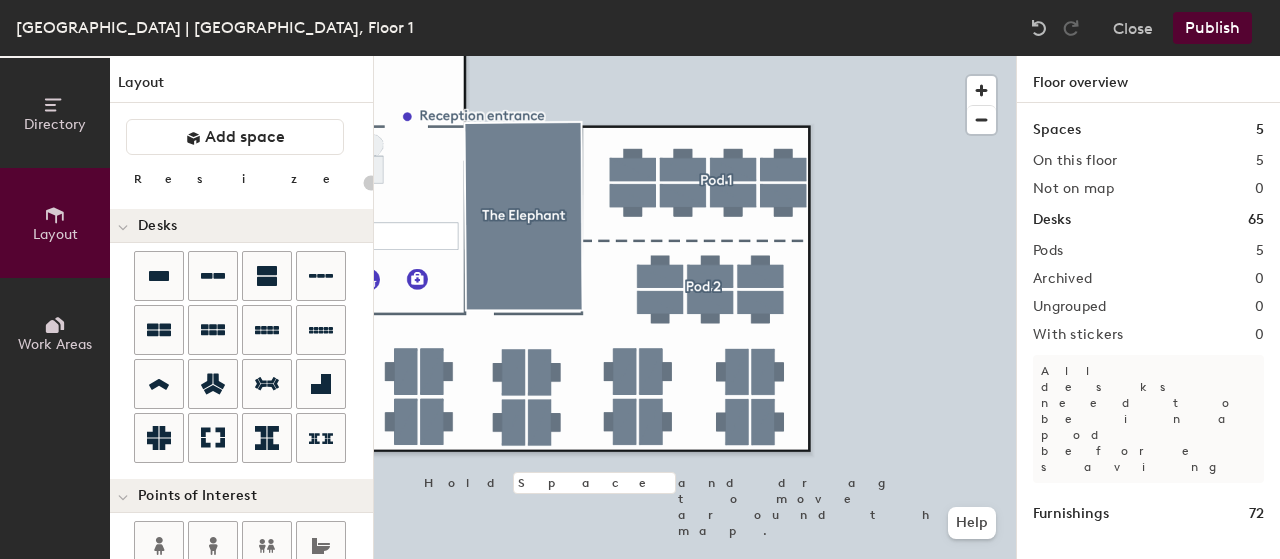 click on "Directory Layout Work Areas Layout   Add space Resize Desks Points of Interest Furnishings Seating Tables Booths Hold Space and drag to move around the map. Help Floor overview Spaces 5 On this floor 5 Not on map 0 Desks 65 Pods 5 Archived 0 Ungrouped 0 With stickers 0 All desks need to be in a pod before saving Furnishings 72 Increase desk check-ins Companies that use desk stickers have up to 25% more check-ins. Get your stickers" 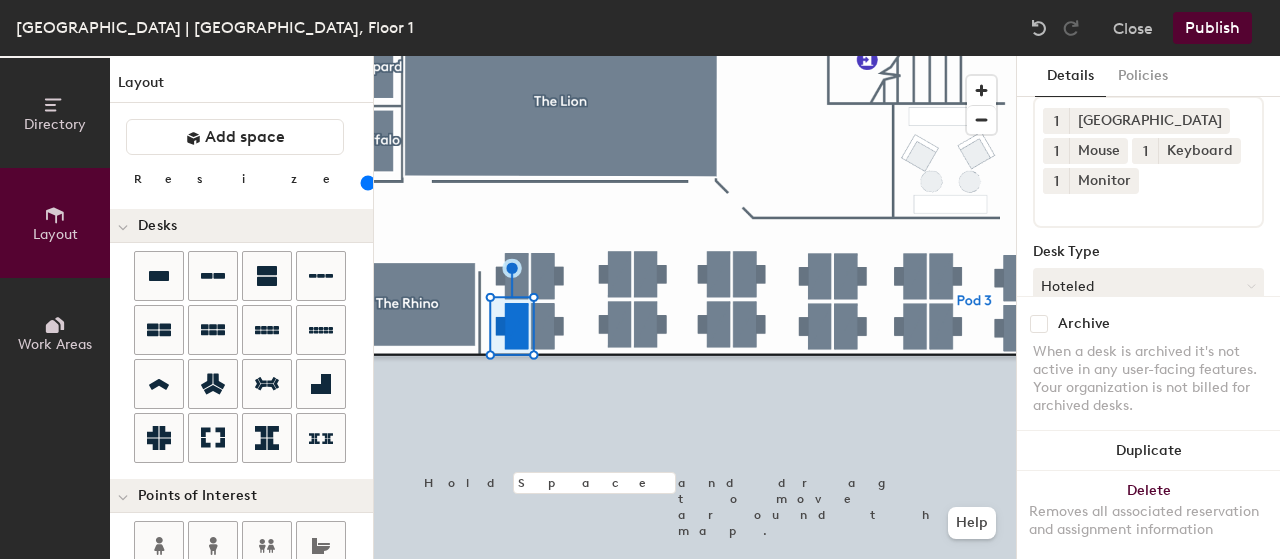 scroll, scrollTop: 200, scrollLeft: 0, axis: vertical 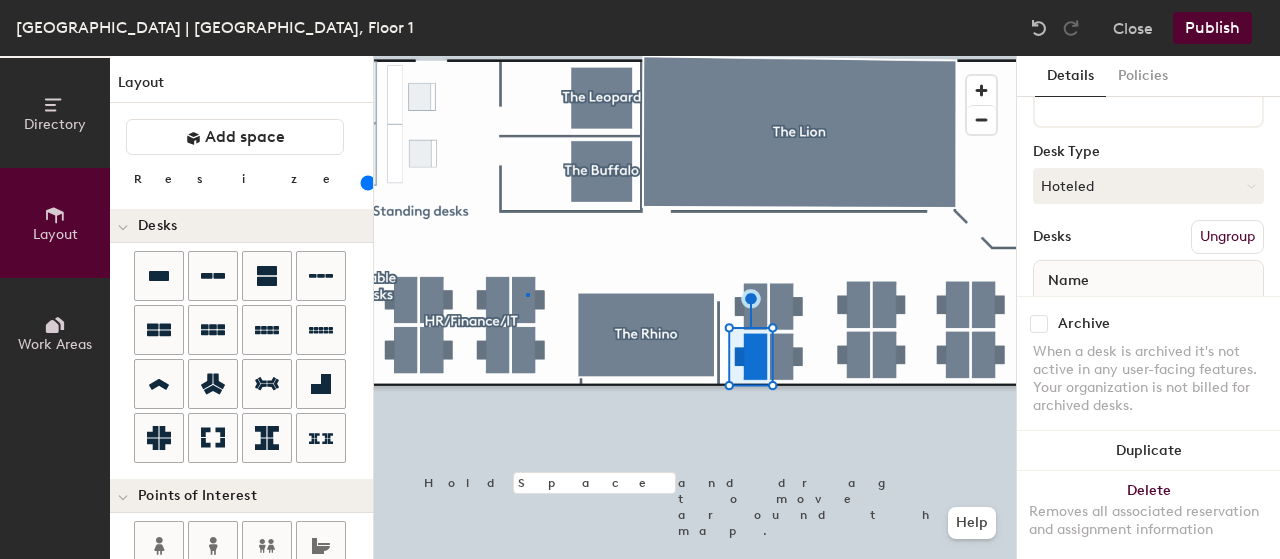 click 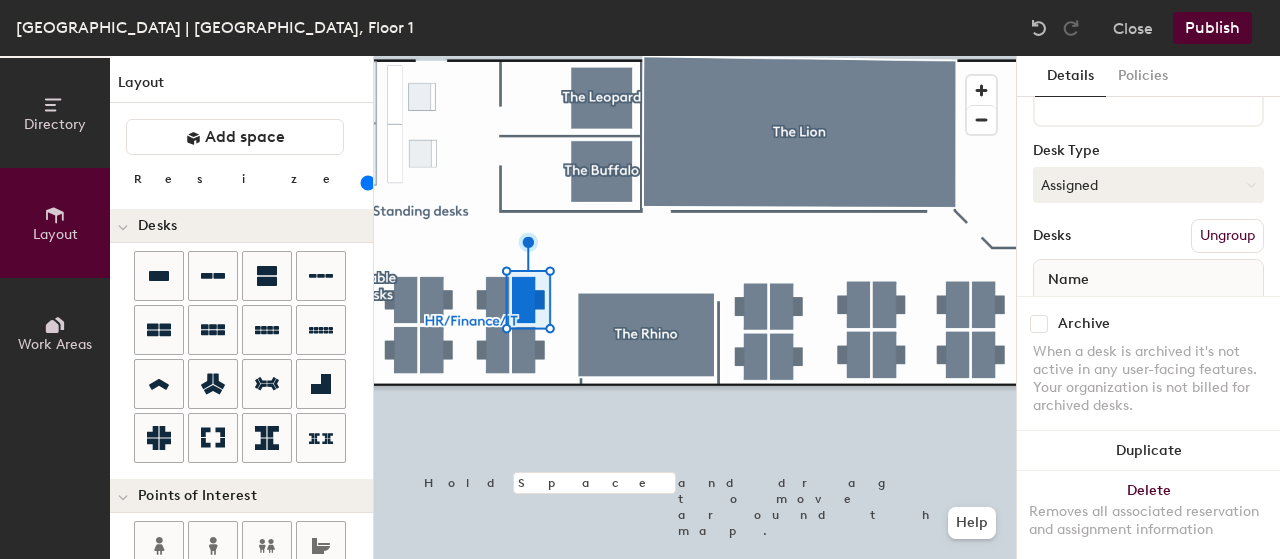 scroll, scrollTop: 200, scrollLeft: 0, axis: vertical 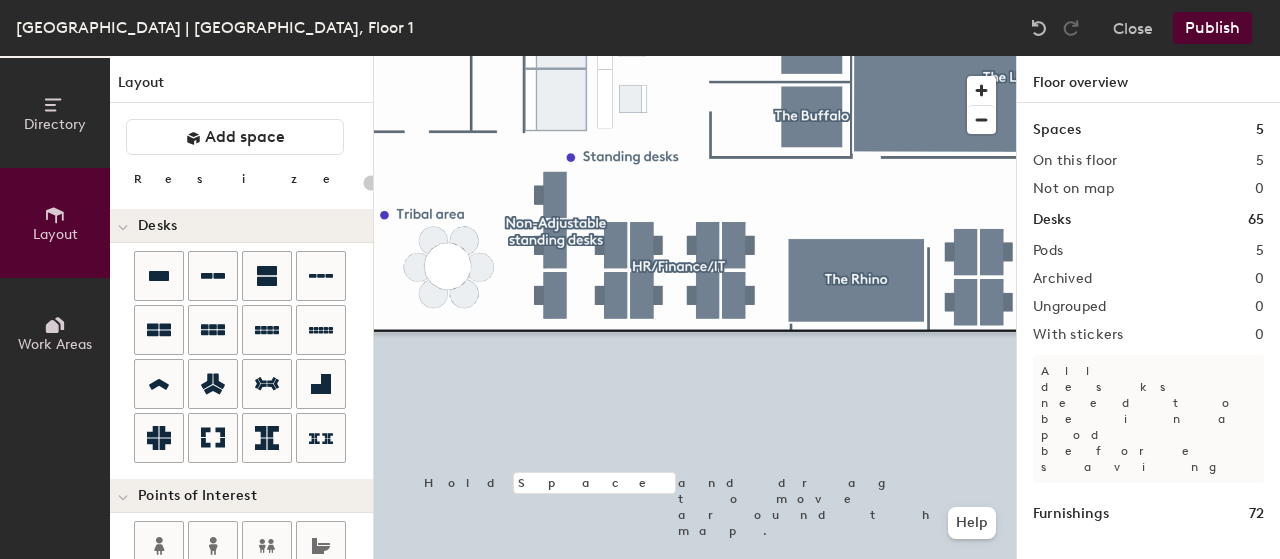 click 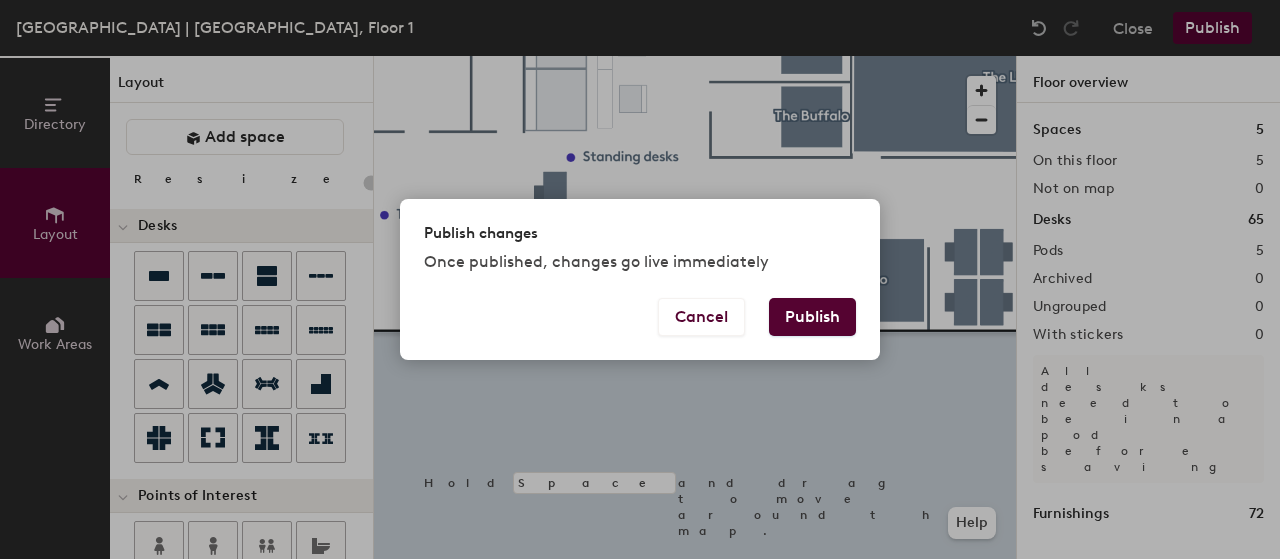 click on "Publish" at bounding box center [812, 317] 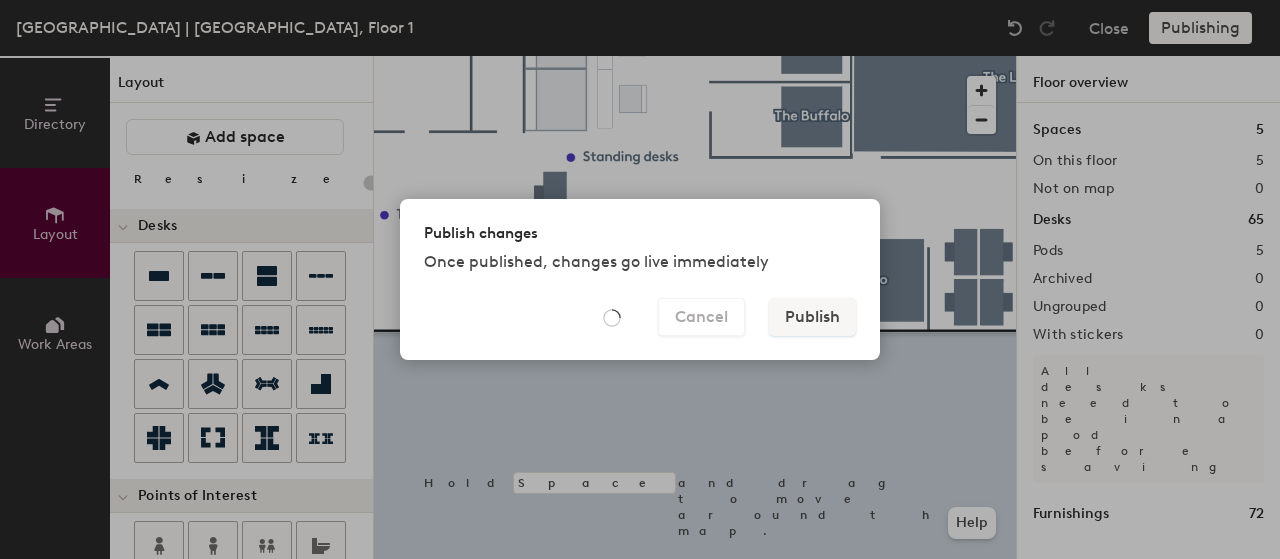 type on "20" 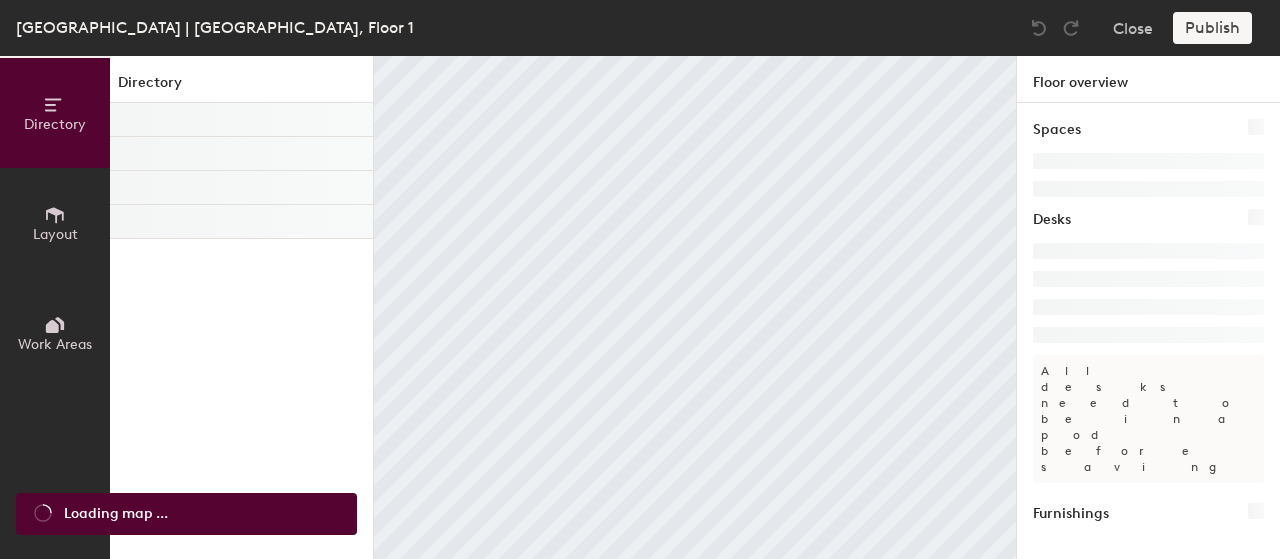 scroll, scrollTop: 0, scrollLeft: 0, axis: both 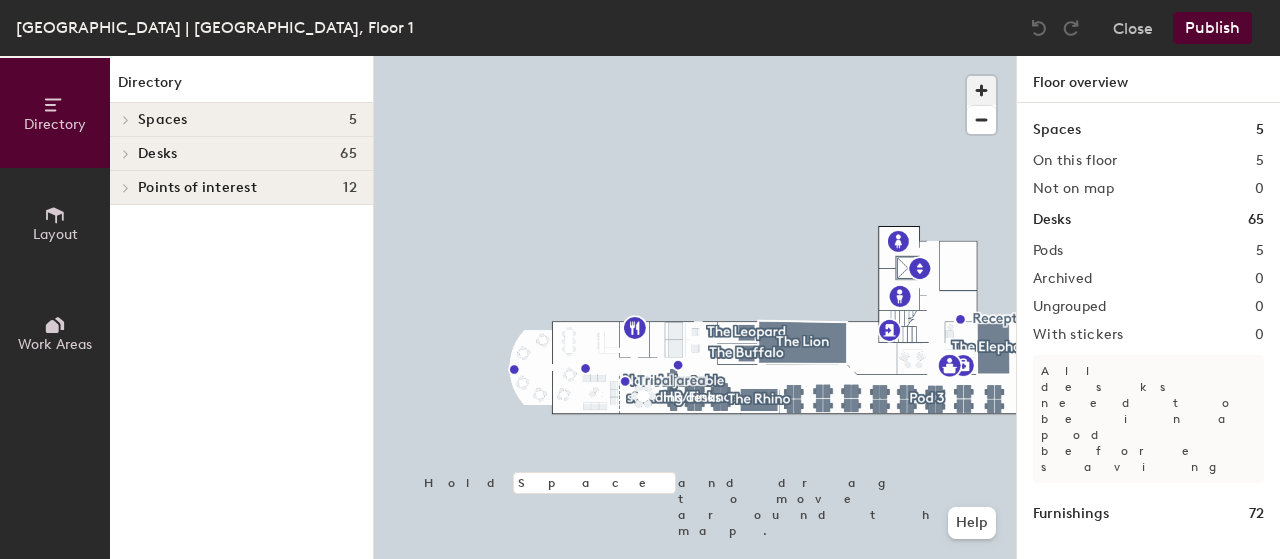 click 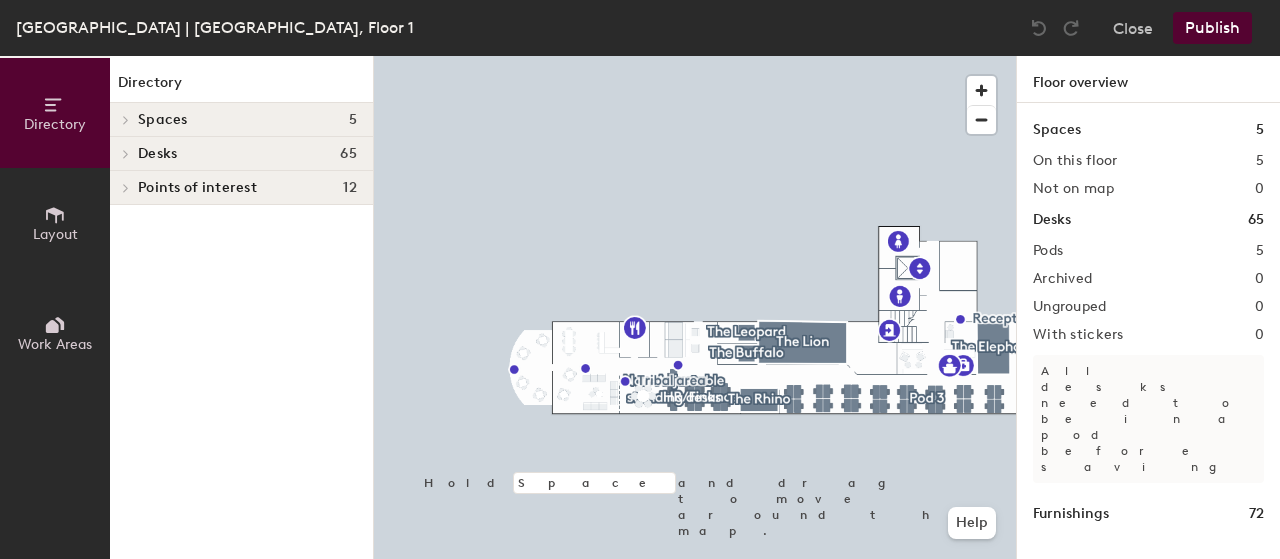 click on "South Africa | Fountain View, Floor 1 Close Publish Directory Layout Work Areas Directory Spaces 5 The Buffalo  The Elephant  The Leopard  The Lion  The Rhino  Desks 65 Pod 2 Desk 9 Desk 10 Desk 11 Desk 12 Desk 13 Desk 14 Pod 1  Desk 1  Desk 2 Desk 3 Desk 4  Desk 5 Desk 6 Desk 7 Desk 8  Pod 3 Desk 15 Desk 16 Desk 17 Desk 18 Desk 19 Desk 20 Desk 21 Desk 22 Desk 23 Desk 24 Desk 25 Desk 26 Desk 27 Desk 28 Desk 29 Desk 30 Desk 31 Desk 32 Desk 33 Desk 34 Desk 35 Desk 36 Desk 37 Desk 38 Desk 39 Desk 40 Desk 41 Desk 42 Desk 43 Desk 44 Desk 45 Desk 46 Desk 47 Desk 48 Desk 49 Desk 50 Desk 51 Desk 52 Desk 53 Desk 54 HR/Finance/IT  Desk 55 Desk 56 Desk 57 Desk 58 Desk 59 Desk 60 Desk 61 Desk 62 Non-Adjustable standing desks Desk 63 Desk 64 Desk 65 Points of interest 12 Balcony First aid kit Kitchen Lift Main Stairs Men's restroom Pause area Reception entrance Reception Standing desks Tribal area  Women's restroom Hold Space and drag to move around the map. Help Floor overview Spaces 5 On this floor 5 Not on map 0 Desks" 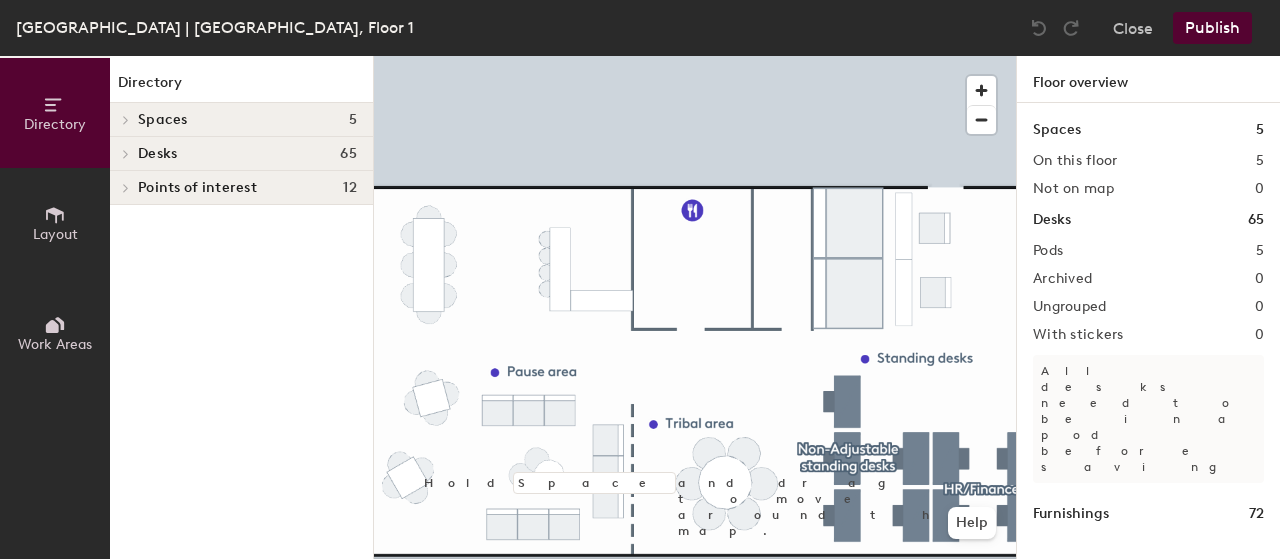 click on "South Africa | Fountain View, Floor 1 Close Publish Directory Layout Work Areas Directory Spaces 5 The Buffalo  The Elephant  The Leopard  The Lion  The Rhino  Desks 65 Pod 2 Desk 9 Desk 10 Desk 11 Desk 12 Desk 13 Desk 14 Pod 1  Desk 1  Desk 2 Desk 3 Desk 4  Desk 5 Desk 6 Desk 7 Desk 8  Pod 3 Desk 15 Desk 16 Desk 17 Desk 18 Desk 19 Desk 20 Desk 21 Desk 22 Desk 23 Desk 24 Desk 25 Desk 26 Desk 27 Desk 28 Desk 29 Desk 30 Desk 31 Desk 32 Desk 33 Desk 34 Desk 35 Desk 36 Desk 37 Desk 38 Desk 39 Desk 40 Desk 41 Desk 42 Desk 43 Desk 44 Desk 45 Desk 46 Desk 47 Desk 48 Desk 49 Desk 50 Desk 51 Desk 52 Desk 53 Desk 54 HR/Finance/IT  Desk 55 Desk 56 Desk 57 Desk 58 Desk 59 Desk 60 Desk 61 Desk 62 Non-Adjustable standing desks Desk 63 Desk 64 Desk 65 Points of interest 12 Balcony First aid kit Kitchen Lift Main Stairs Men's restroom Pause area Reception entrance Reception Standing desks Tribal area  Women's restroom Hold Space and drag to move around the map. Help Floor overview Spaces 5 On this floor 5 Not on map 0 Desks" 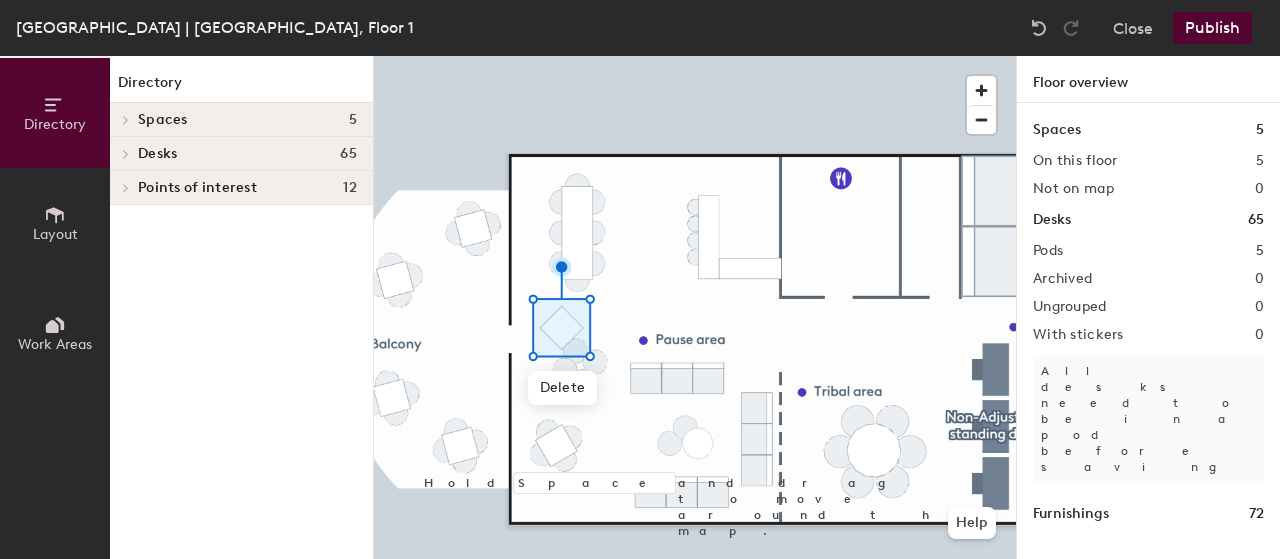 click 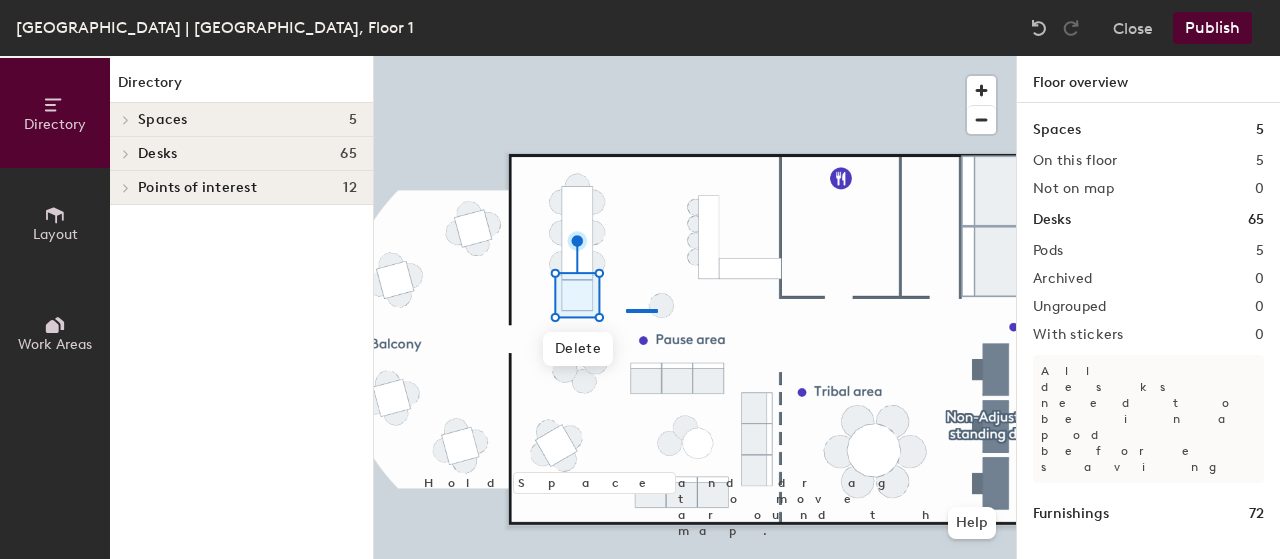 click 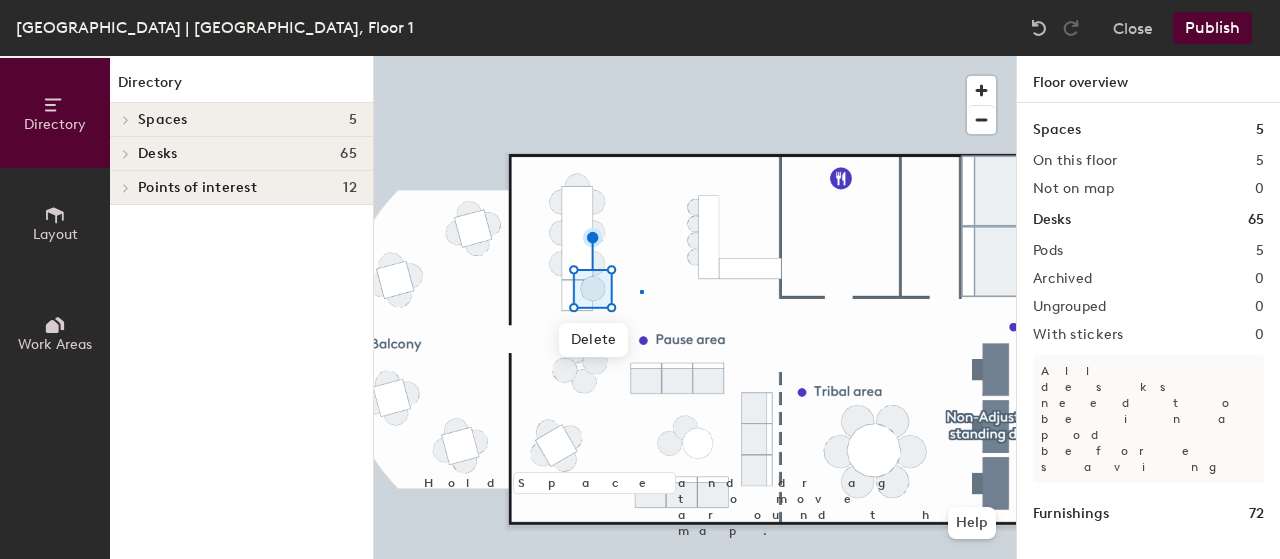click 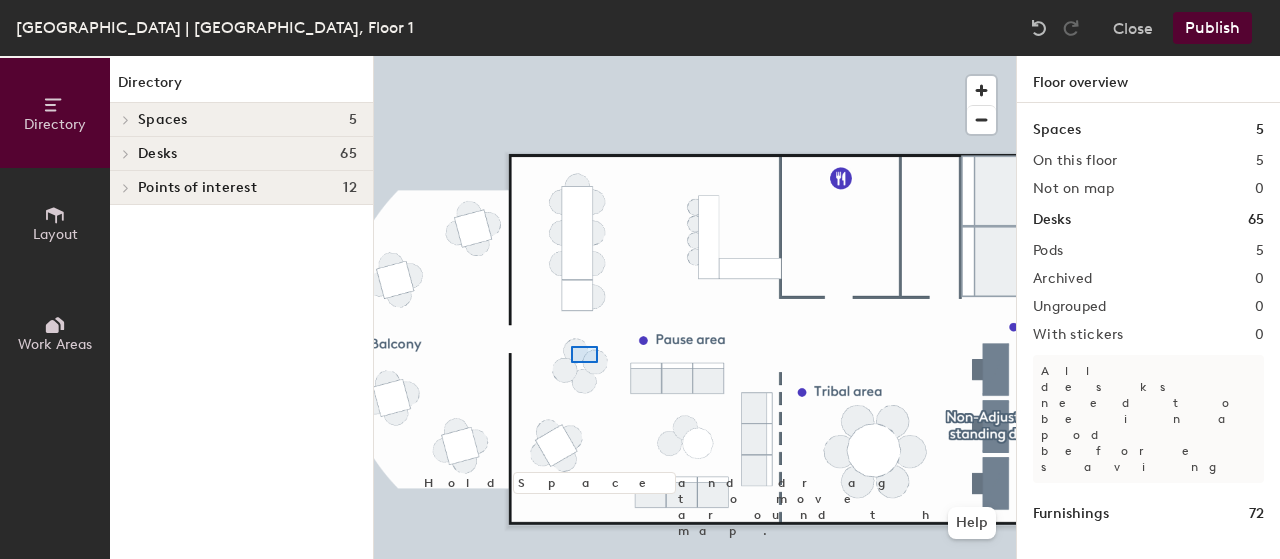 click 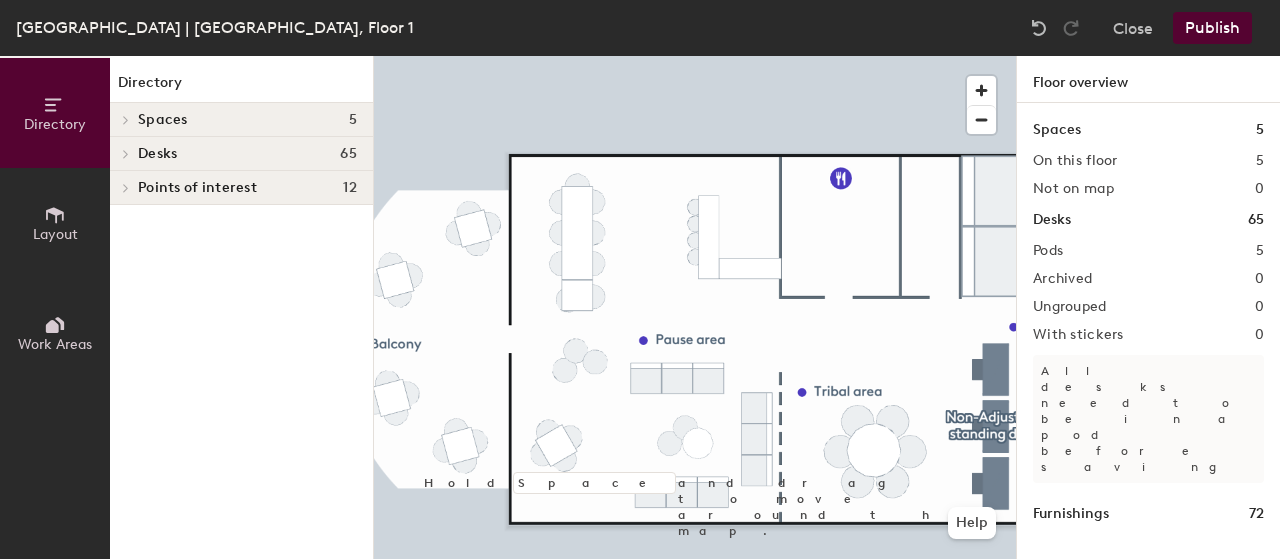 click 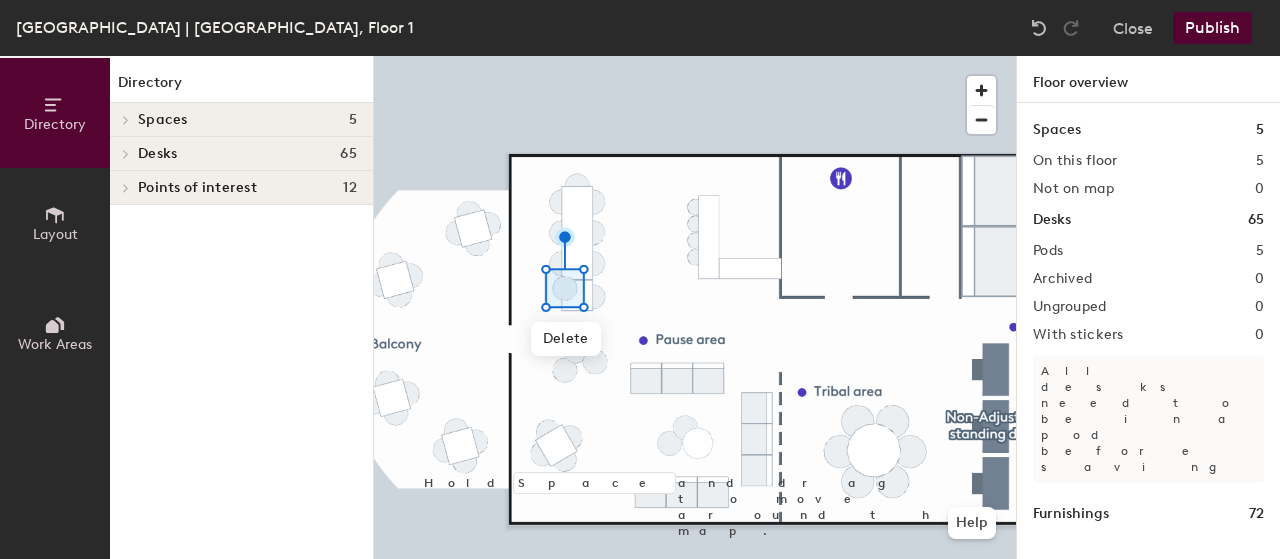 click 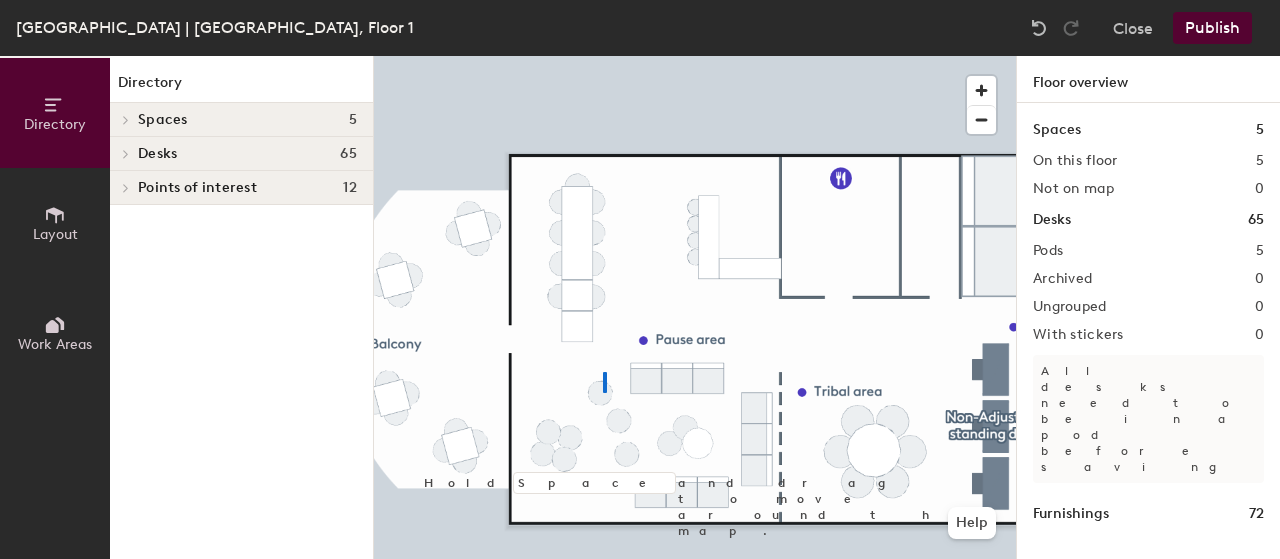 click 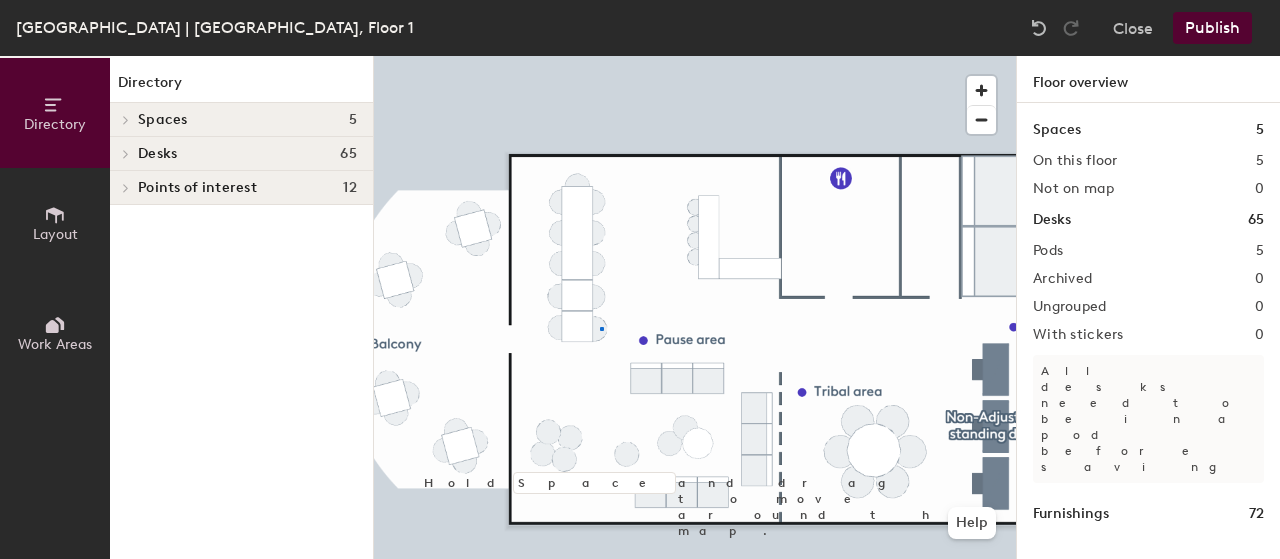 click 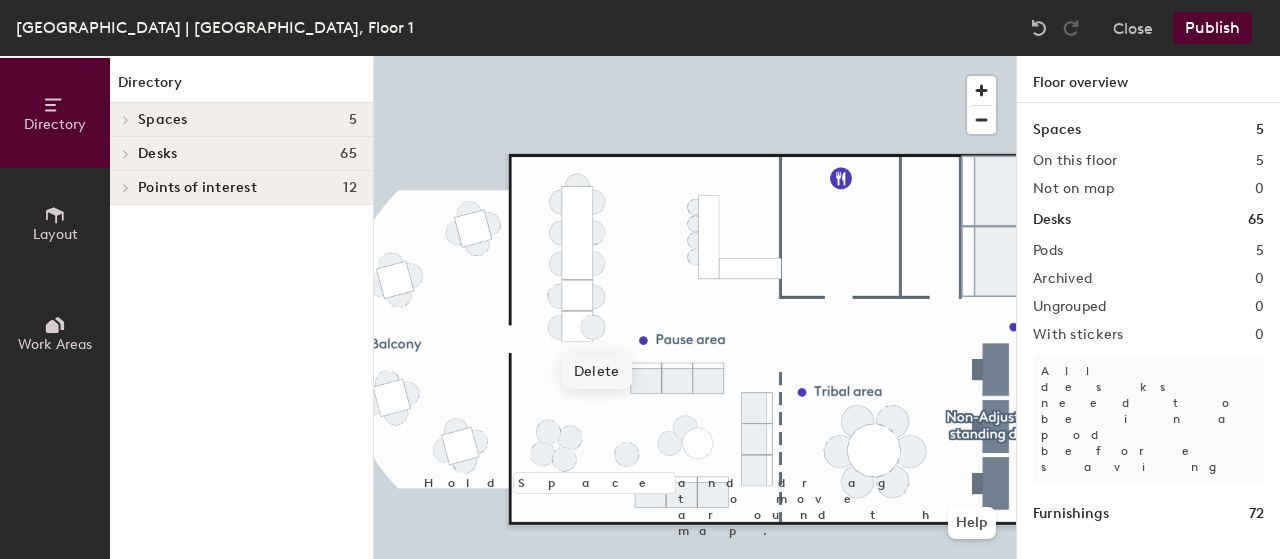 click on "Delete" 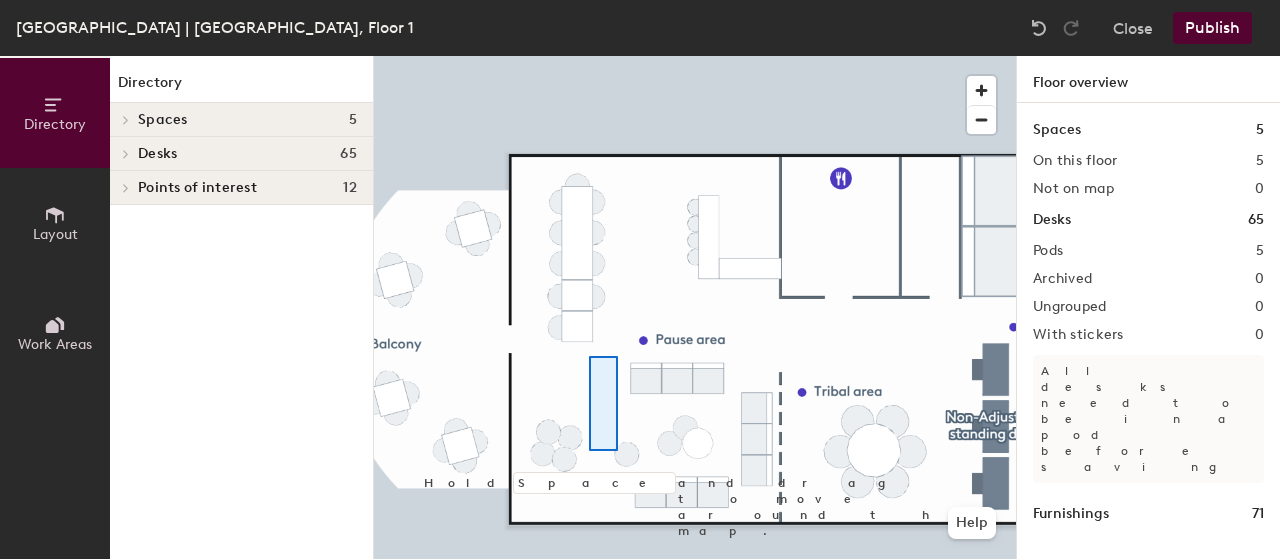 click 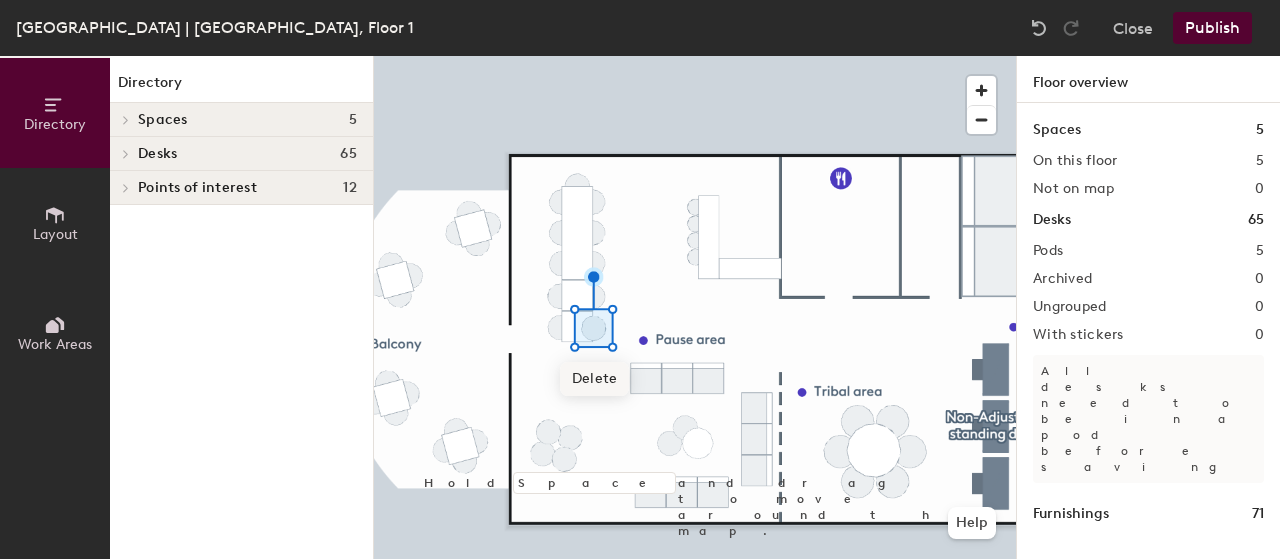 click 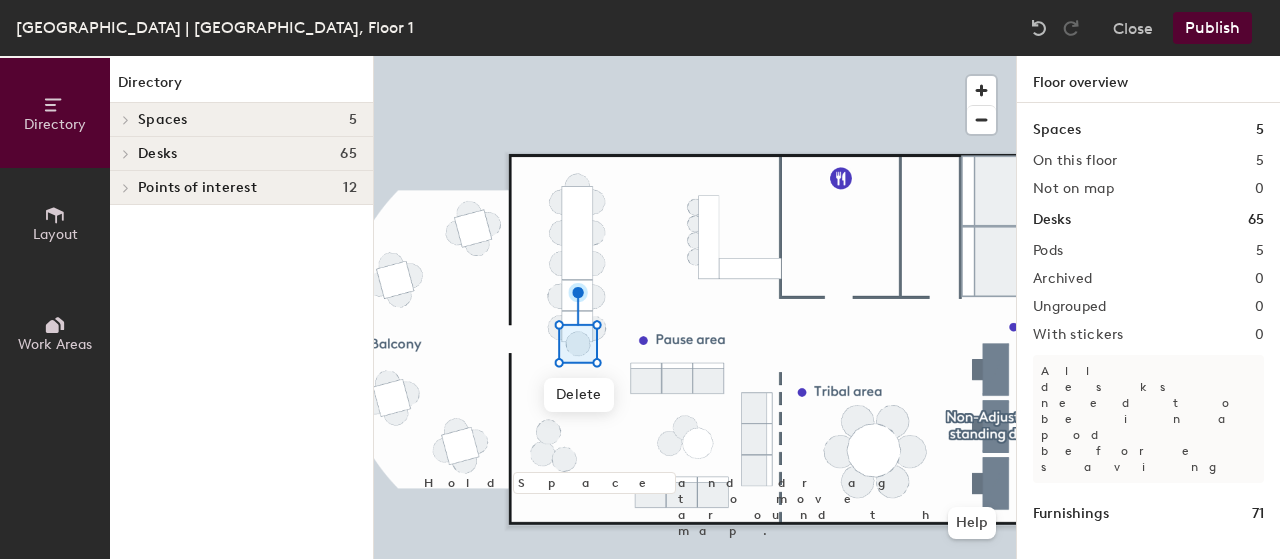 click 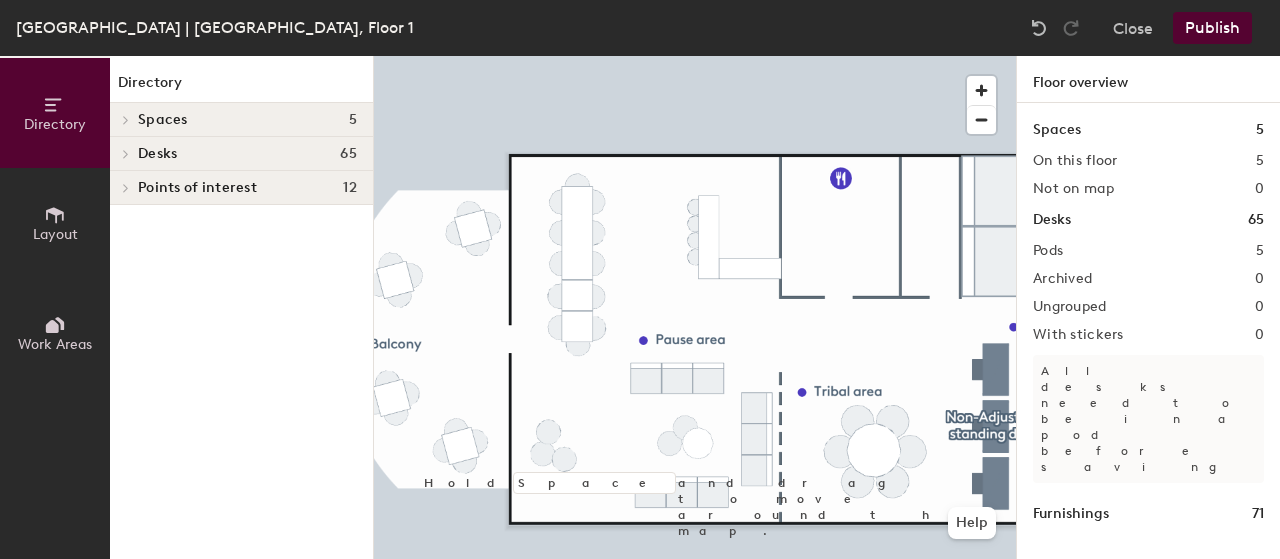 click 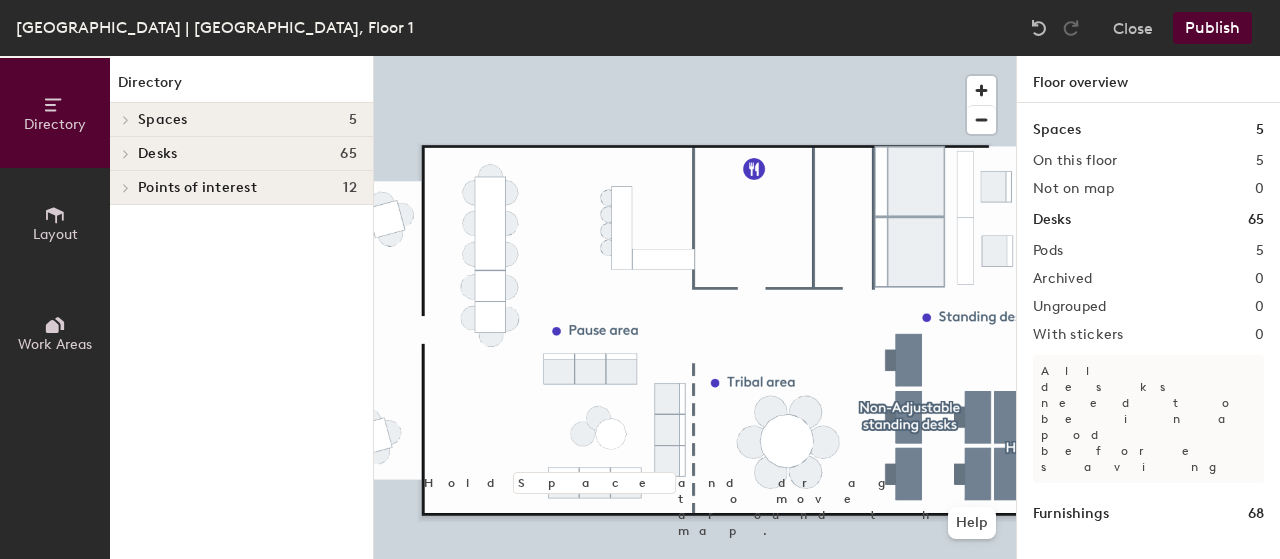 click on "Directory Layout Work Areas Directory Spaces 5 The Buffalo  The Elephant  The Leopard  The Lion  The Rhino  Desks 65 Pod 2 Desk 9 Desk 10 Desk 11 Desk 12 Desk 13 Desk 14 Pod 1  Desk 1  Desk 2 Desk 3 Desk 4  Desk 5 Desk 6 Desk 7 Desk 8  Pod 3 Desk 15 Desk 16 Desk 17 Desk 18 Desk 19 Desk 20 Desk 21 Desk 22 Desk 23 Desk 24 Desk 25 Desk 26 Desk 27 Desk 28 Desk 29 Desk 30 Desk 31 Desk 32 Desk 33 Desk 34 Desk 35 Desk 36 Desk 37 Desk 38 Desk 39 Desk 40 Desk 41 Desk 42 Desk 43 Desk 44 Desk 45 Desk 46 Desk 47 Desk 48 Desk 49 Desk 50 Desk 51 Desk 52 Desk 53 Desk 54 HR/Finance/IT  Desk 55 Desk 56 Desk 57 Desk 58 Desk 59 Desk 60 Desk 61 Desk 62 Non-Adjustable standing desks Desk 63 Desk 64 Desk 65 Points of interest 12 Balcony First aid kit Kitchen Lift Main Stairs Men's restroom Pause area Reception entrance Reception Standing desks Tribal area  Women's restroom Hold Space and drag to move around the map. Help Floor overview Spaces 5 On this floor 5 Not on map 0 Desks 65 Pods 5 Archived 0 Ungrouped 0 With stickers 0 68" 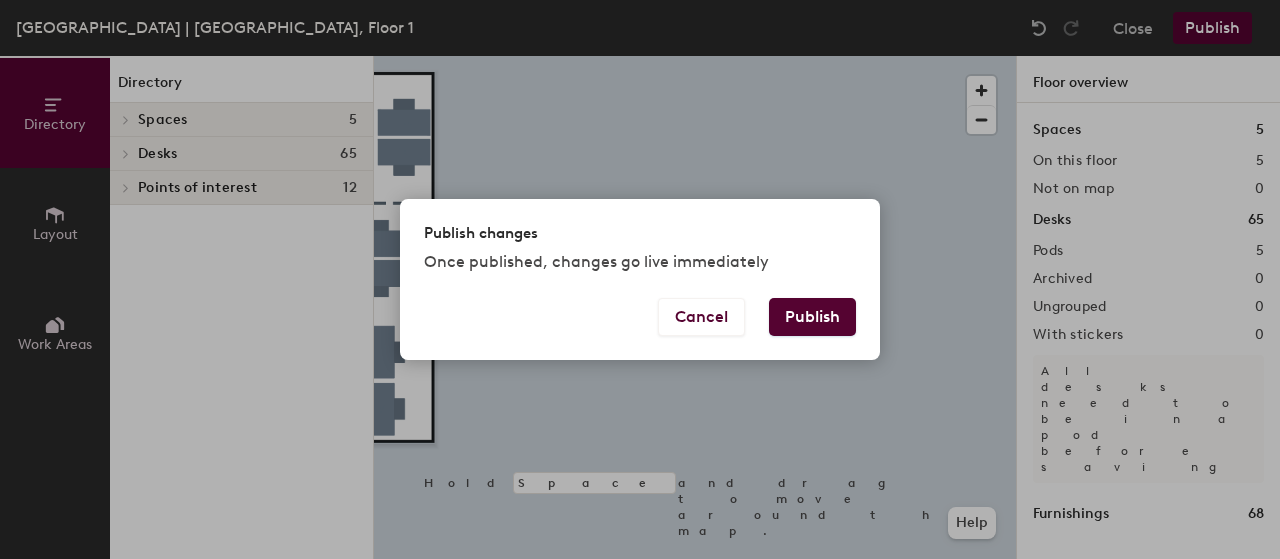 click on "Publish" at bounding box center [812, 317] 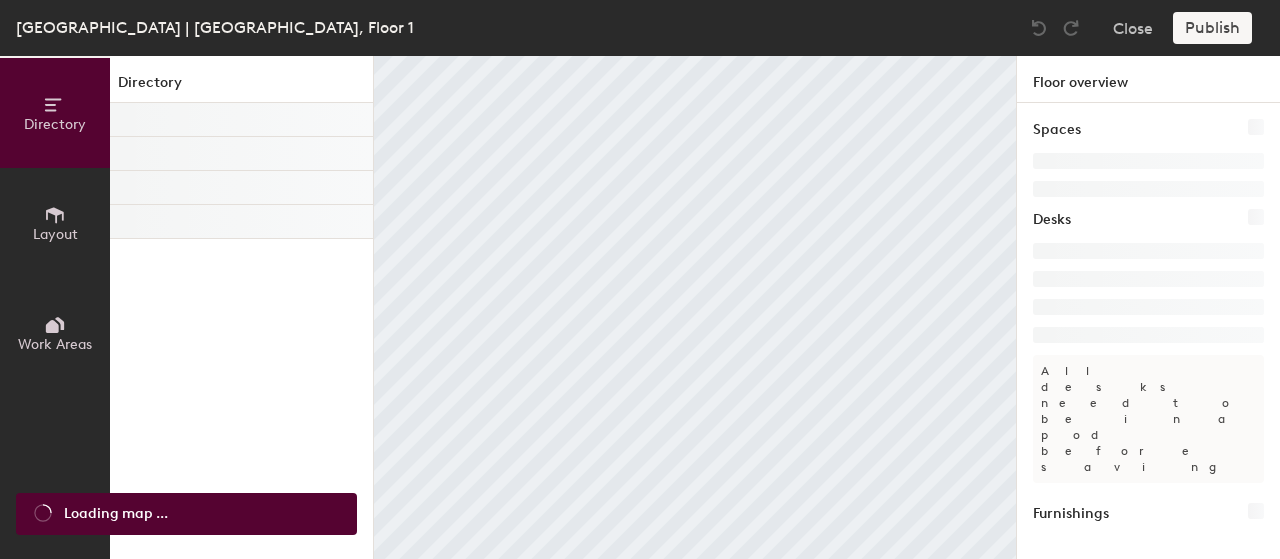 scroll, scrollTop: 0, scrollLeft: 0, axis: both 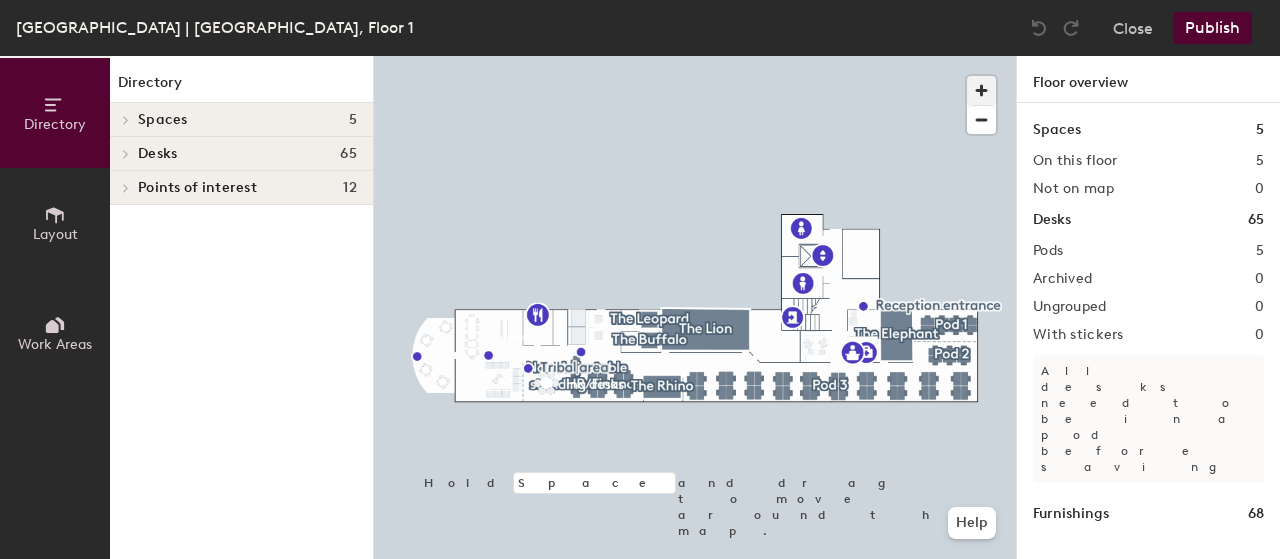 click 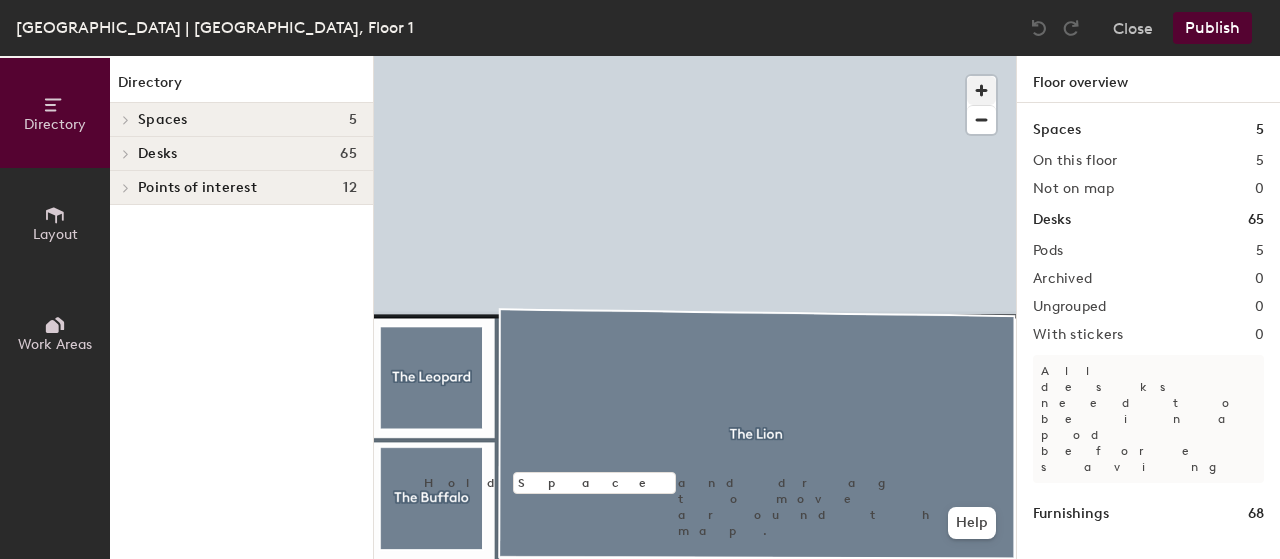 click 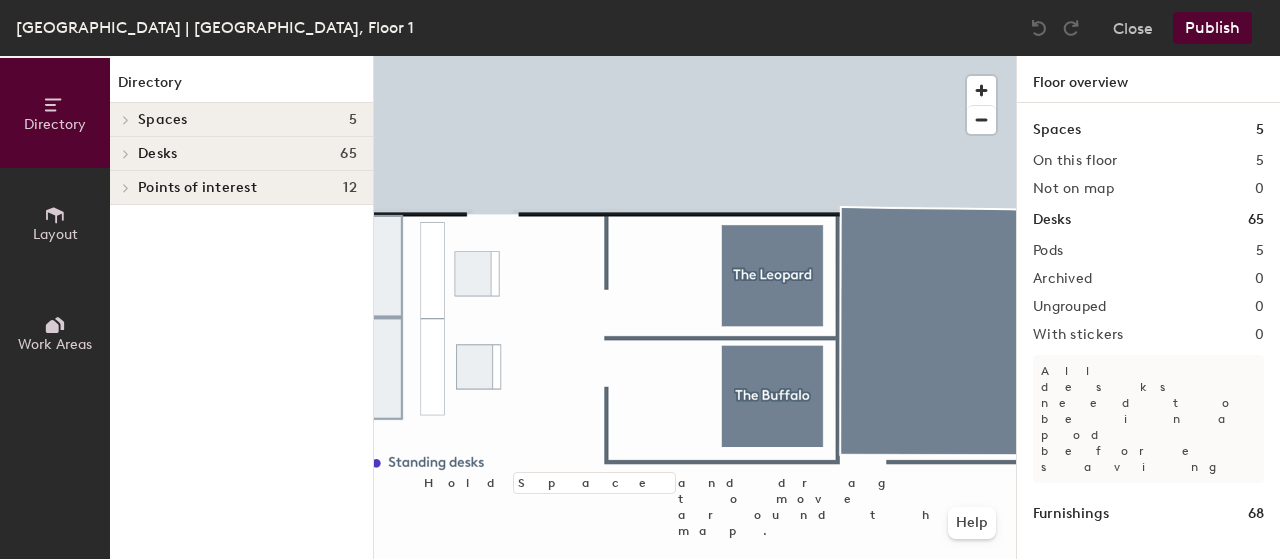 click on "Skip navigation Schedule Office People Analytics Visits Deliveries Services Manage JS
[GEOGRAPHIC_DATA] | Fountain View, Floor 1 Close Publish Directory Layout Work Areas Directory Spaces 5 The Buffalo  The Elephant  The Leopard  The Lion  The Rhino  Desks 65 Pod 2 Desk 9 Desk 10 Desk 11 Desk 12 Desk 13 Desk 14 Pod 1  Desk 1  Desk 2 Desk 3 Desk 4  Desk 5 Desk 6 Desk 7 Desk 8  Pod 3 Desk 15 Desk 16 Desk 17 Desk 18 Desk 19 Desk 20 Desk 21 Desk 22 Desk 23 Desk 24 Desk 25 Desk 26 Desk 27 Desk 28 Desk 29 Desk 30 Desk 31 Desk 32 Desk 33 Desk 34 Desk 35 Desk 36 Desk 37 Desk 38 Desk 39 Desk 40 Desk 41 Desk 42 Desk 43 Desk 44 Desk 45 Desk 46 Desk 47 Desk 48 Desk 49 Desk 50 Desk 51 Desk 52 Desk 53 Desk 54 HR/Finance/IT  Desk 55 Desk 56 Desk 57 Desk 58 Desk 59" at bounding box center (640, 279) 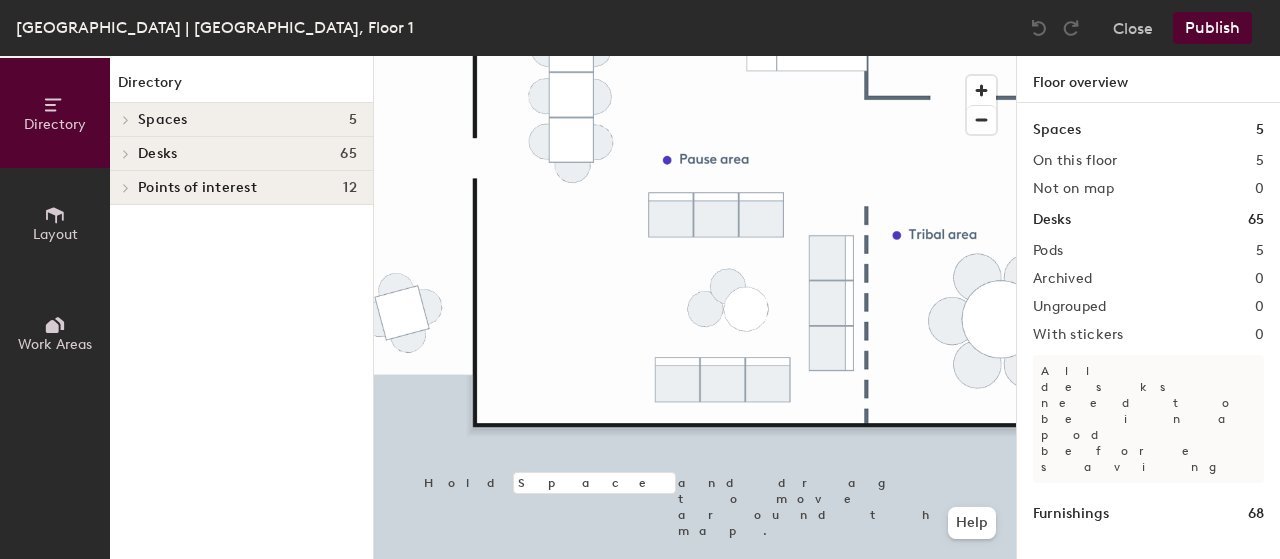 click on "Layout" 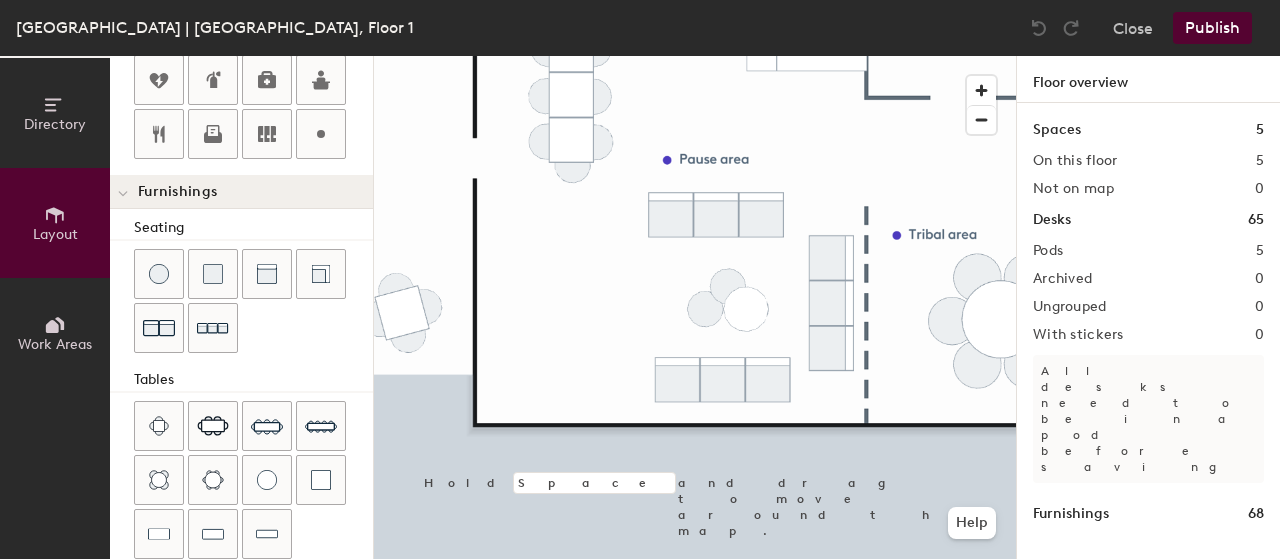 scroll, scrollTop: 600, scrollLeft: 0, axis: vertical 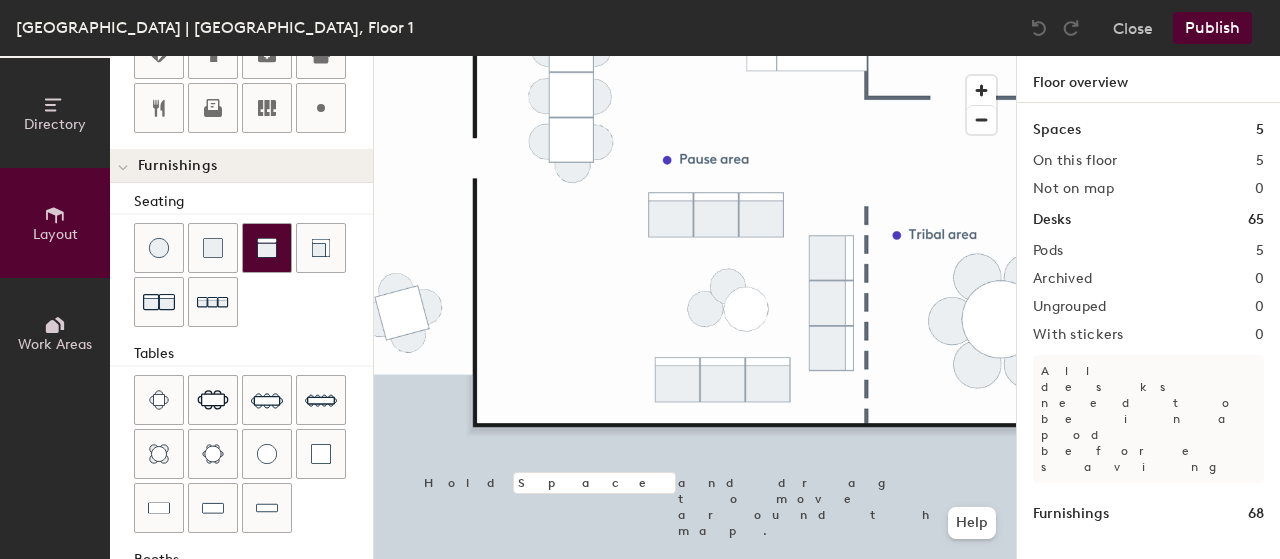 click 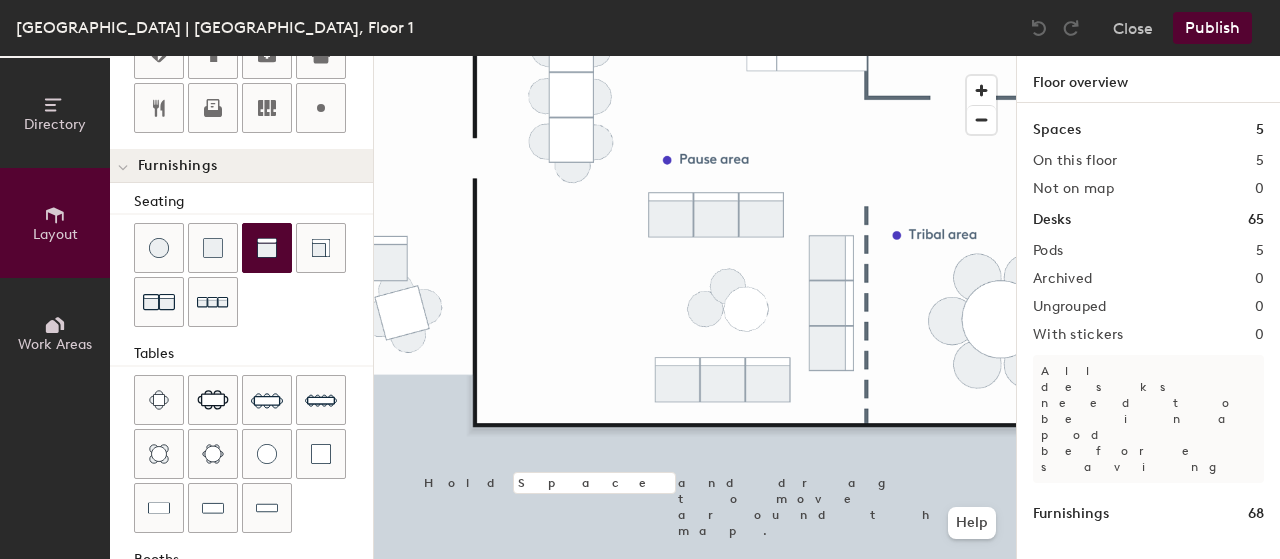 click 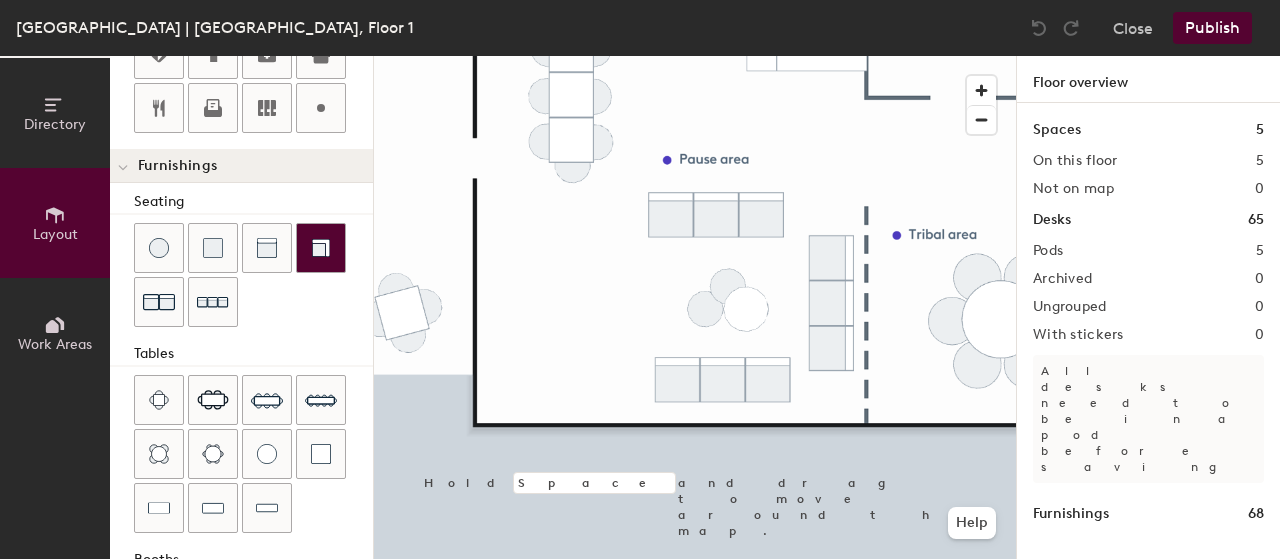 click 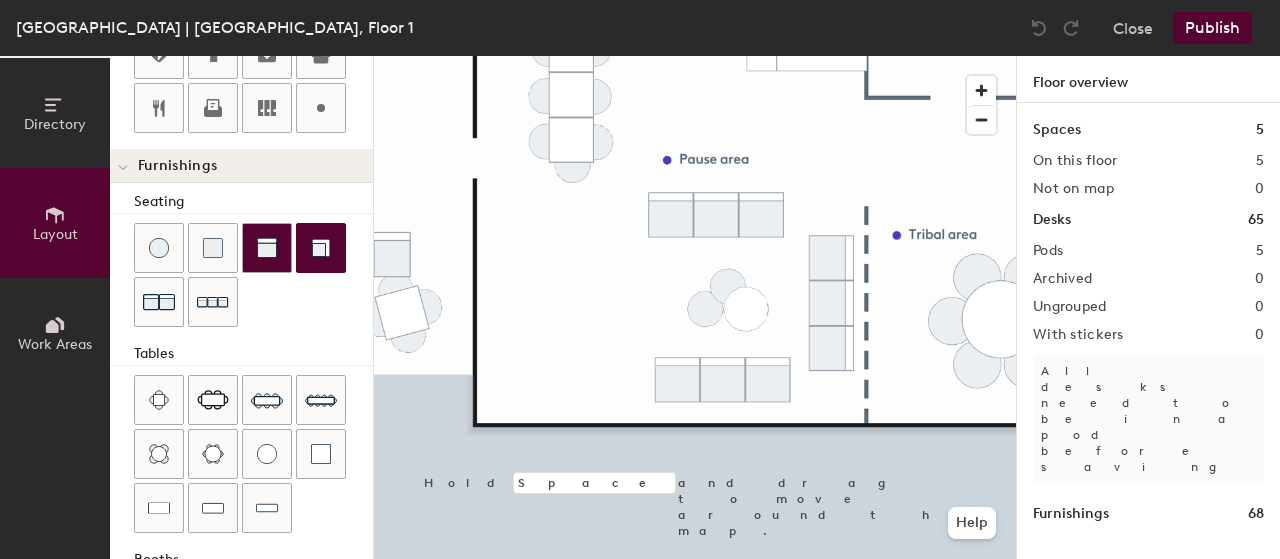 click 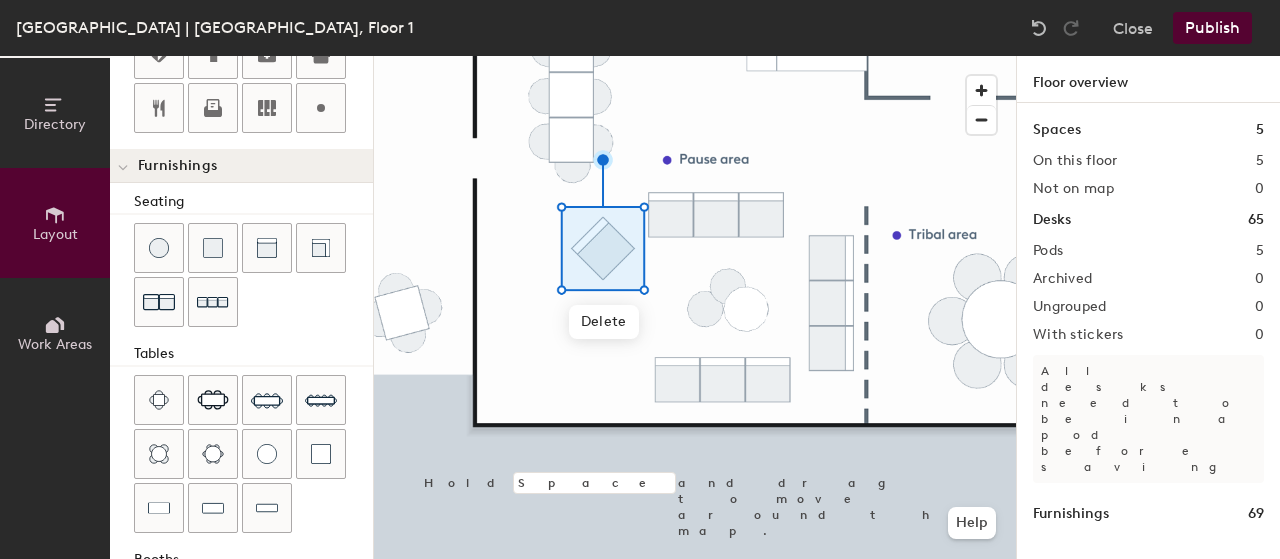 click 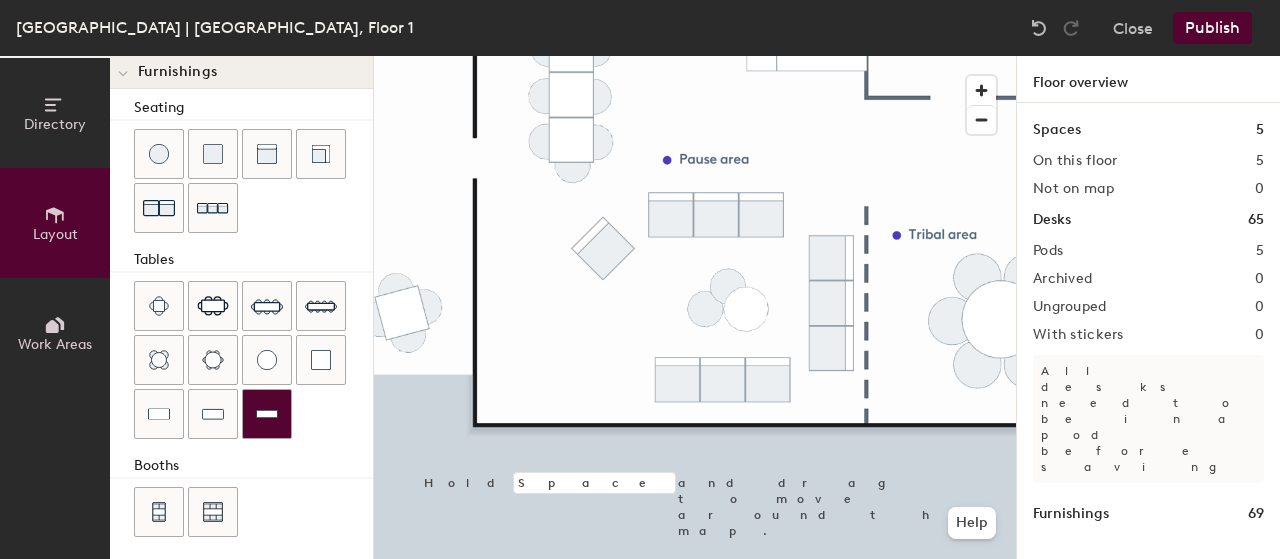 scroll, scrollTop: 594, scrollLeft: 0, axis: vertical 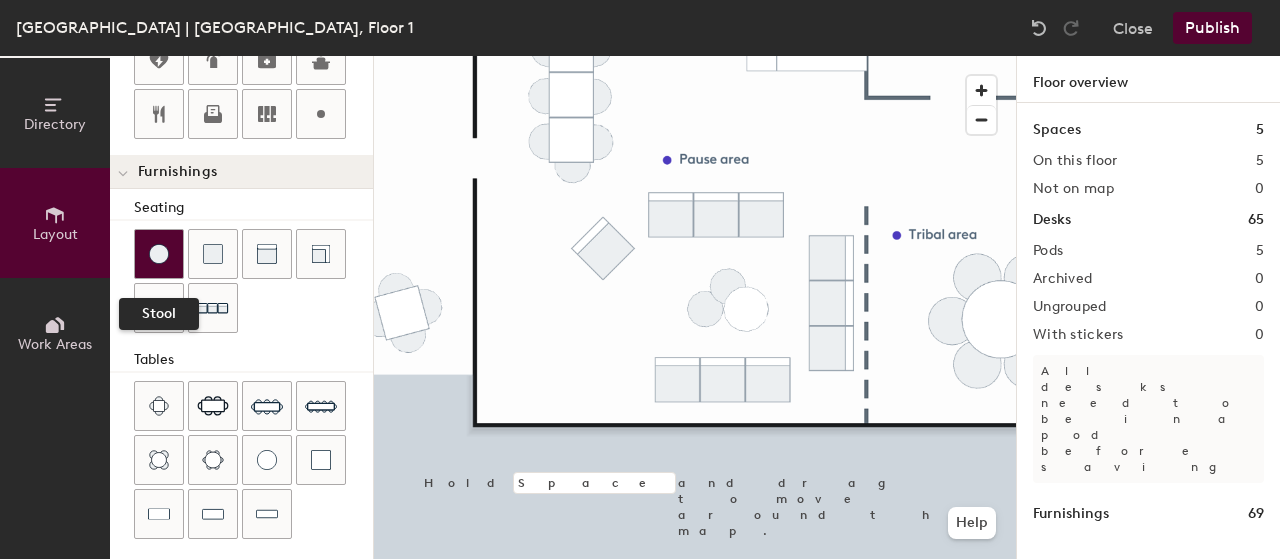 click 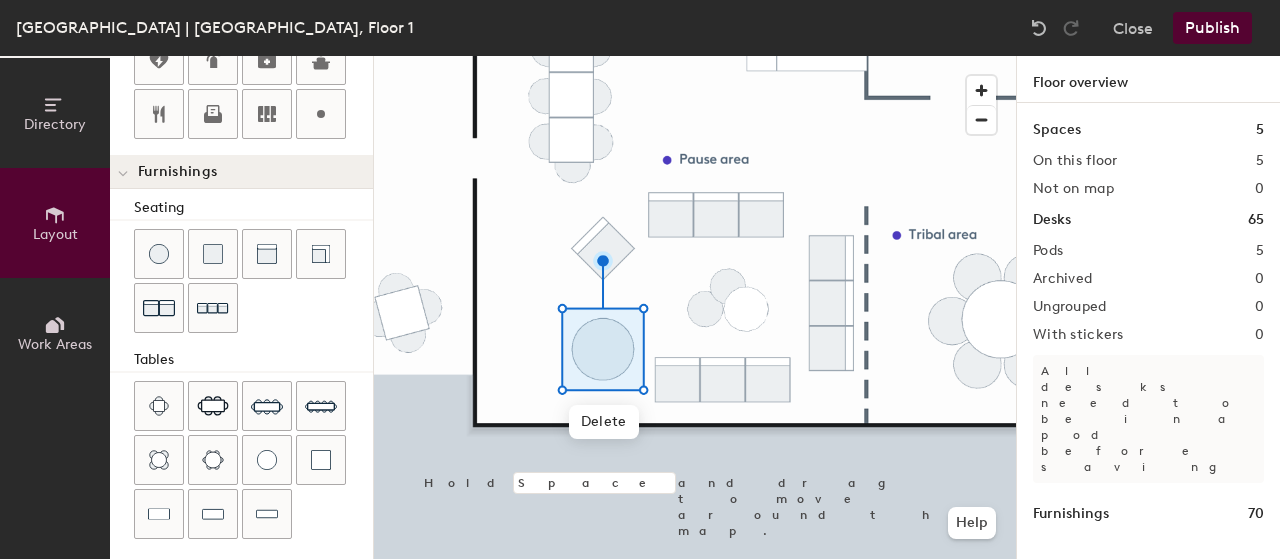 click 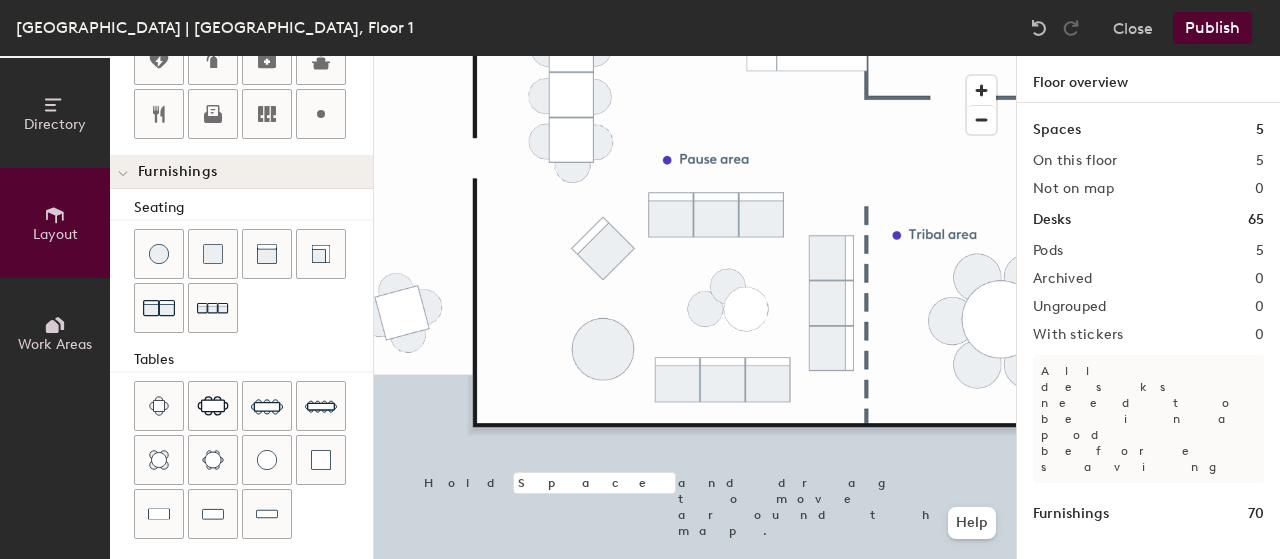 click on "Publish" 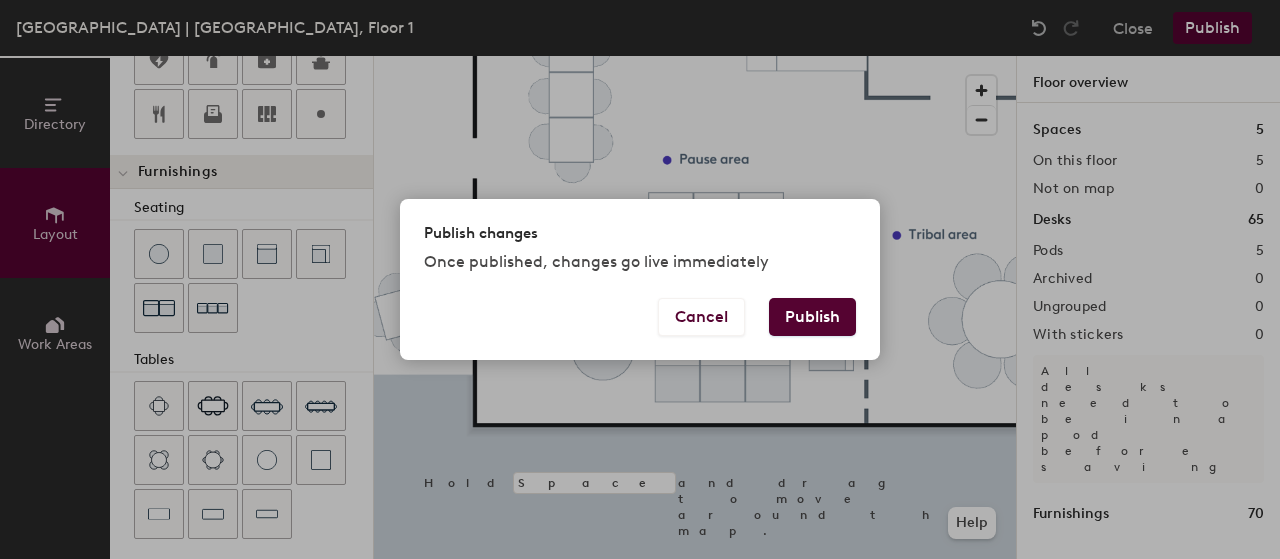click on "Publish" at bounding box center (812, 317) 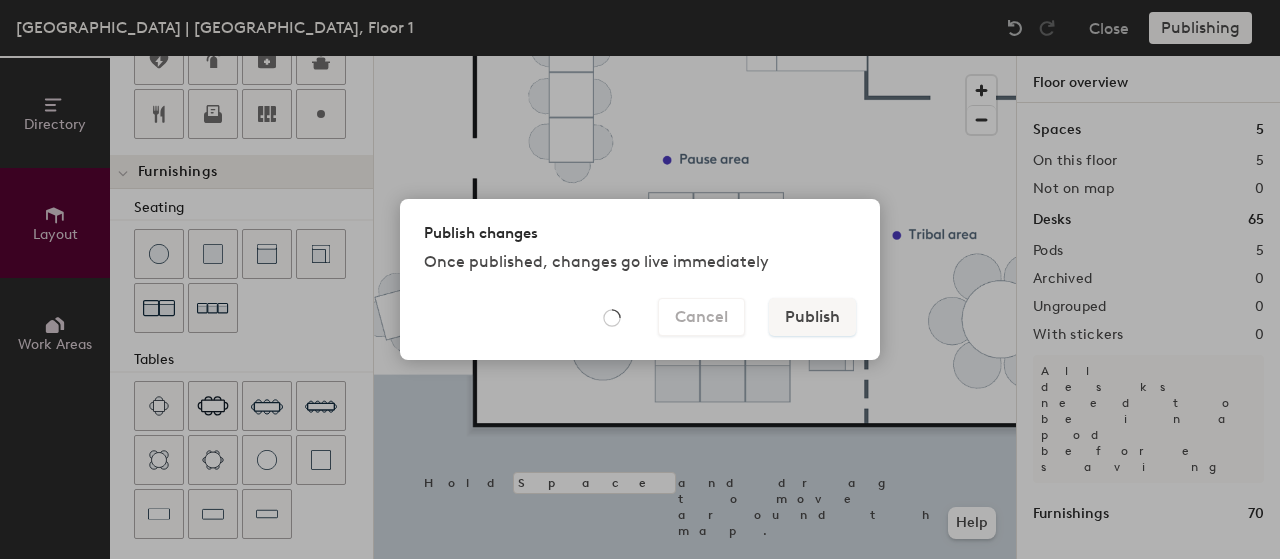 type on "20" 